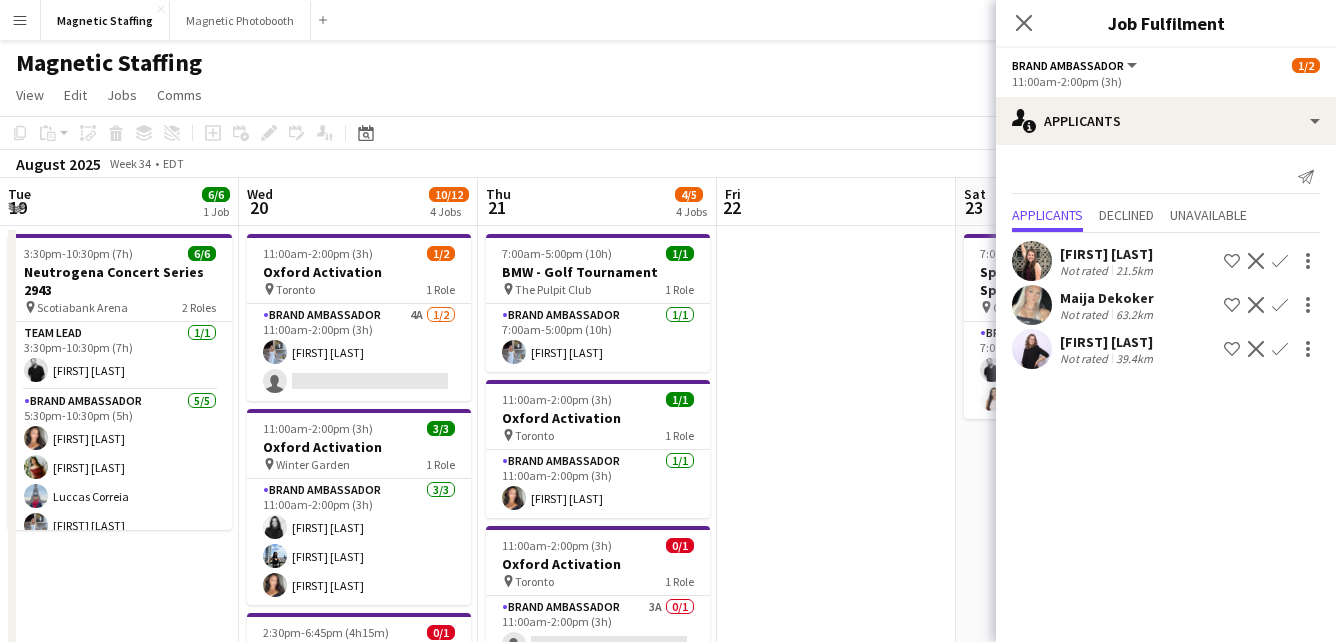 scroll, scrollTop: 0, scrollLeft: 0, axis: both 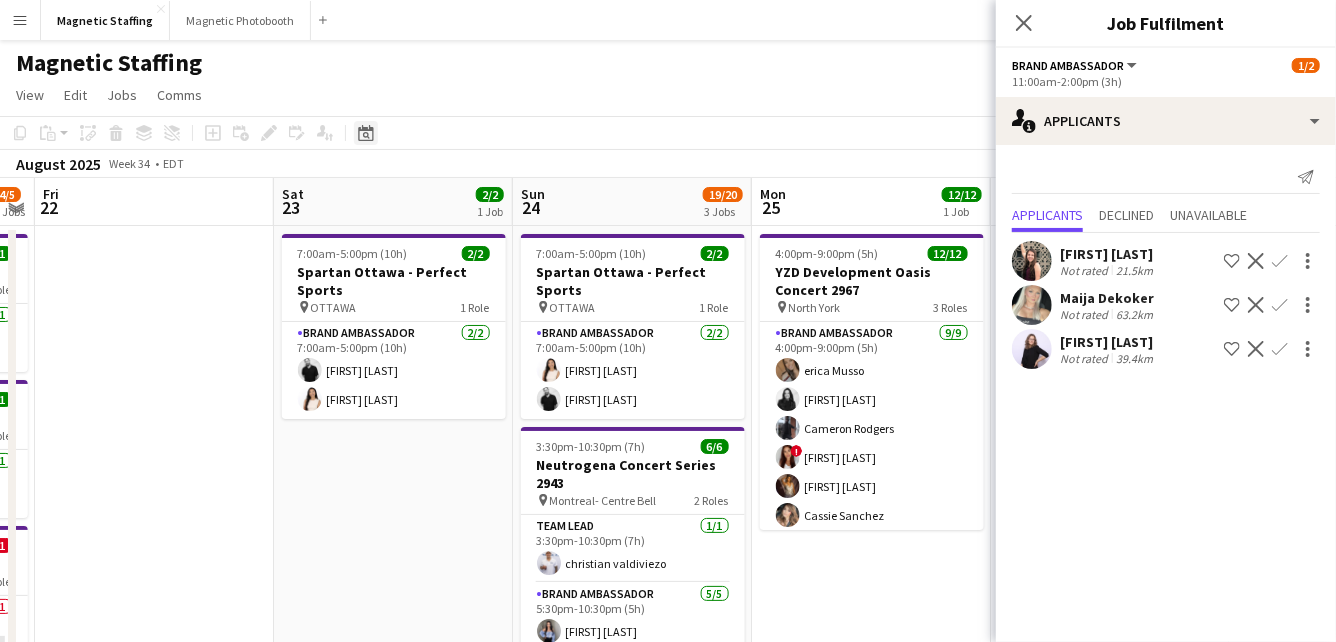click on "Date picker" 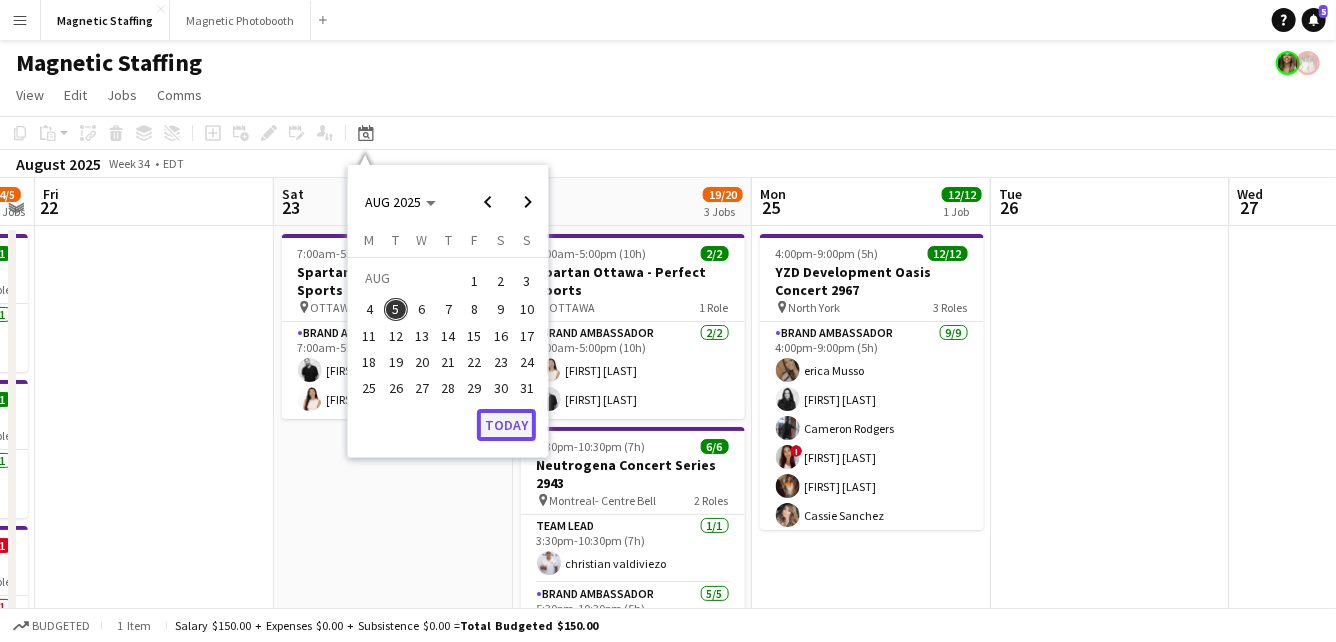 click on "Today" at bounding box center [506, 425] 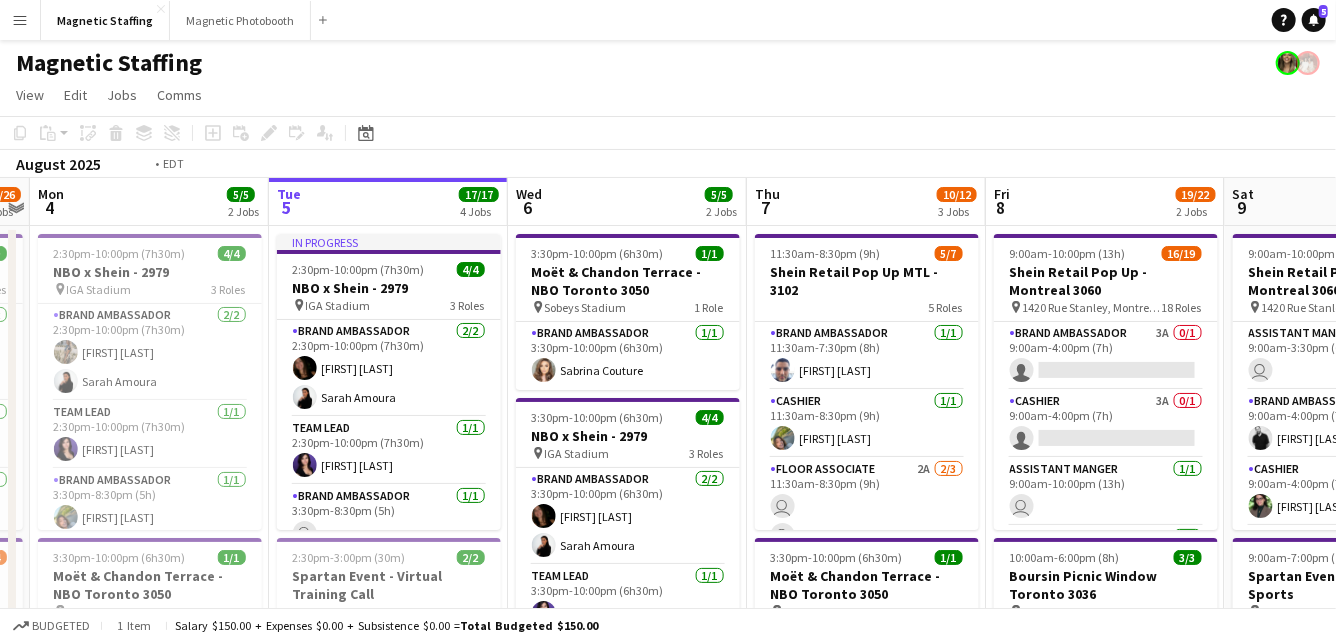 drag, startPoint x: 681, startPoint y: 432, endPoint x: 496, endPoint y: 432, distance: 185 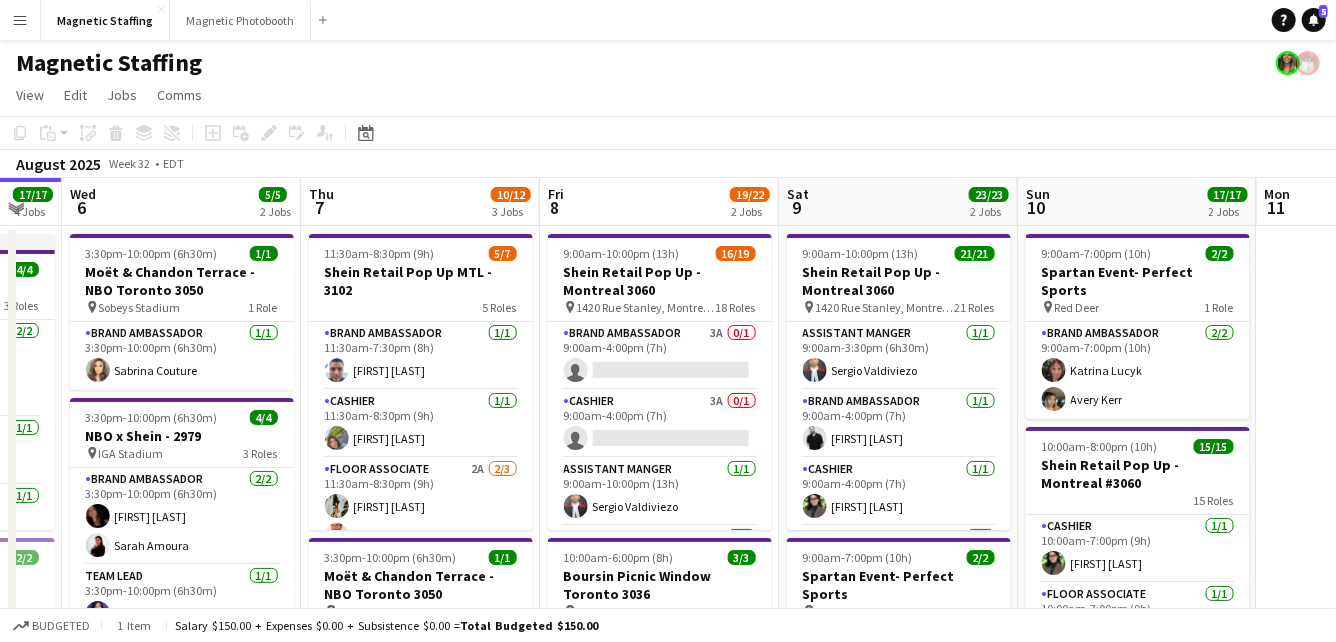 drag, startPoint x: 506, startPoint y: 426, endPoint x: 597, endPoint y: 425, distance: 91.00549 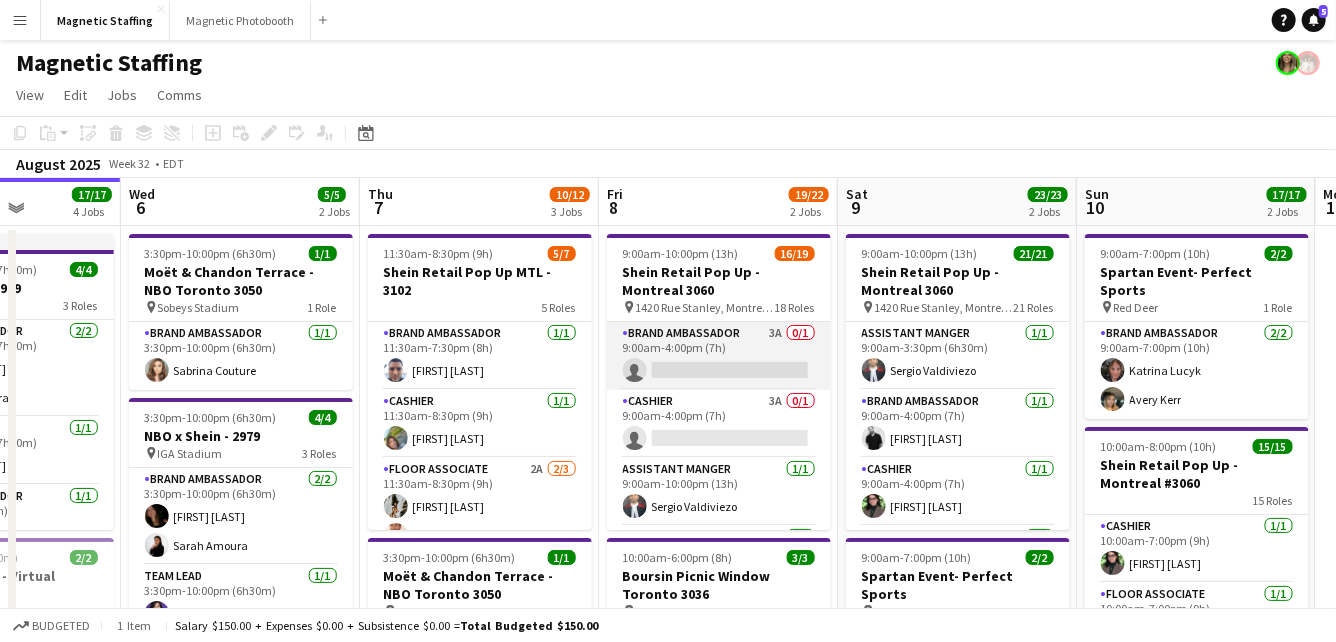 click on "Brand Ambassador   3A   0/1   9:00am-4:00pm (7h)
single-neutral-actions" at bounding box center (719, 356) 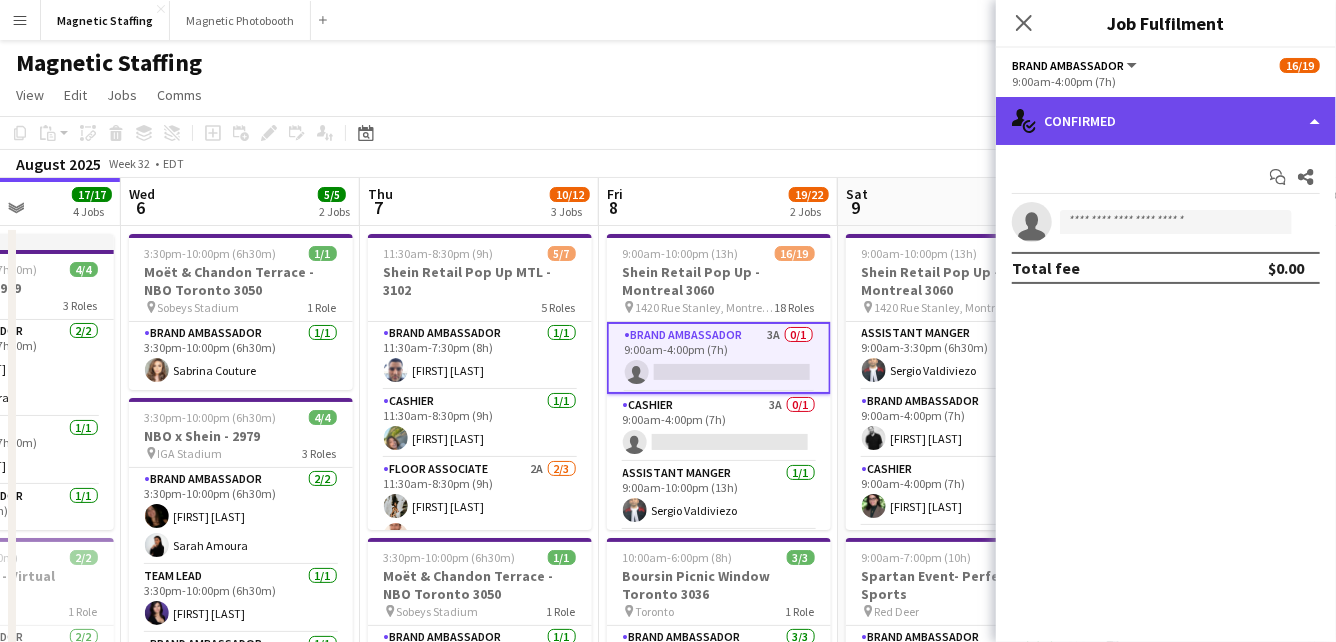 click on "single-neutral-actions-check-2
Confirmed" 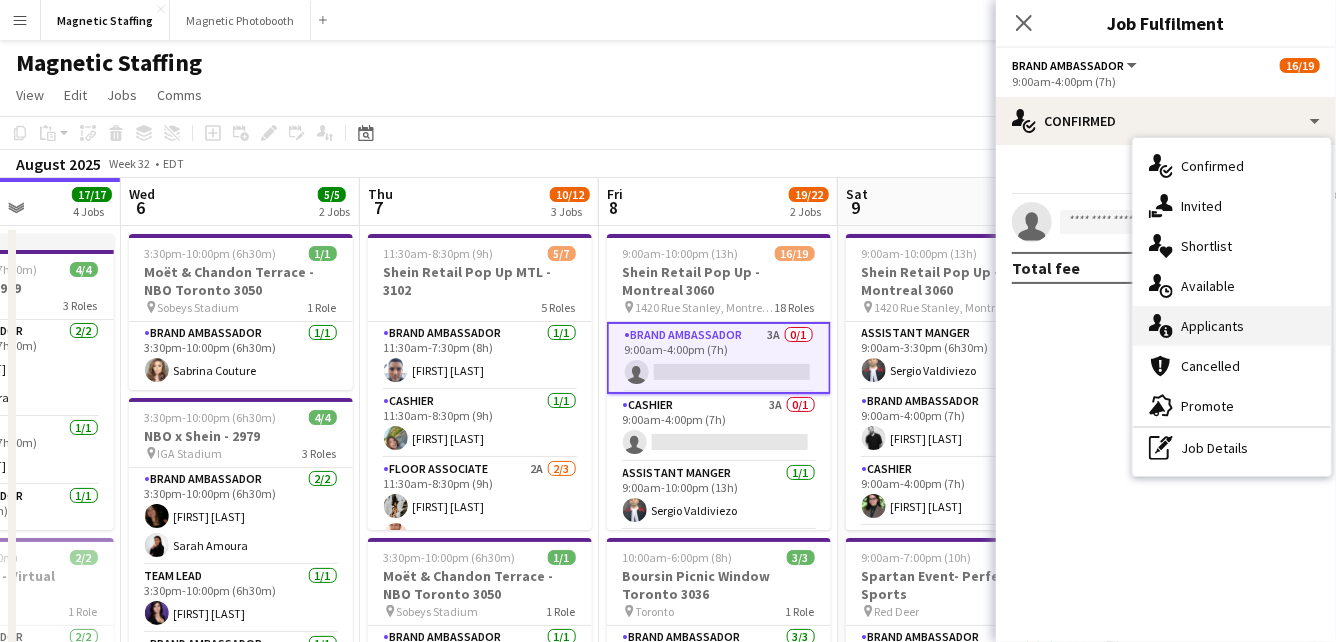 click on "single-neutral-actions-information
Applicants" at bounding box center [1232, 326] 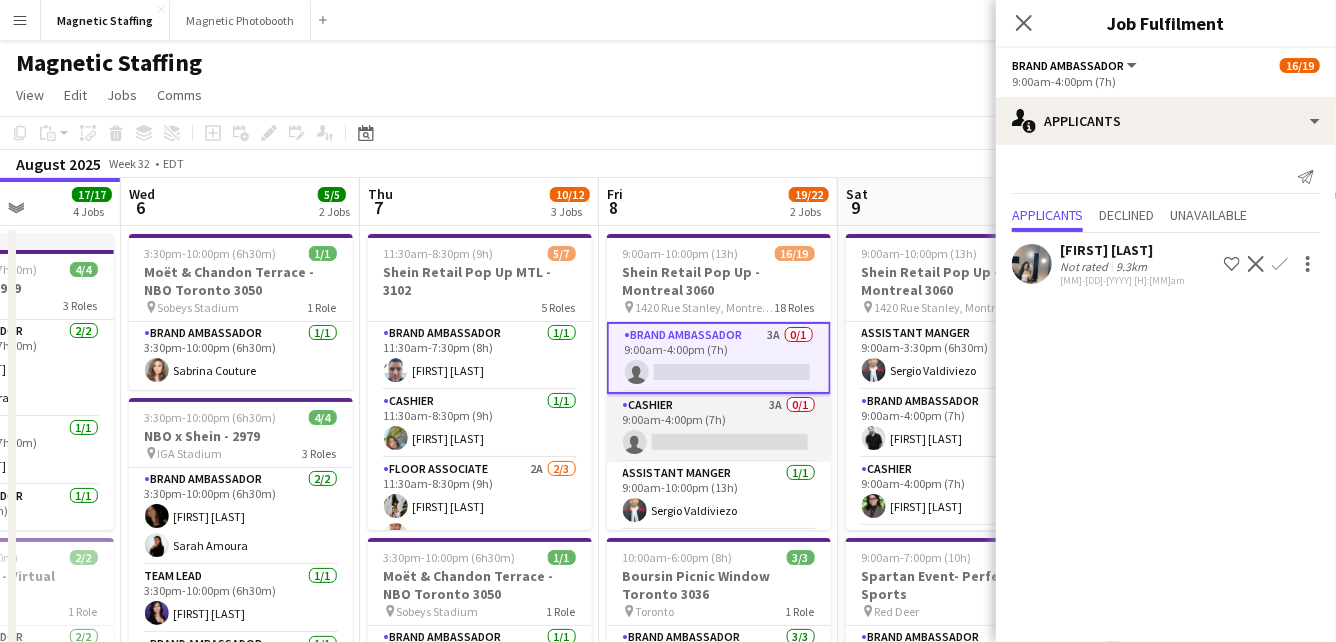 click on "Cashier   3A   0/1   9:00am-4:00pm (7h)
single-neutral-actions" at bounding box center (719, 428) 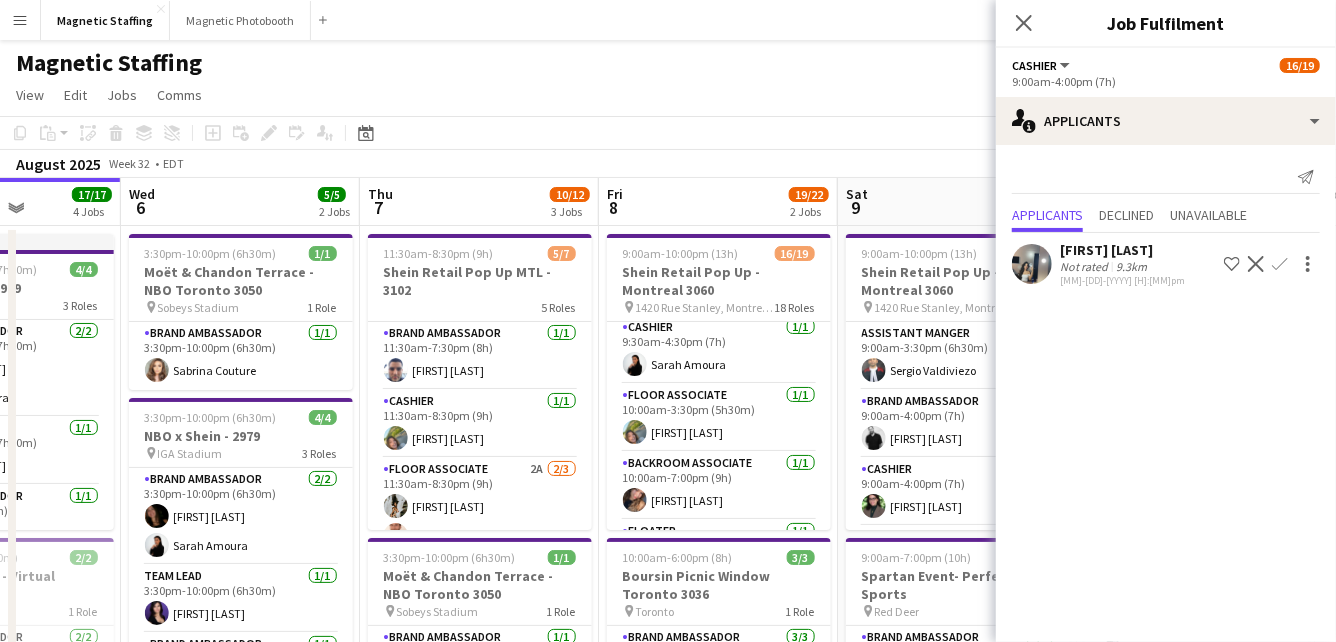 scroll, scrollTop: 545, scrollLeft: 0, axis: vertical 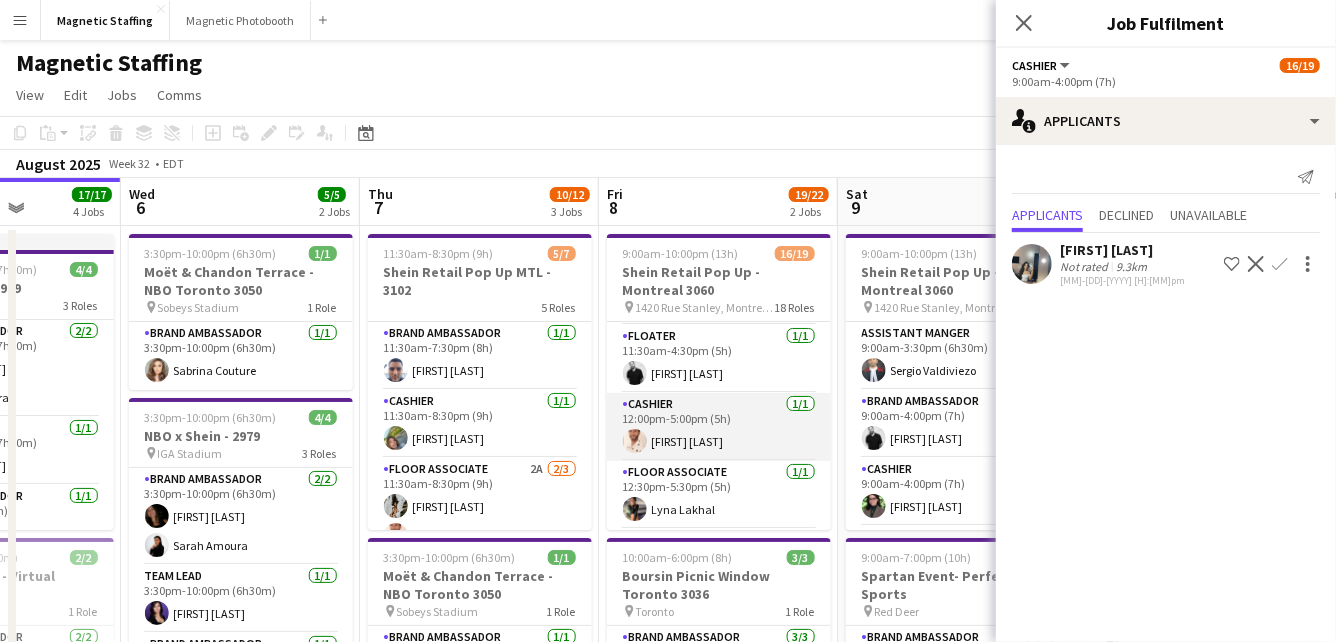 click on "Cashier   1/1   12:00pm-5:00pm (5h)
[FIRST] [LAST]" at bounding box center (719, 427) 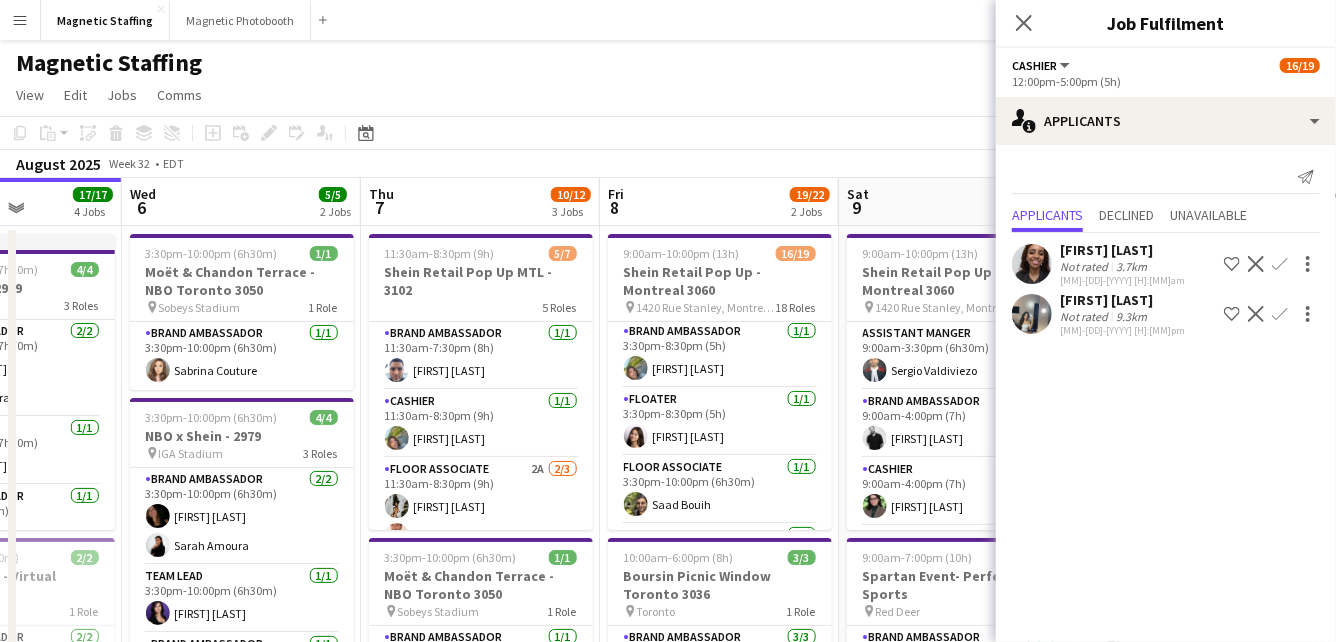 scroll, scrollTop: 804, scrollLeft: 0, axis: vertical 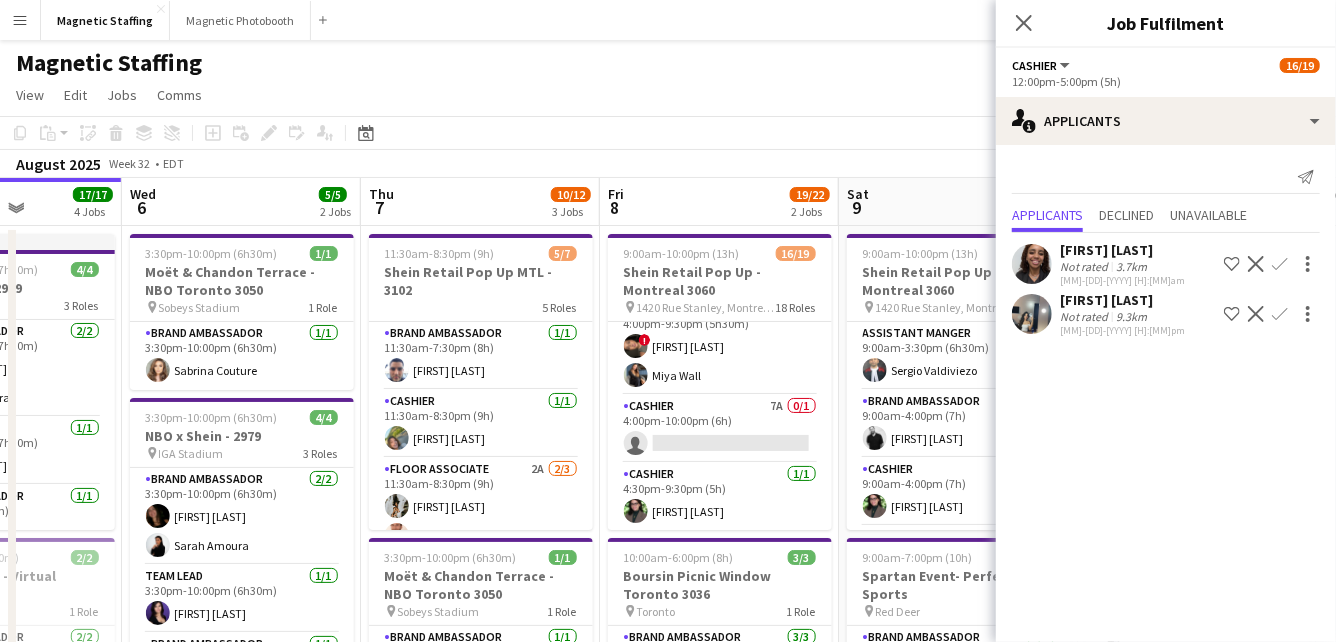 click on "Cashier   7A   0/1   4:00pm-10:00pm (6h)
single-neutral-actions" at bounding box center (720, 429) 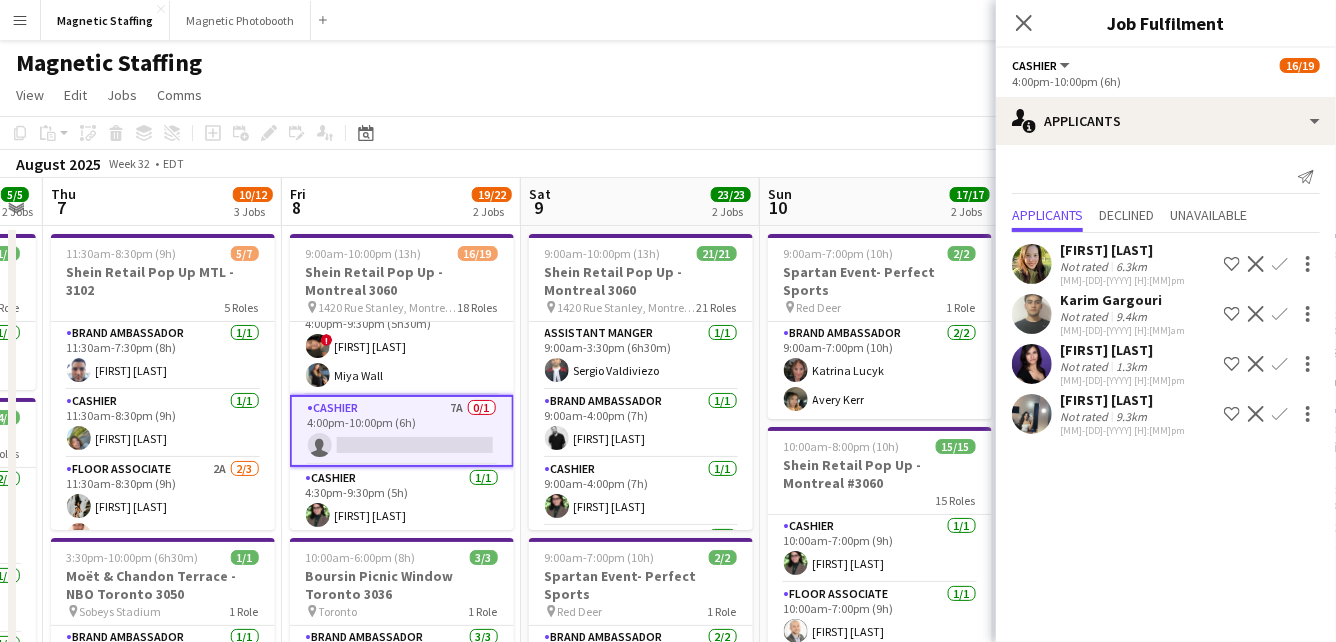 drag, startPoint x: 889, startPoint y: 442, endPoint x: 572, endPoint y: 444, distance: 317.00632 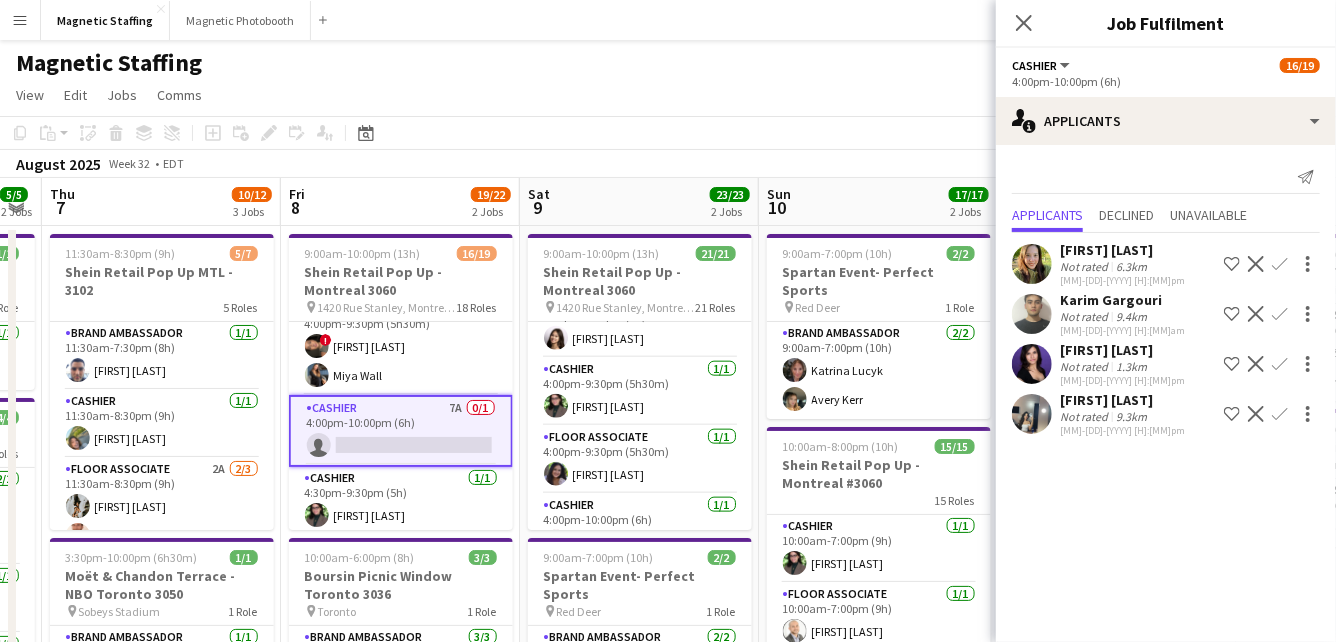 scroll, scrollTop: 1219, scrollLeft: 0, axis: vertical 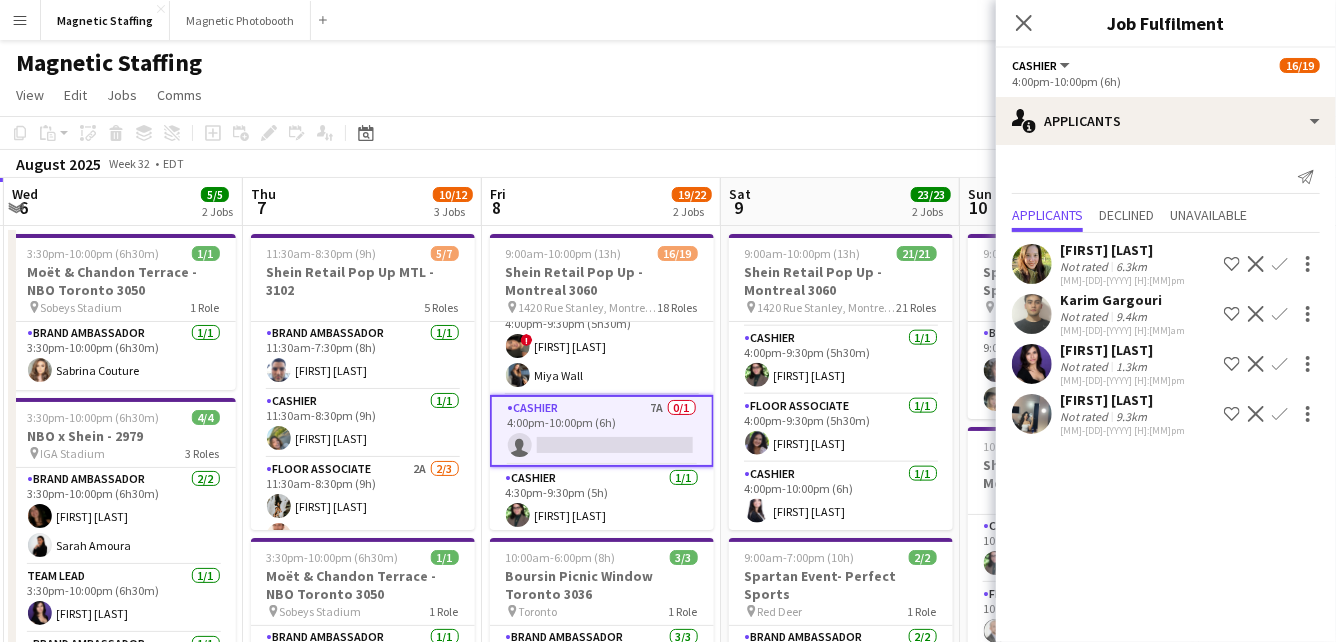 drag, startPoint x: 667, startPoint y: 452, endPoint x: 869, endPoint y: 419, distance: 204.6778 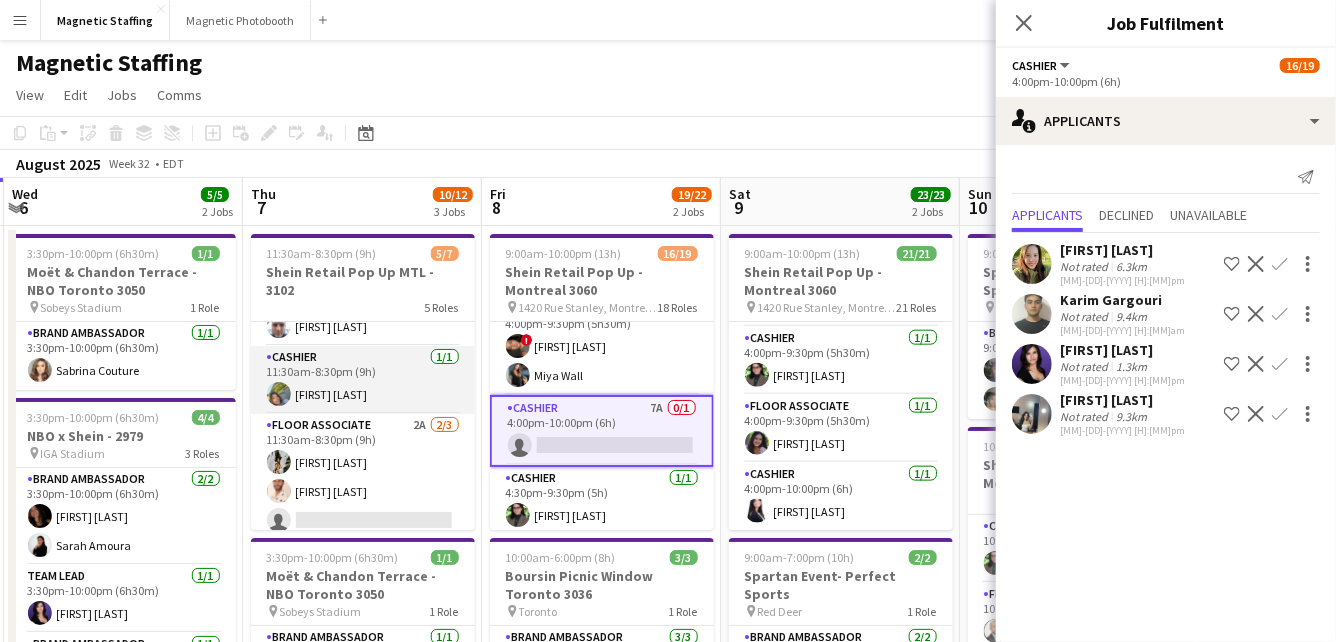 scroll, scrollTop: 47, scrollLeft: 0, axis: vertical 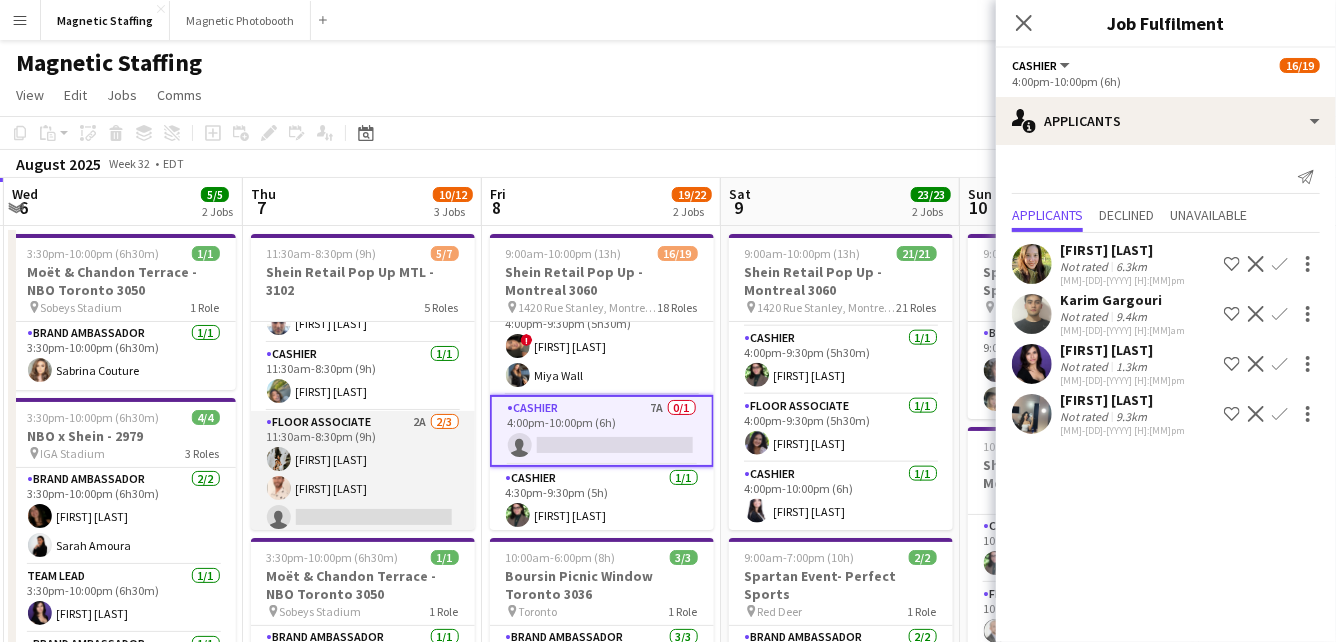 click on "Floor Associate   2A   2/3   11:30am-8:30pm (9h)
[FIRST] [LAST] [FIRST] [LAST]
single-neutral-actions" at bounding box center [363, 474] 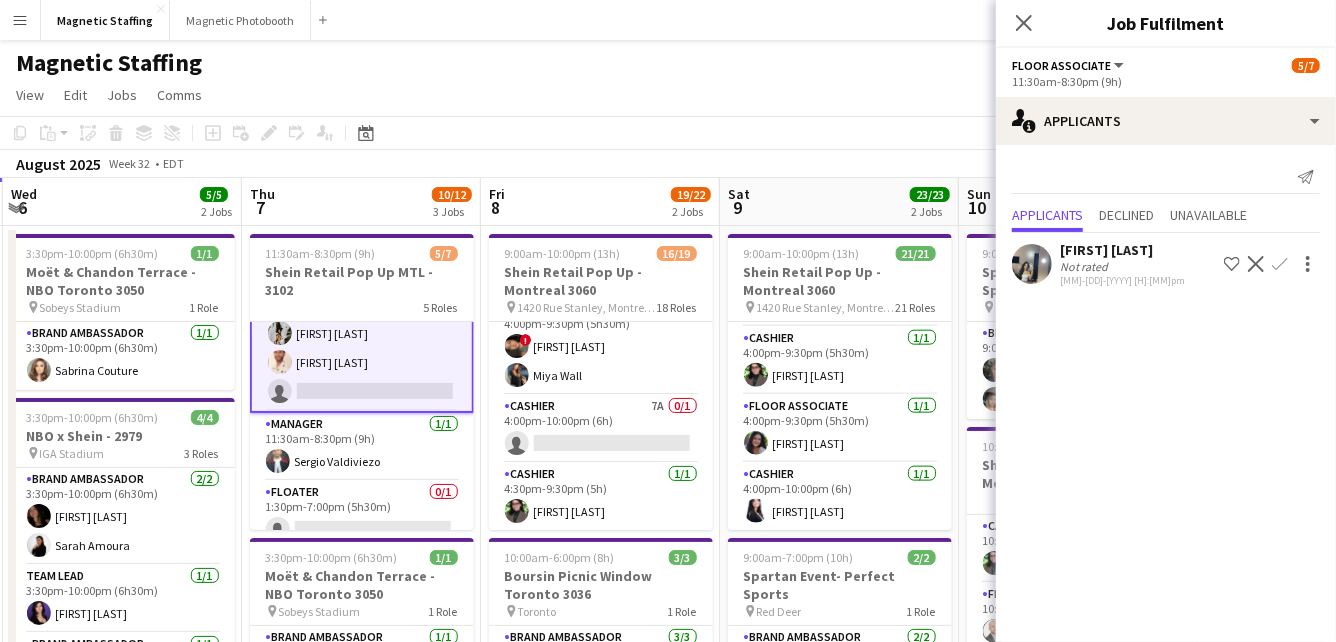 click on "Manager   1/1   [HH]:[MM]am-[HH]:[MM]pm ([H]h)
[FIRST] [LAST]" at bounding box center (362, 447) 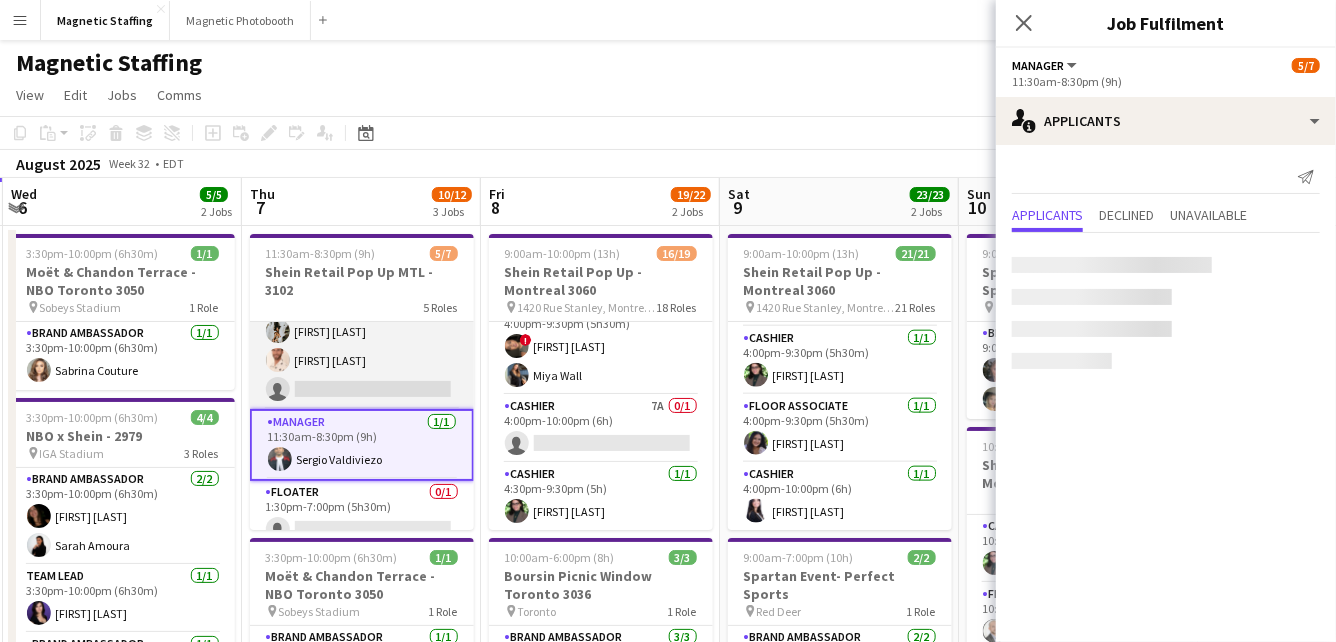 scroll, scrollTop: 173, scrollLeft: 0, axis: vertical 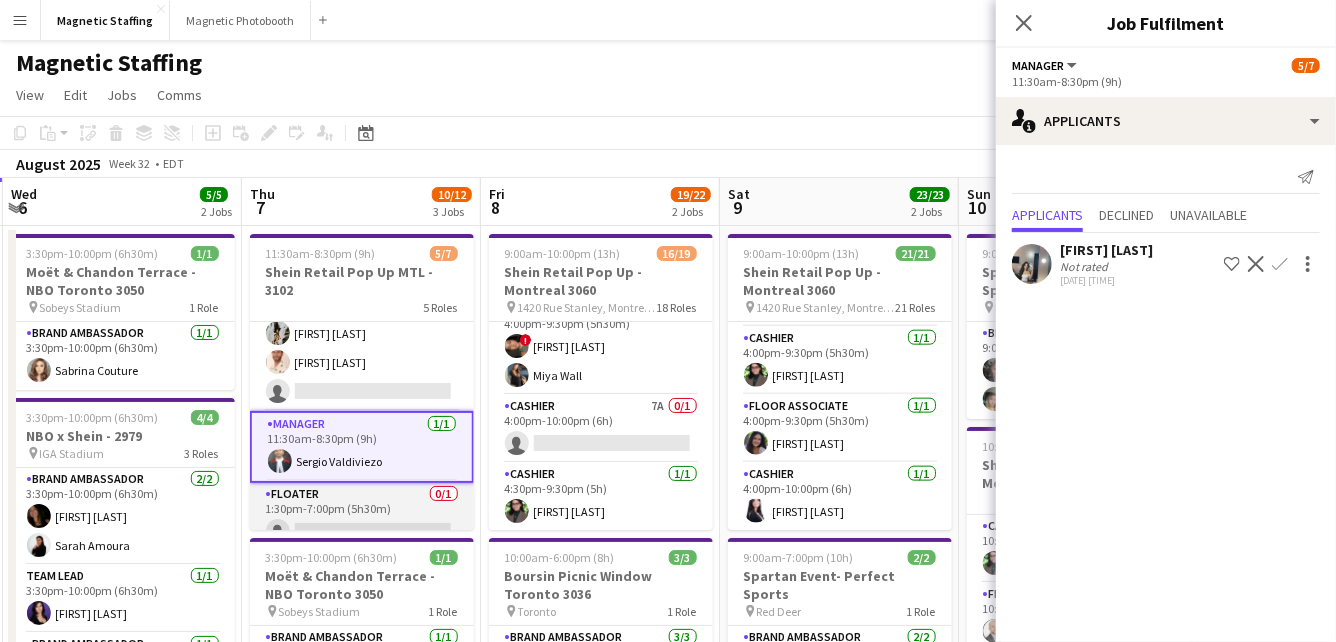 click on "Floater   0/1   1:30pm-7:00pm (5h30m)
single-neutral-actions" at bounding box center [362, 517] 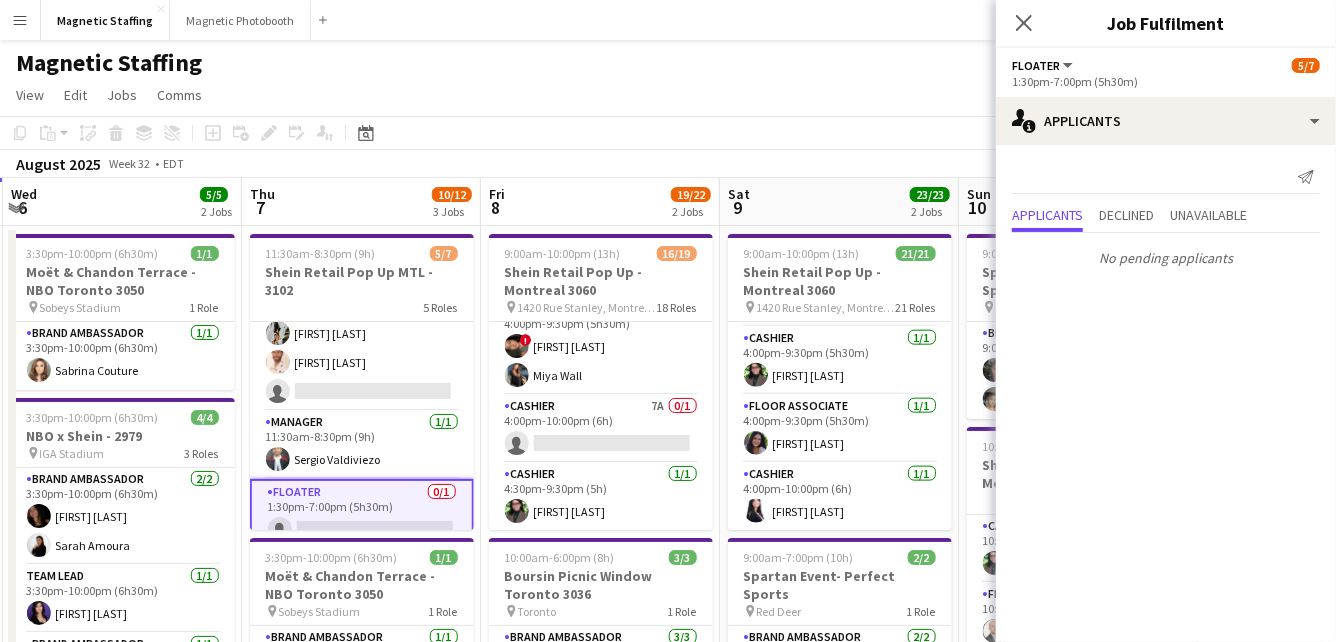 scroll, scrollTop: 175, scrollLeft: 0, axis: vertical 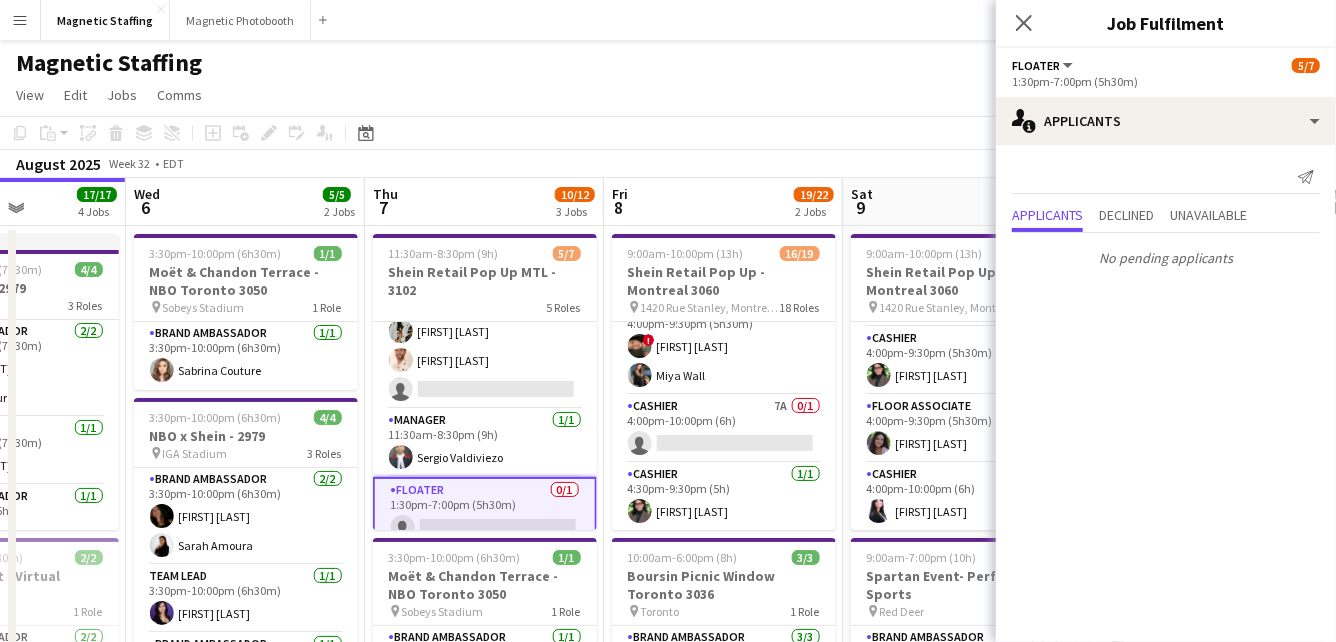drag, startPoint x: 351, startPoint y: 489, endPoint x: 485, endPoint y: 480, distance: 134.3019 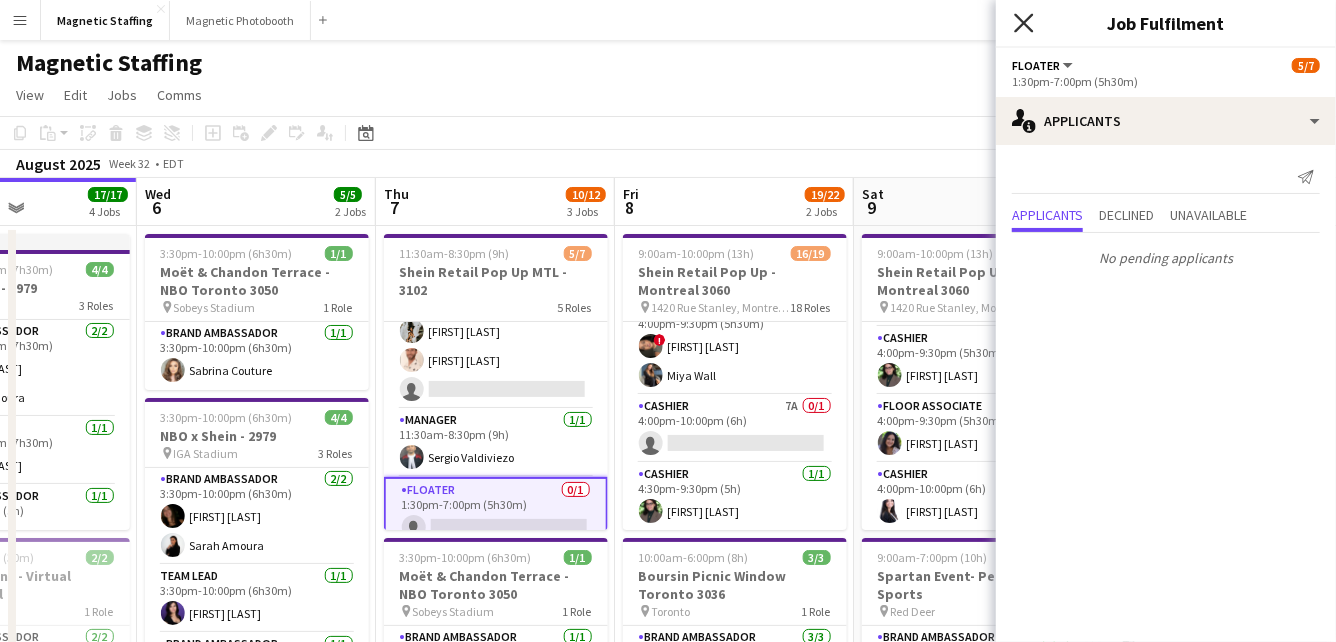 click on "Close pop-in" 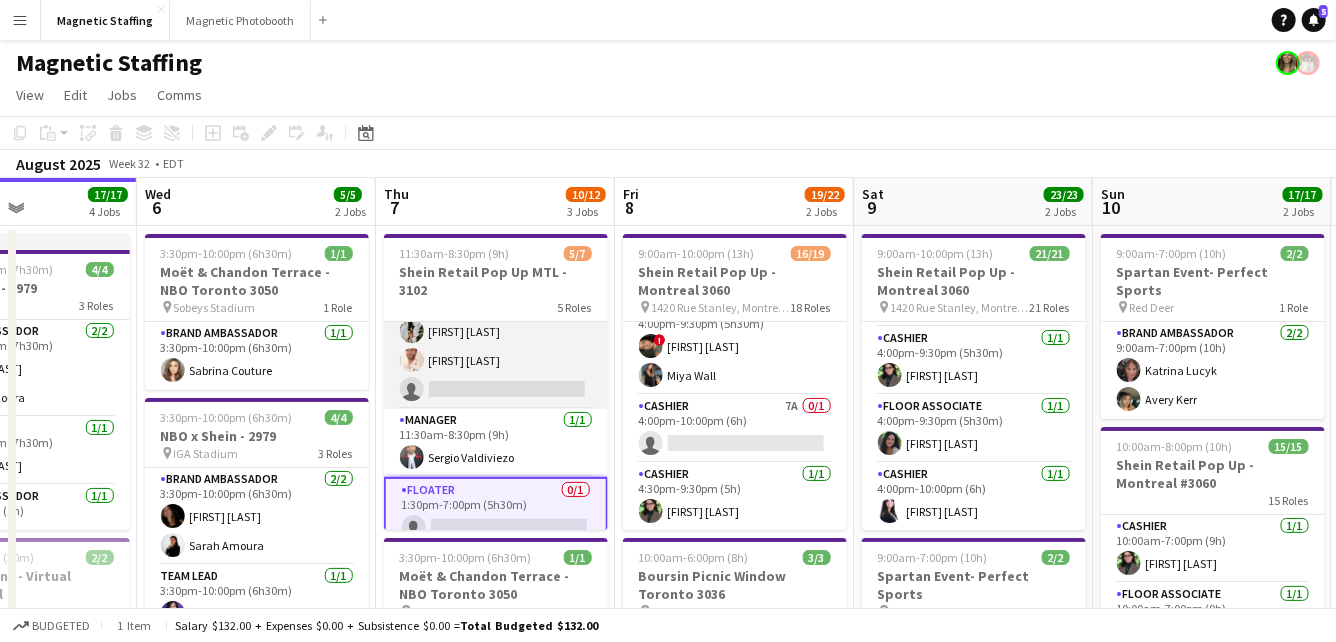 click on "Floor Associate   2A   2/3   11:30am-8:30pm (9h)
[FIRST] [LAST] [FIRST] [LAST]
single-neutral-actions" at bounding box center (496, 346) 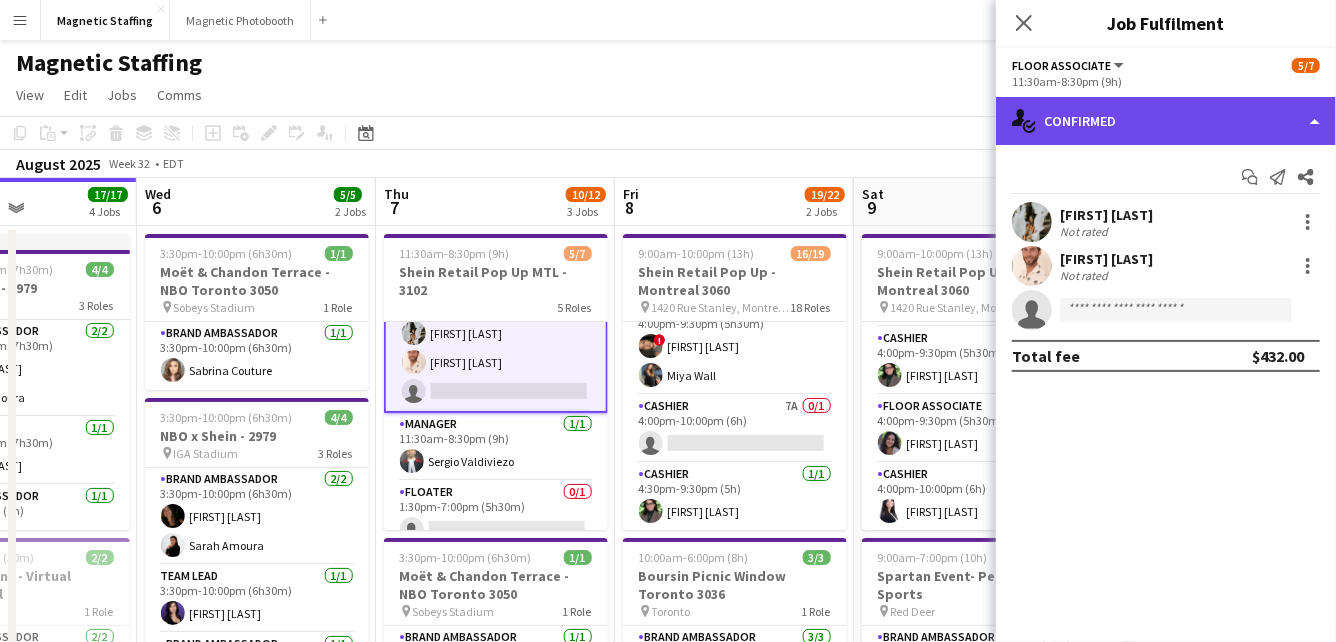 click on "single-neutral-actions-check-2
Confirmed" 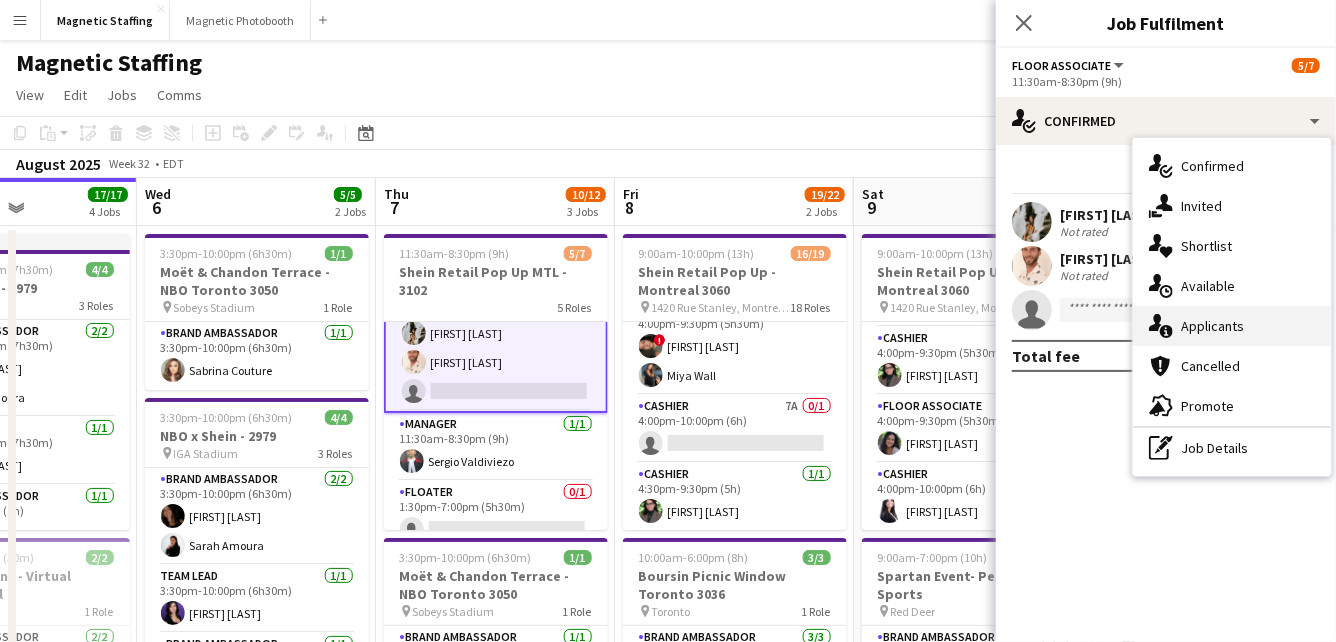 click on "single-neutral-actions-information
Applicants" at bounding box center (1232, 326) 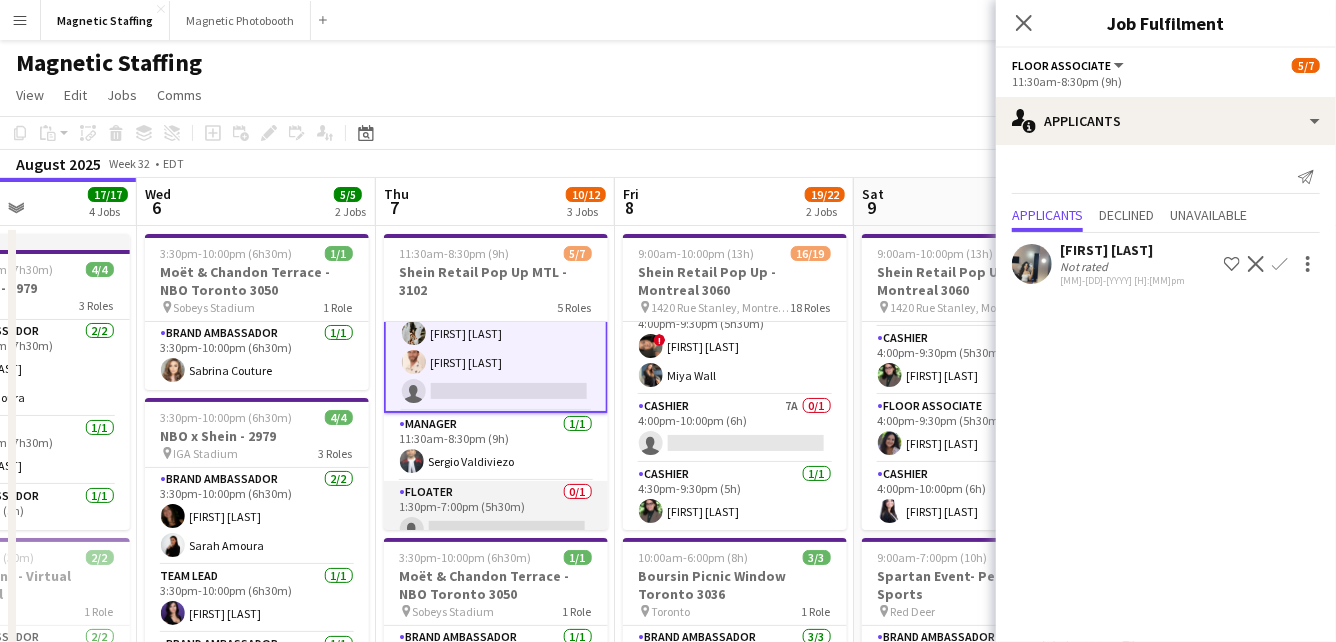 click on "Floater   0/1   1:30pm-7:00pm (5h30m)
single-neutral-actions" at bounding box center (496, 515) 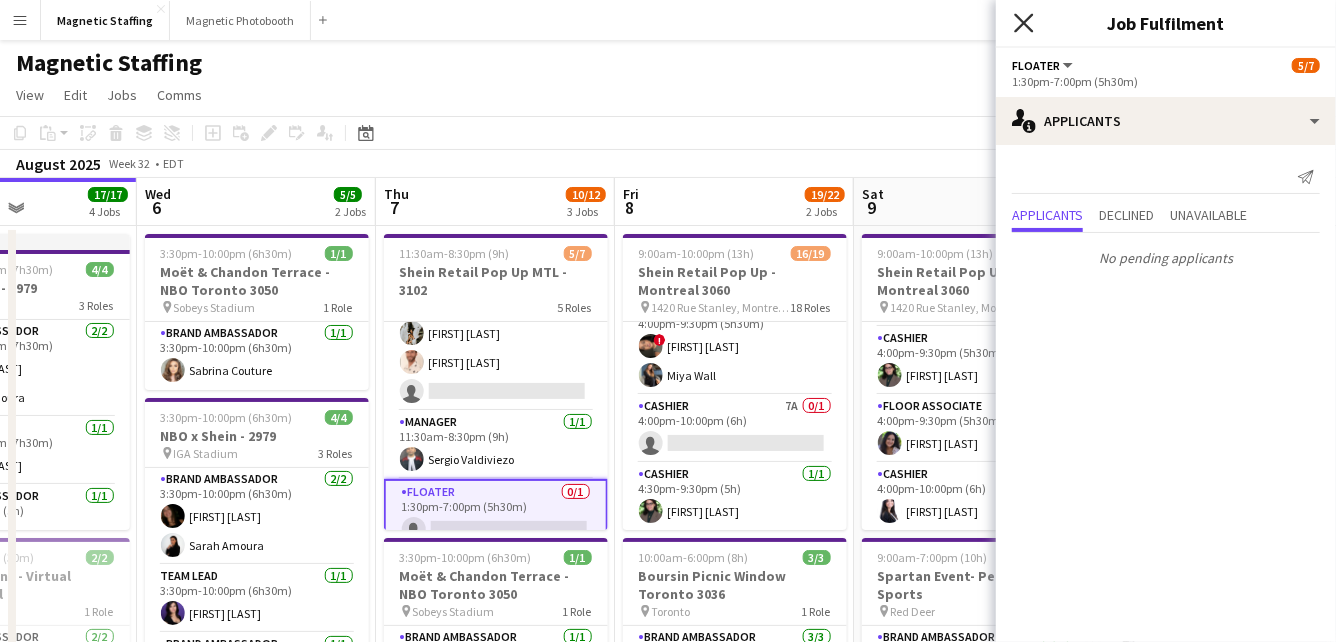 click on "Close pop-in" 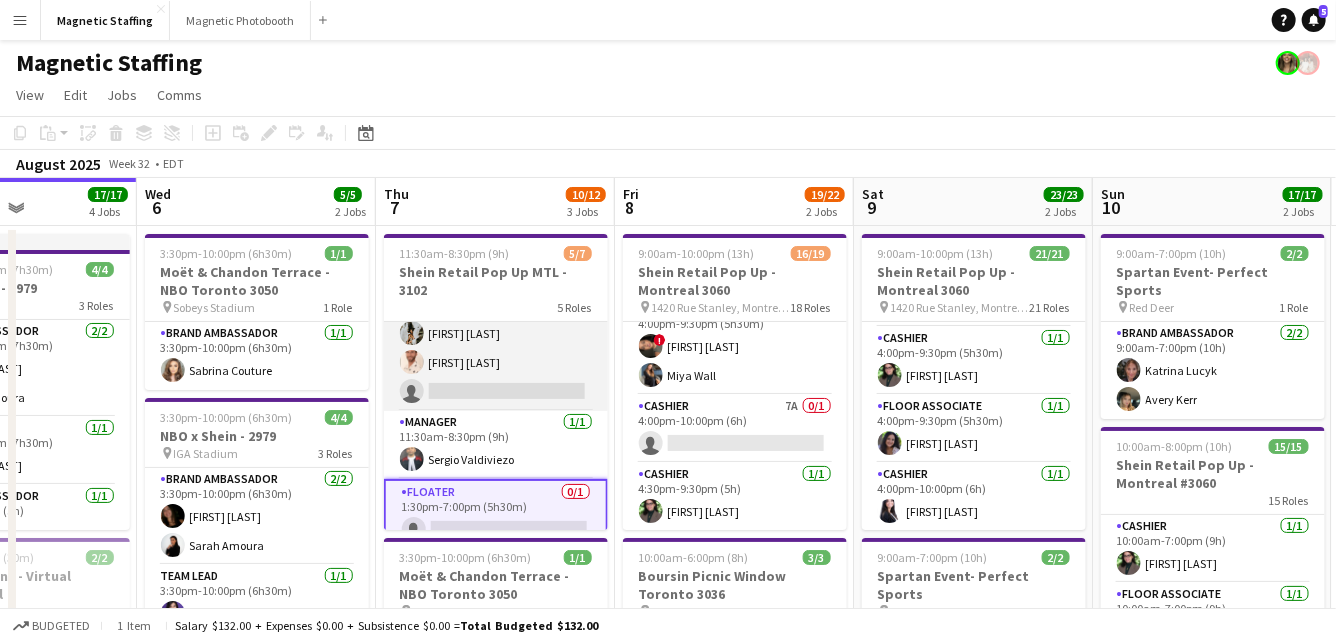 click on "Floor Associate   2A   2/3   11:30am-8:30pm (9h)
[FIRST] [LAST] [FIRST] [LAST]
single-neutral-actions" at bounding box center (496, 348) 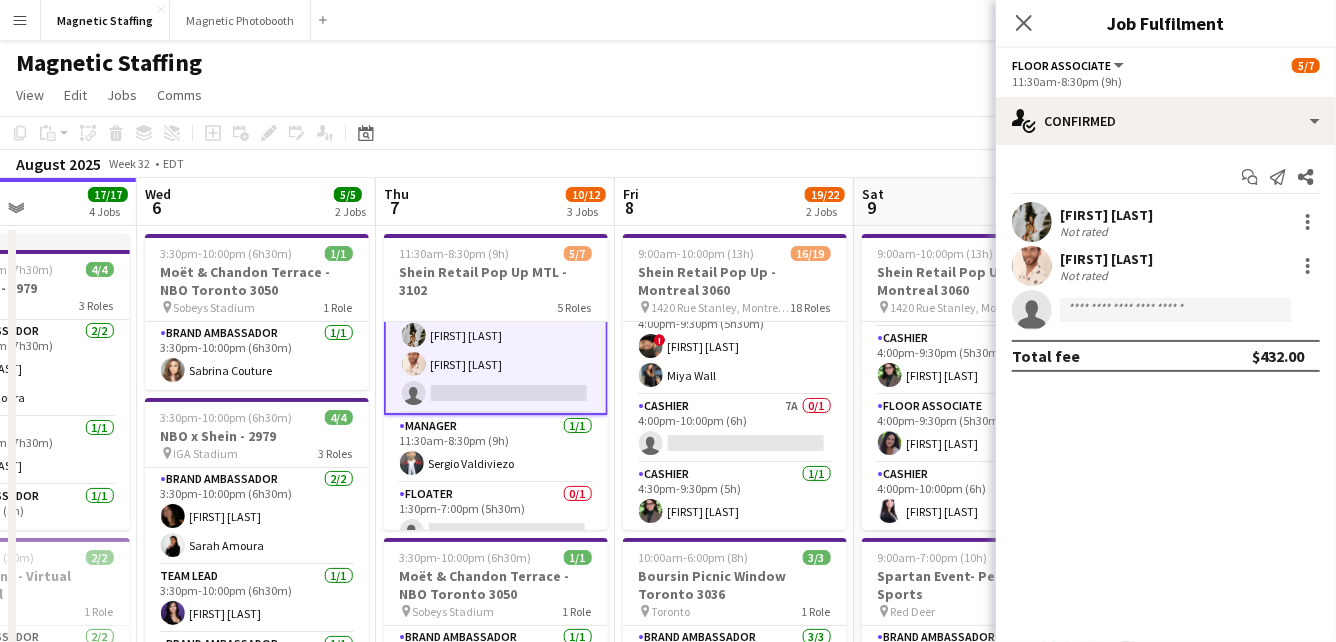scroll, scrollTop: 175, scrollLeft: 0, axis: vertical 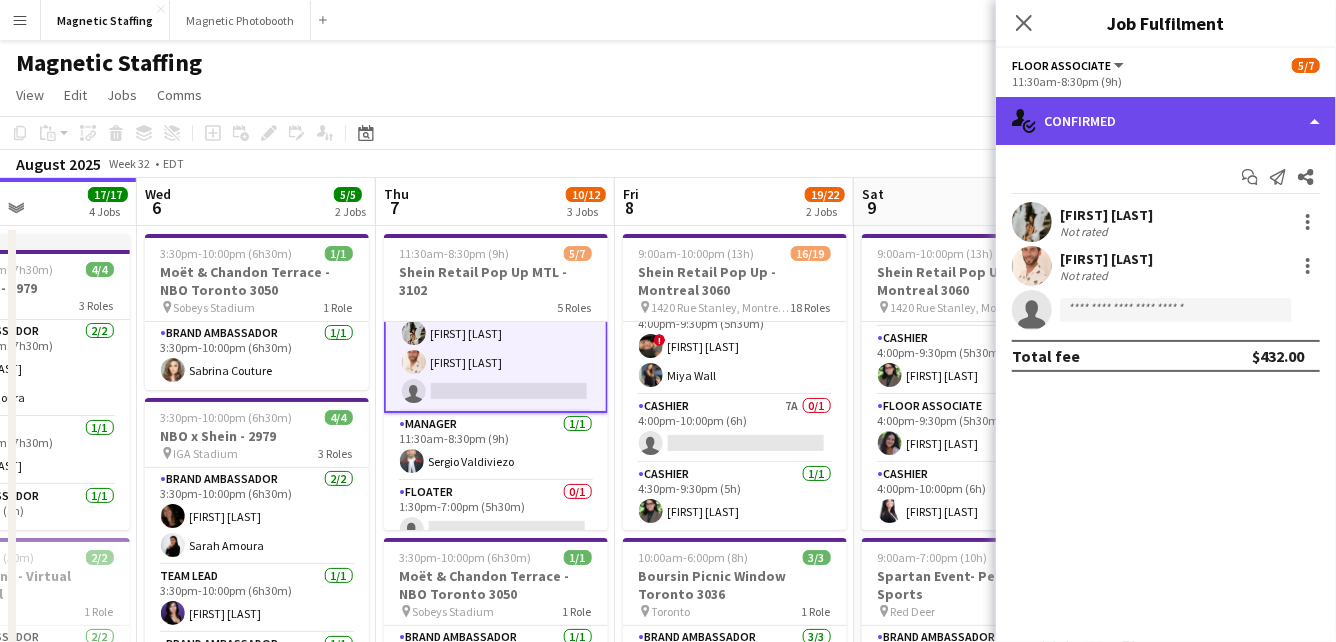 click on "single-neutral-actions-check-2
Confirmed" 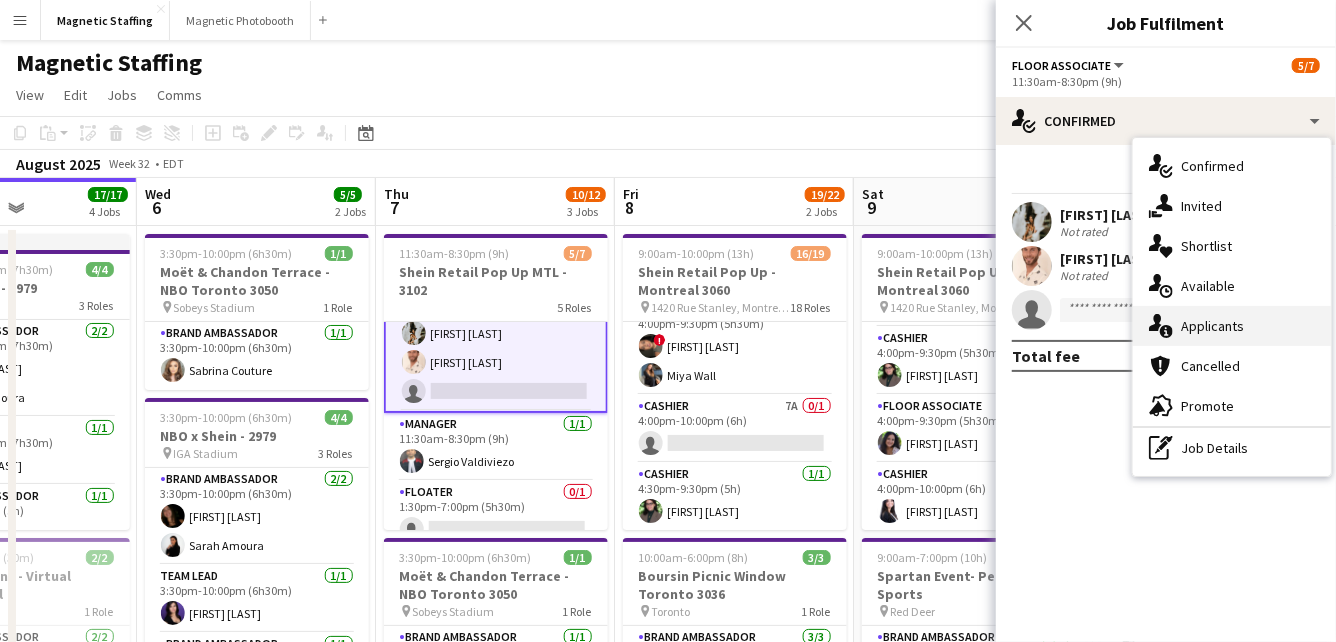 click 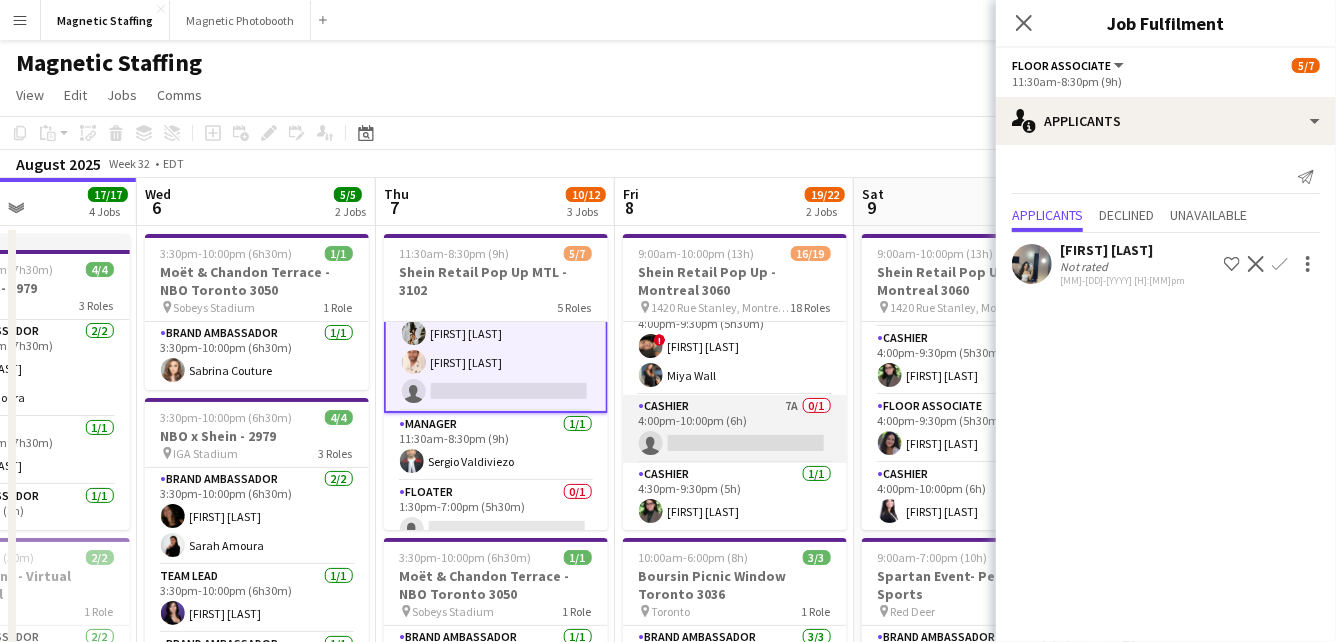 click on "Cashier   7A   0/1   4:00pm-10:00pm (6h)
single-neutral-actions" at bounding box center (735, 429) 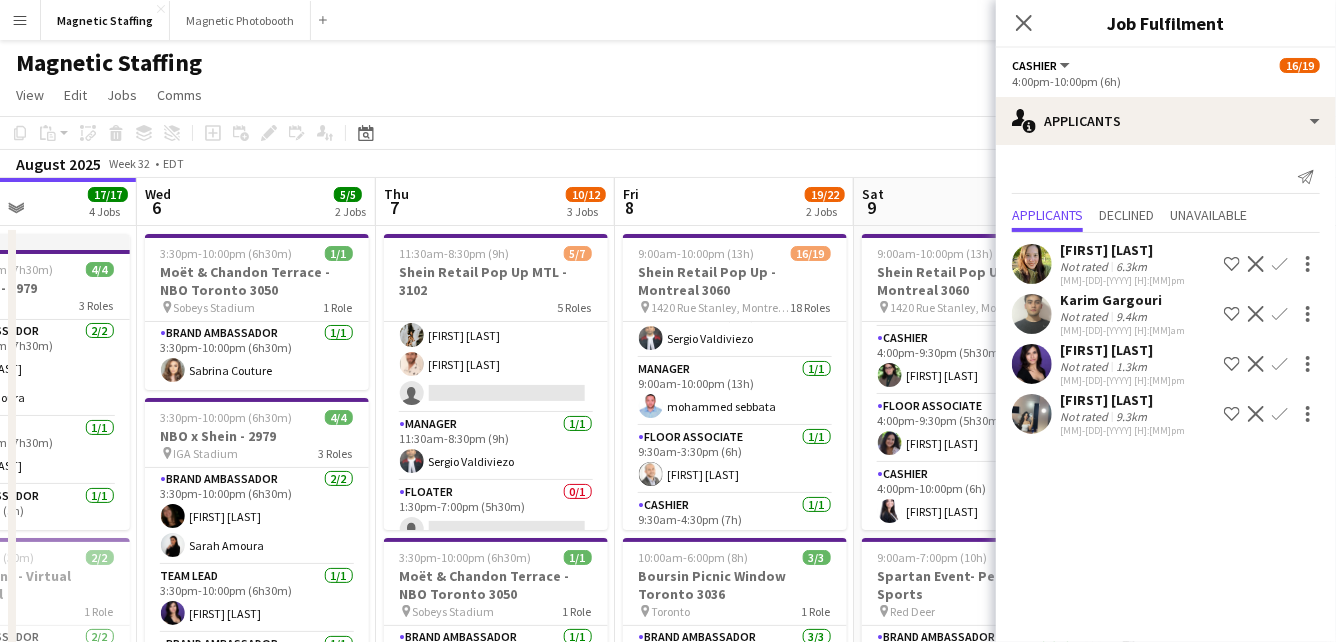 scroll, scrollTop: 0, scrollLeft: 0, axis: both 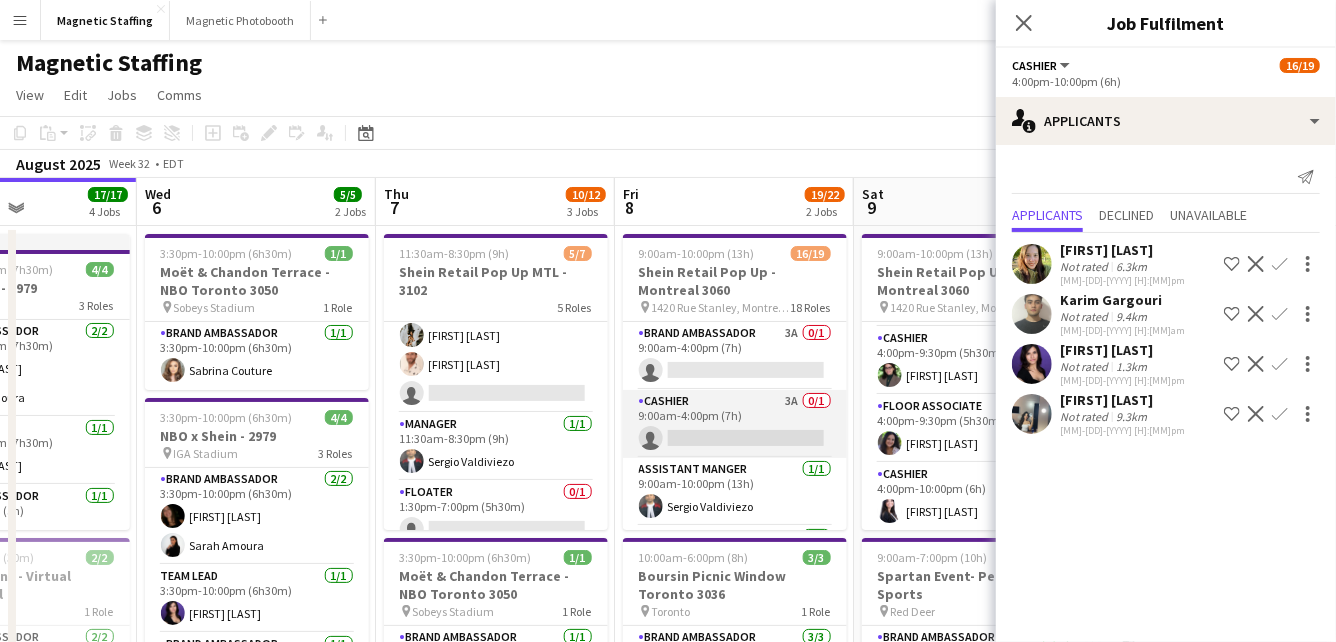 click on "Cashier   3A   0/1   9:00am-4:00pm (7h)
single-neutral-actions" at bounding box center (735, 424) 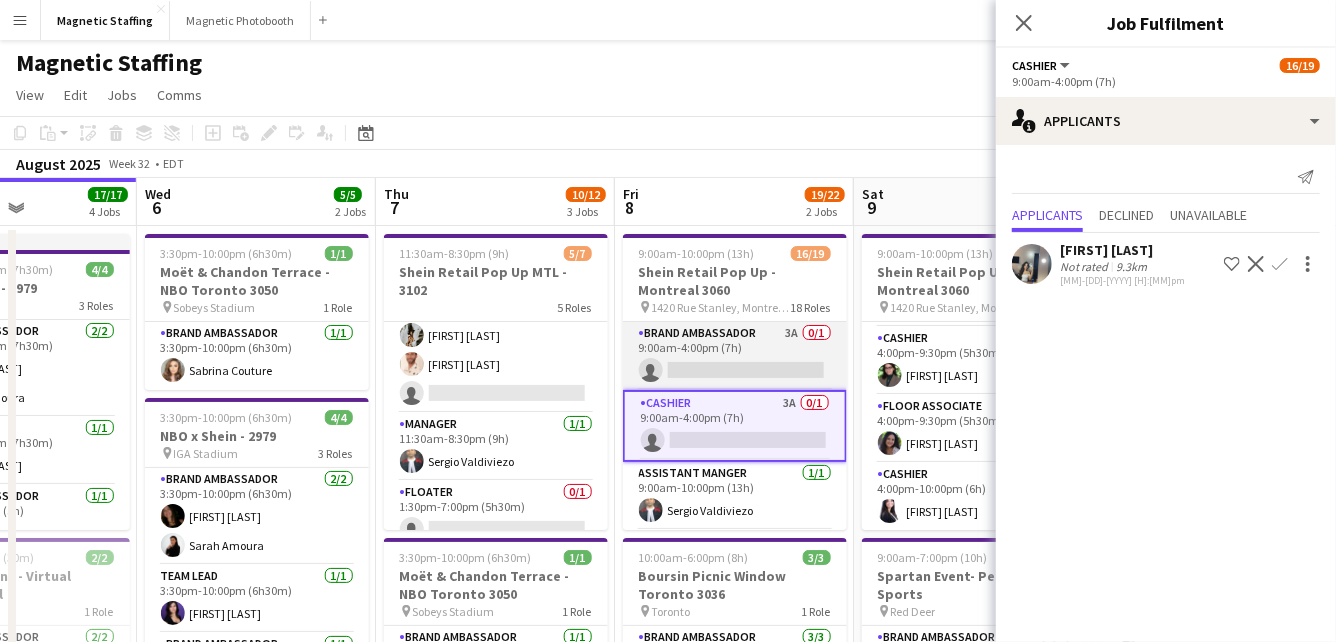 click on "Brand Ambassador   3A   0/1   9:00am-4:00pm (7h)
single-neutral-actions" at bounding box center [735, 356] 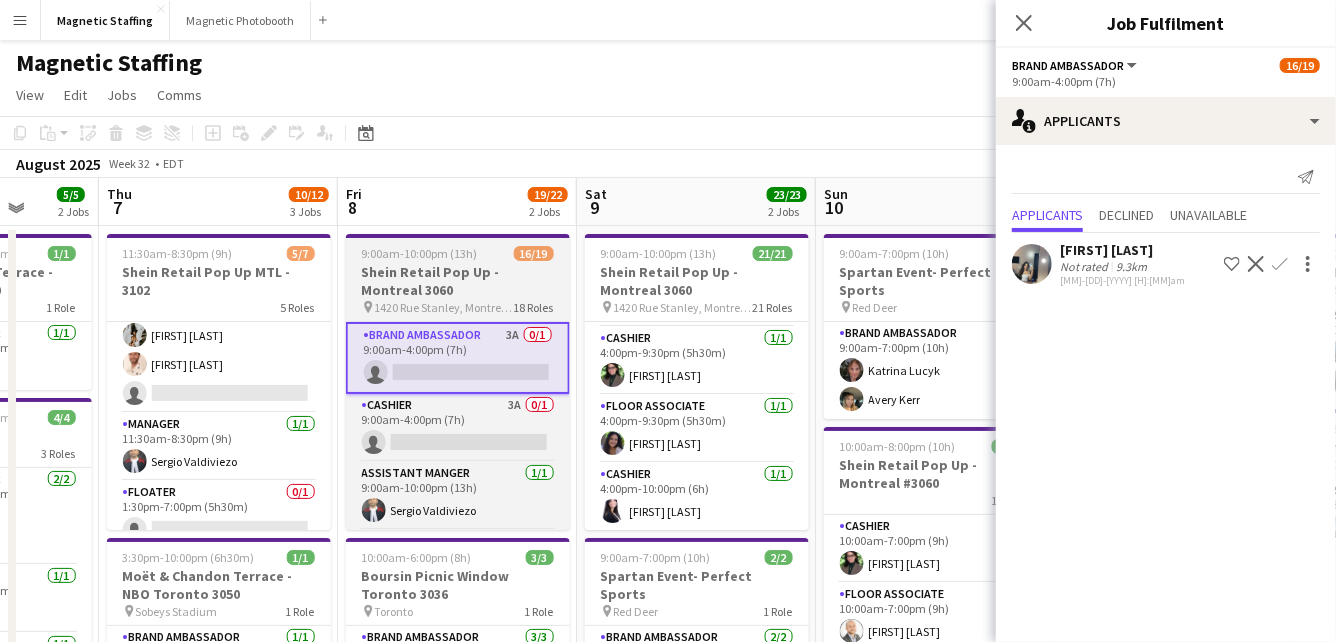 drag, startPoint x: 731, startPoint y: 347, endPoint x: 443, endPoint y: 373, distance: 289.17123 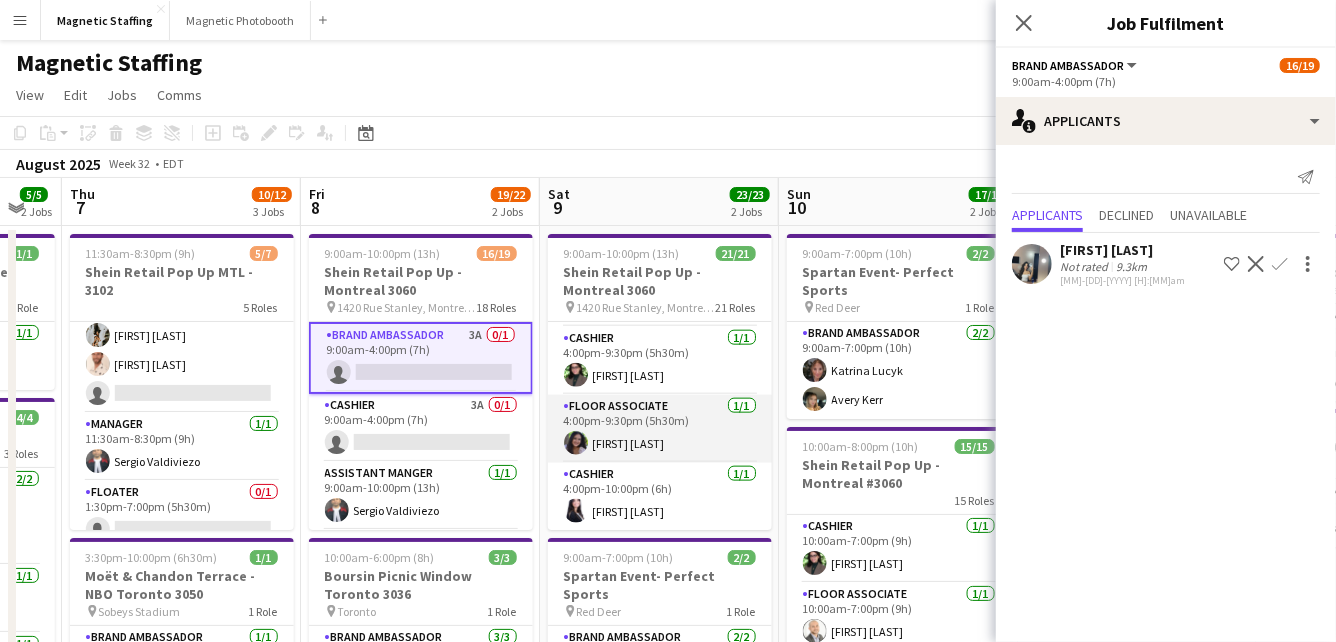 click on "Floor Associate   1/1   [H]:[MM]pm-[H]:[MM]pm ([H]h[MM]m)
[FIRST] [LAST]" at bounding box center [660, 429] 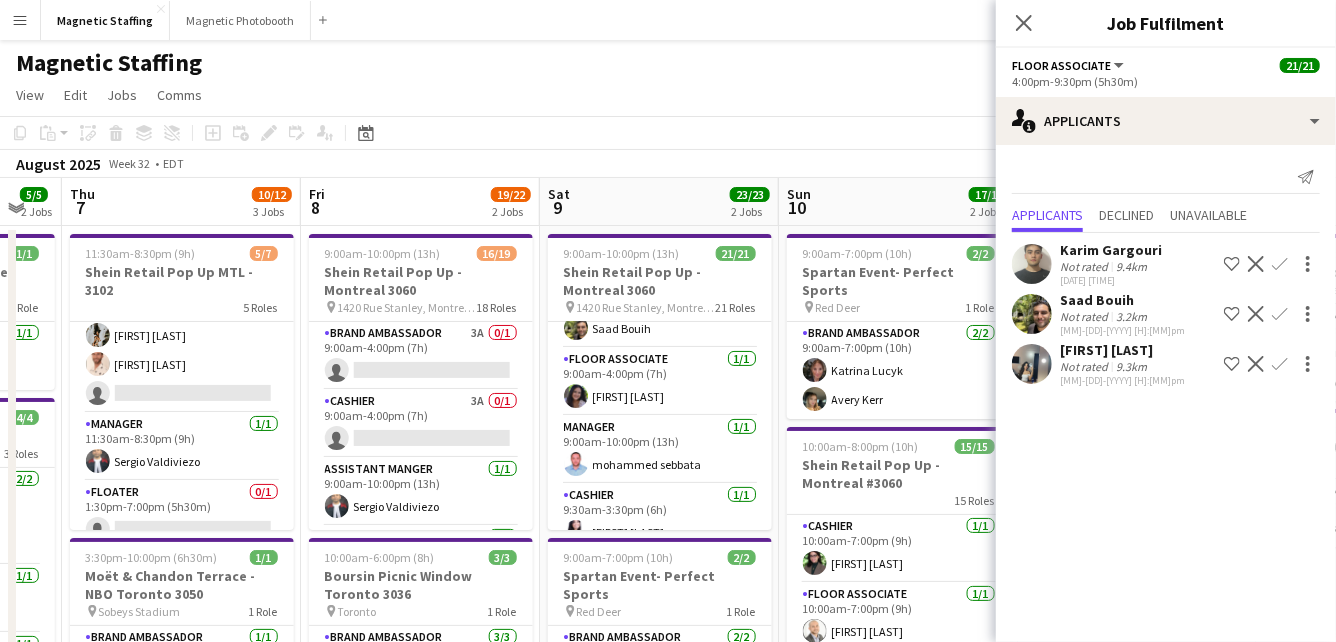 scroll, scrollTop: 0, scrollLeft: 0, axis: both 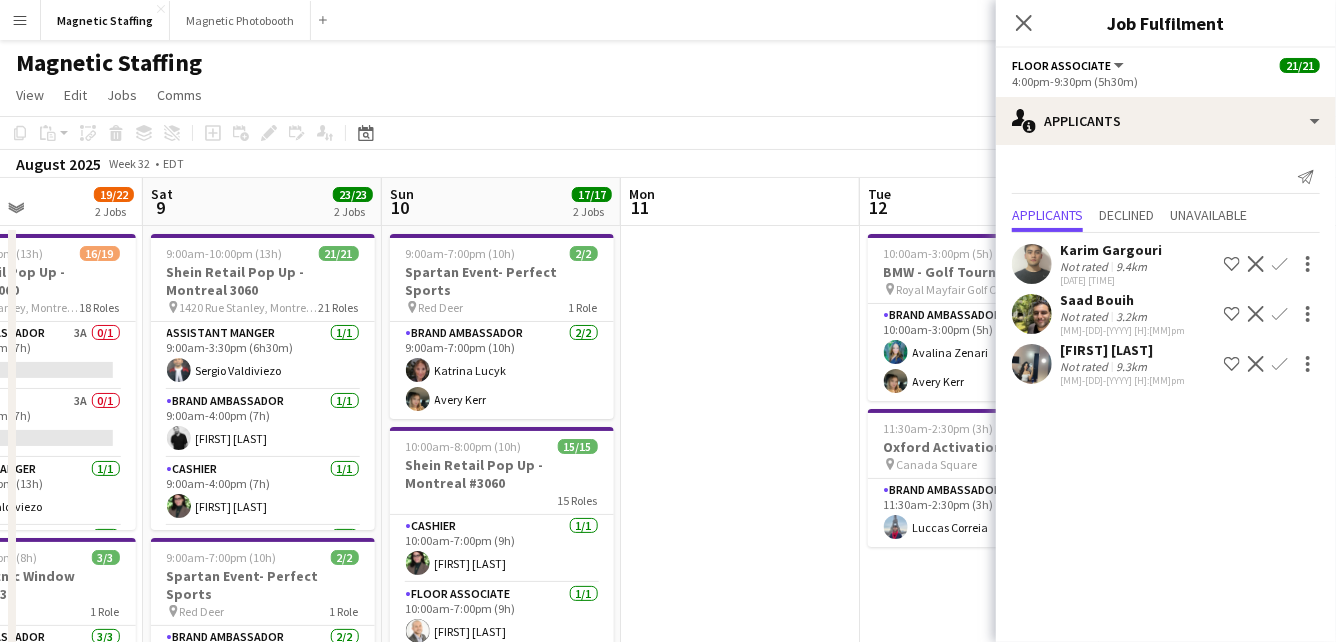 drag, startPoint x: 631, startPoint y: 355, endPoint x: 237, endPoint y: 458, distance: 407.24072 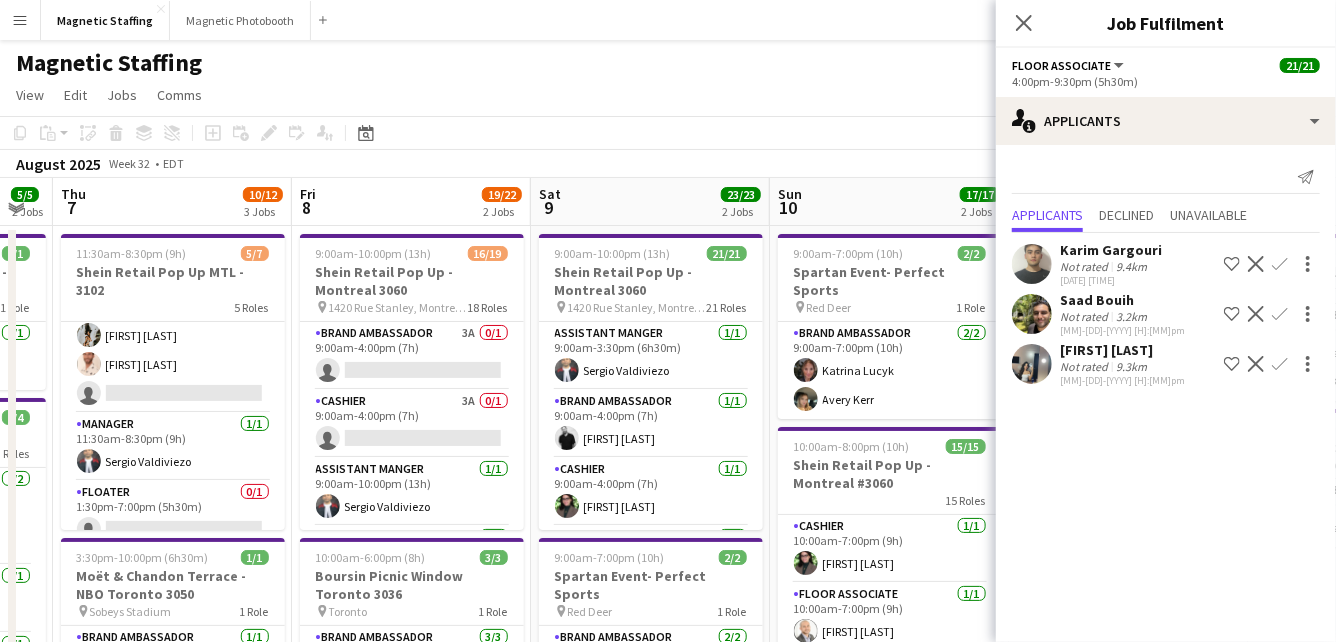 drag, startPoint x: 238, startPoint y: 478, endPoint x: 627, endPoint y: 416, distance: 393.90988 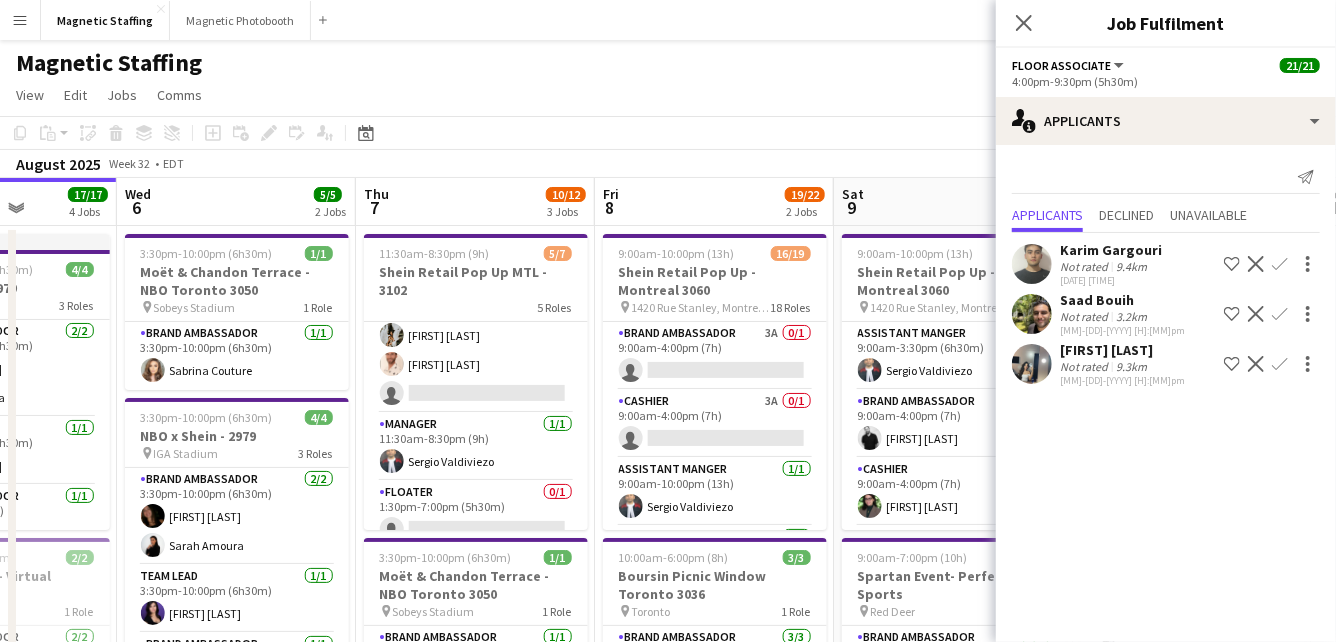 drag, startPoint x: 657, startPoint y: 508, endPoint x: 1169, endPoint y: 386, distance: 526.3345 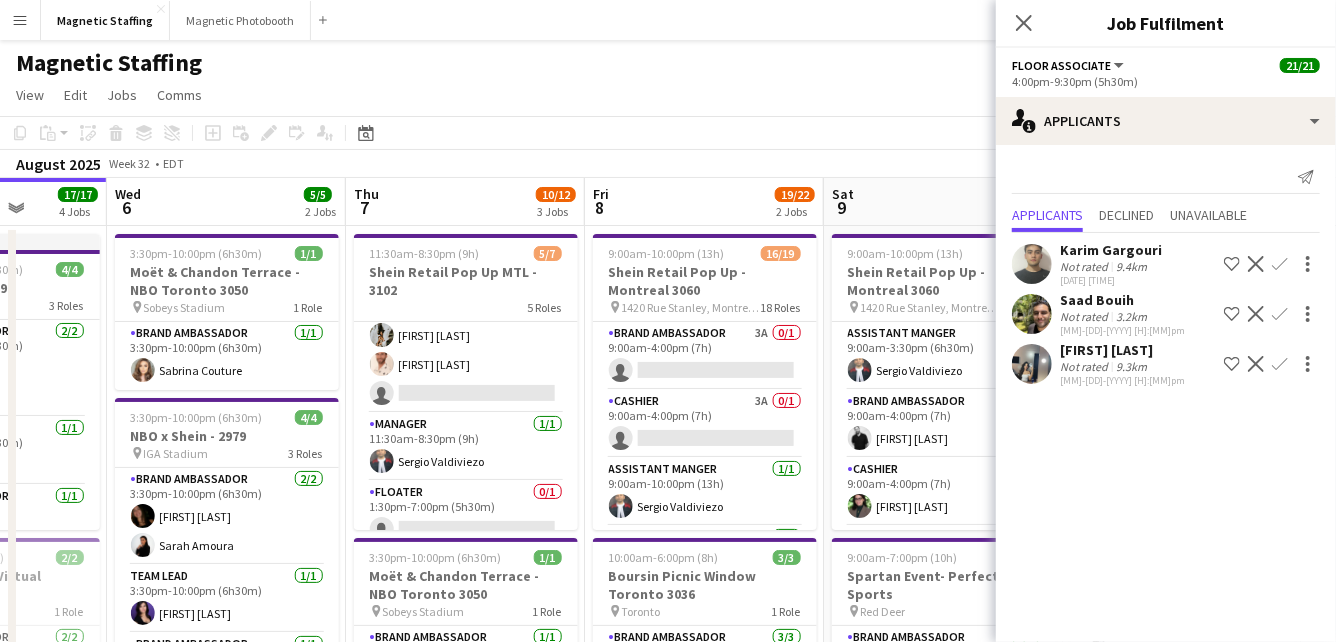 drag, startPoint x: 622, startPoint y: 452, endPoint x: 857, endPoint y: 433, distance: 235.76683 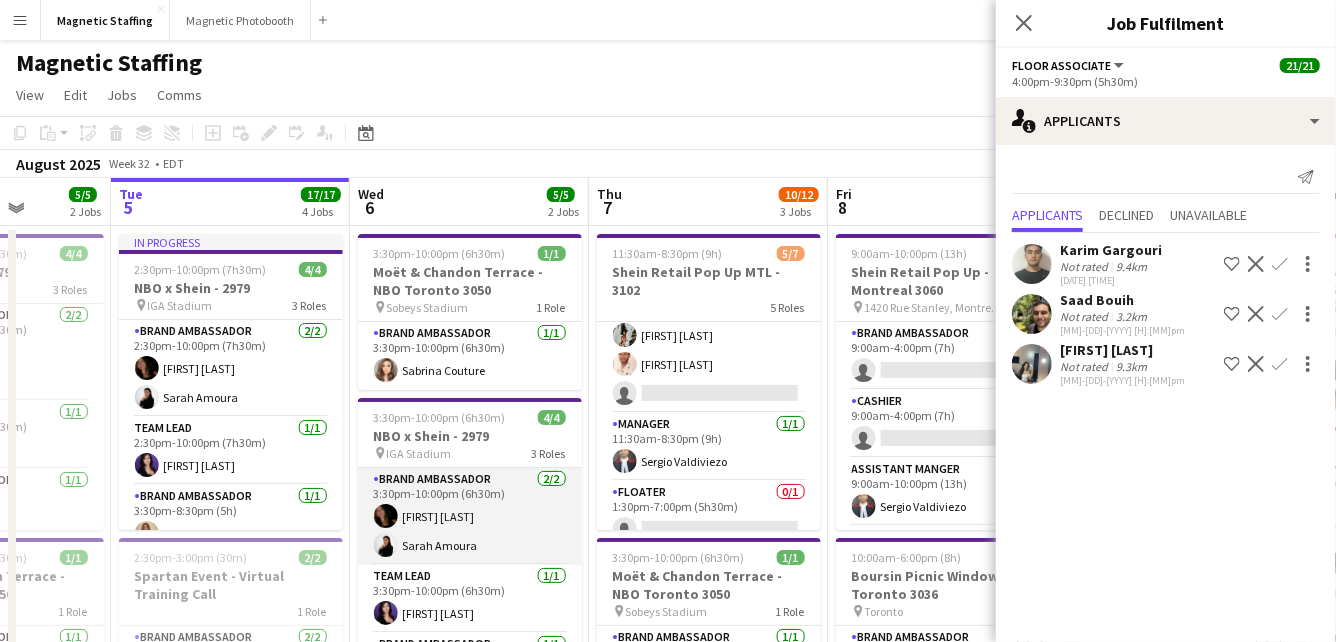 scroll, scrollTop: 0, scrollLeft: 605, axis: horizontal 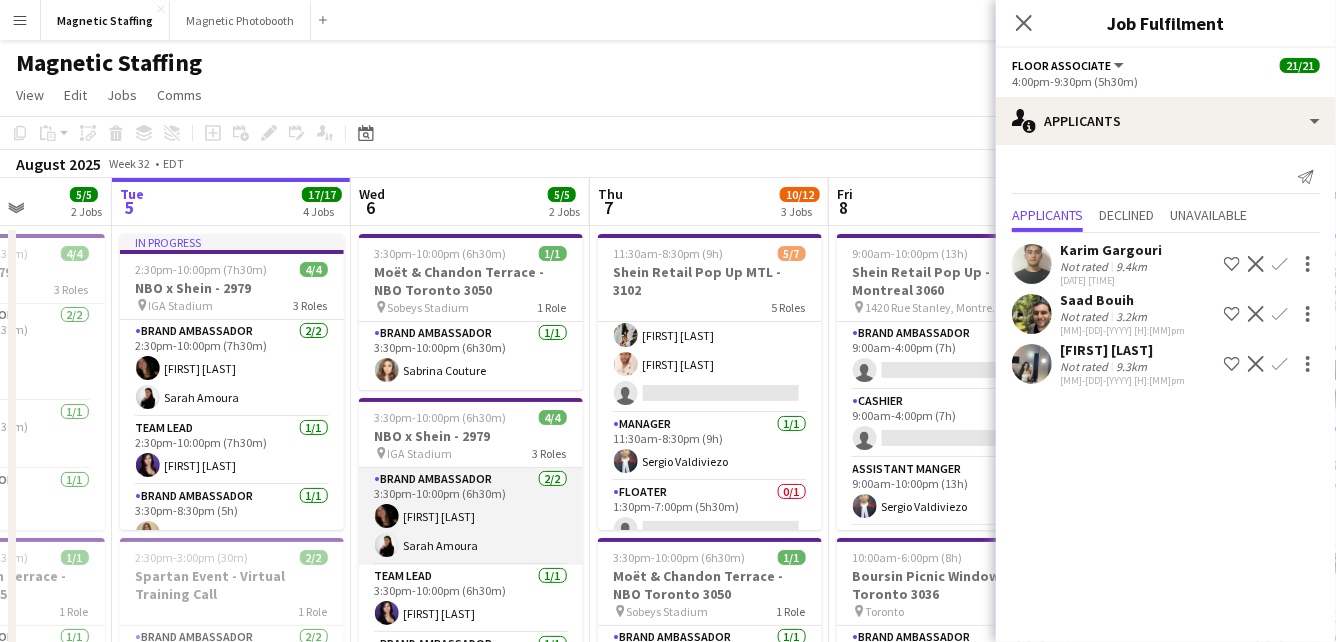 click on "Brand Ambassador   2/2   [H]:[MM]pm-[HH]:[MM]pm ([H]h[MM]m)
[FIRST] [LAST] [FIRST] [LAST]" at bounding box center (471, 516) 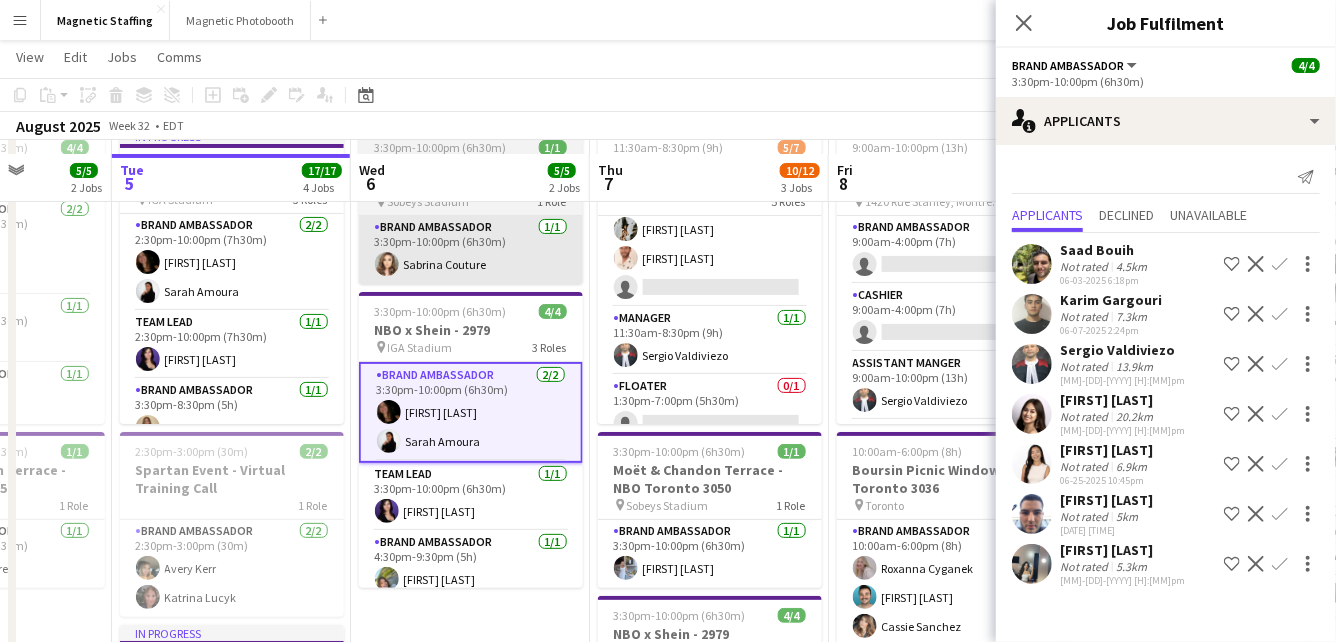 scroll, scrollTop: 119, scrollLeft: 0, axis: vertical 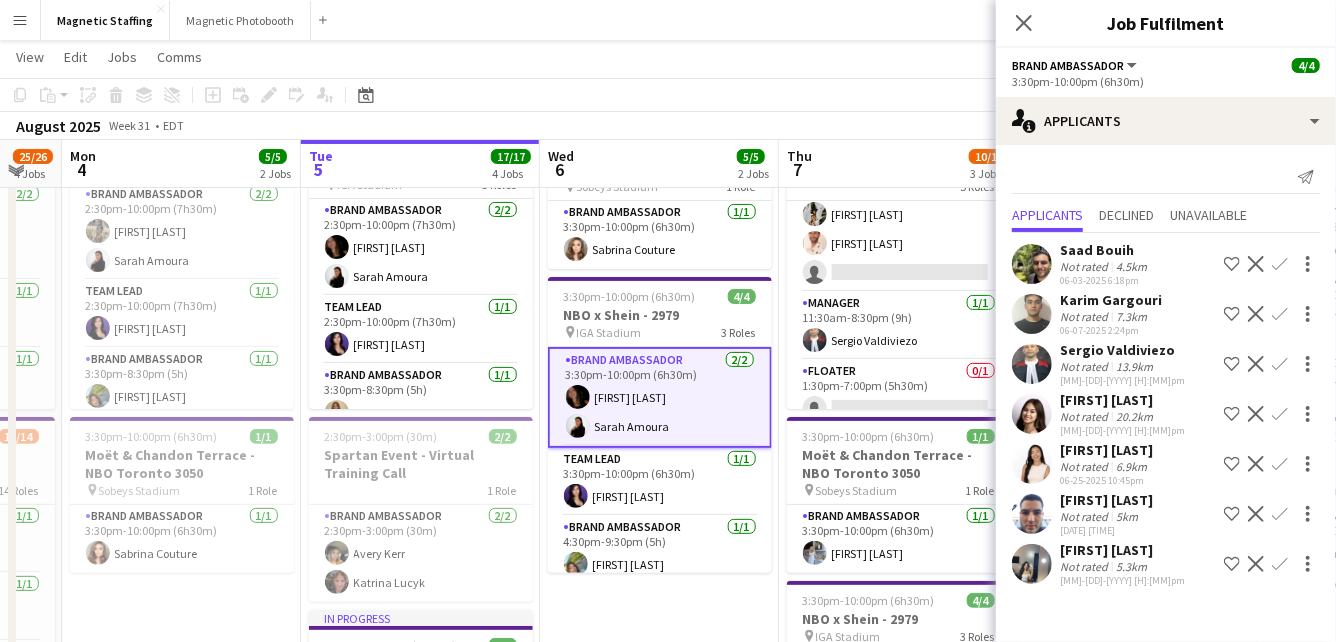 drag, startPoint x: 453, startPoint y: 514, endPoint x: 642, endPoint y: 498, distance: 189.67604 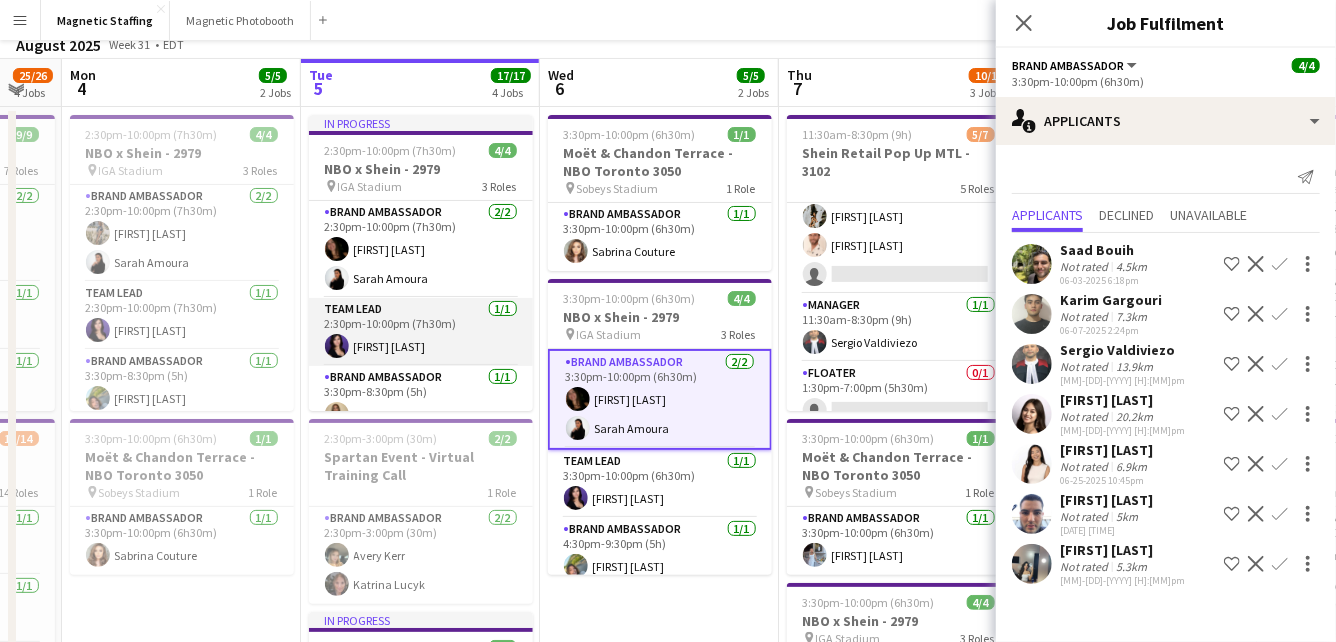 scroll, scrollTop: 0, scrollLeft: 0, axis: both 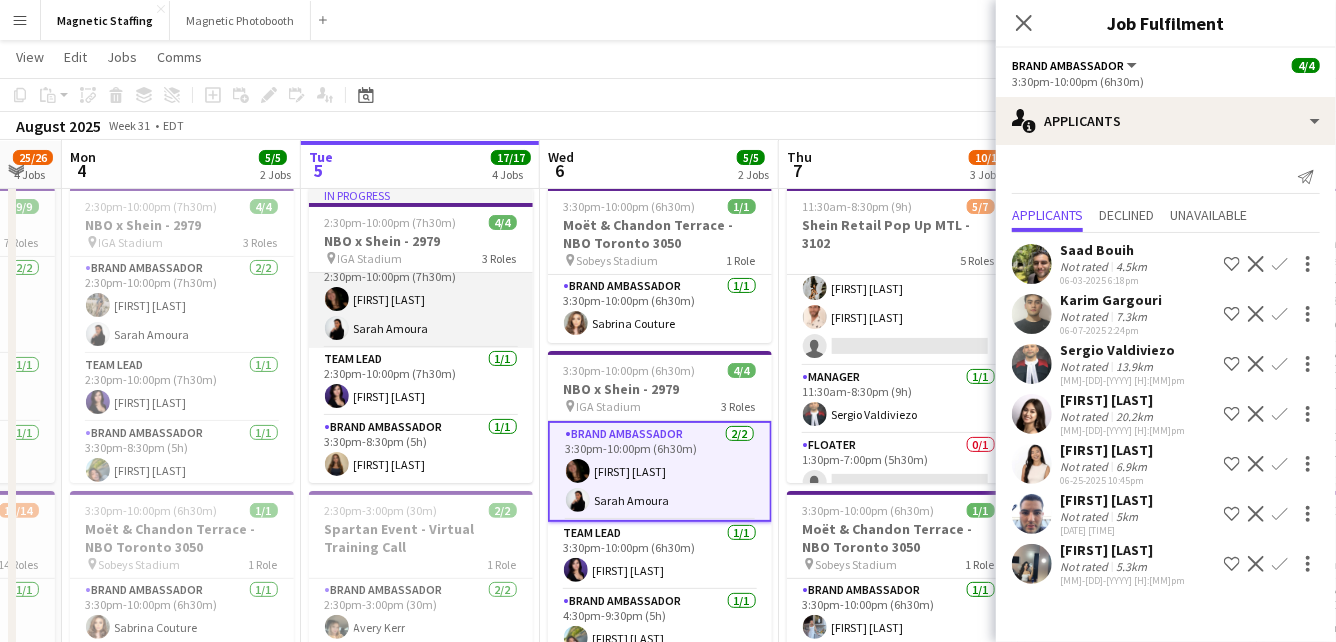 click on "Brand Ambassador   2/2   [H]:[MM]pm-[HH]:[MM]pm ([H]h[MM]m)
[FIRST] [LAST] [FIRST] [LAST]" at bounding box center [421, 299] 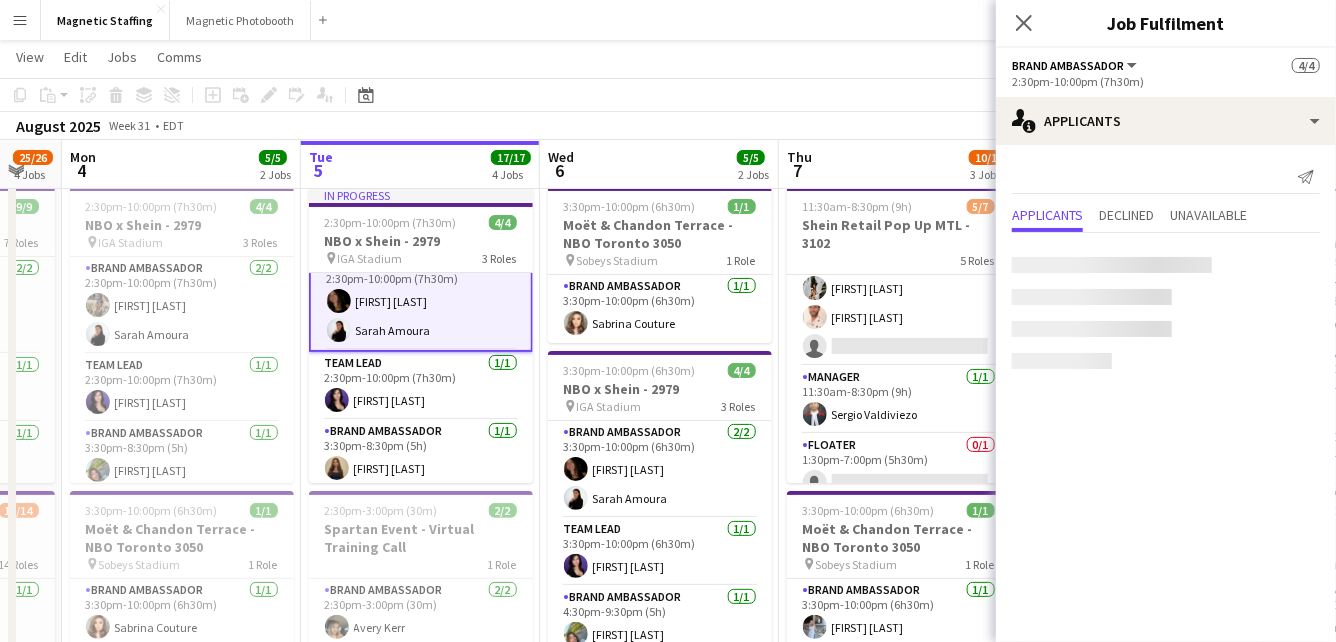 scroll, scrollTop: 0, scrollLeft: 415, axis: horizontal 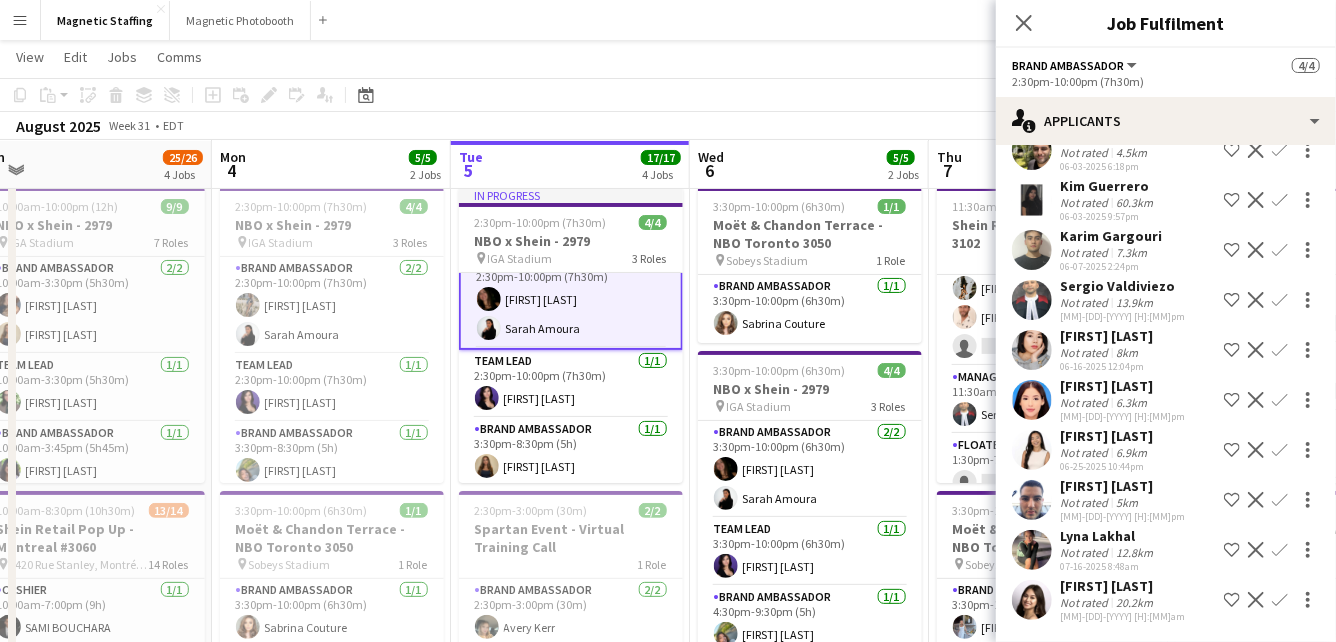 drag, startPoint x: 429, startPoint y: 392, endPoint x: 579, endPoint y: 392, distance: 150 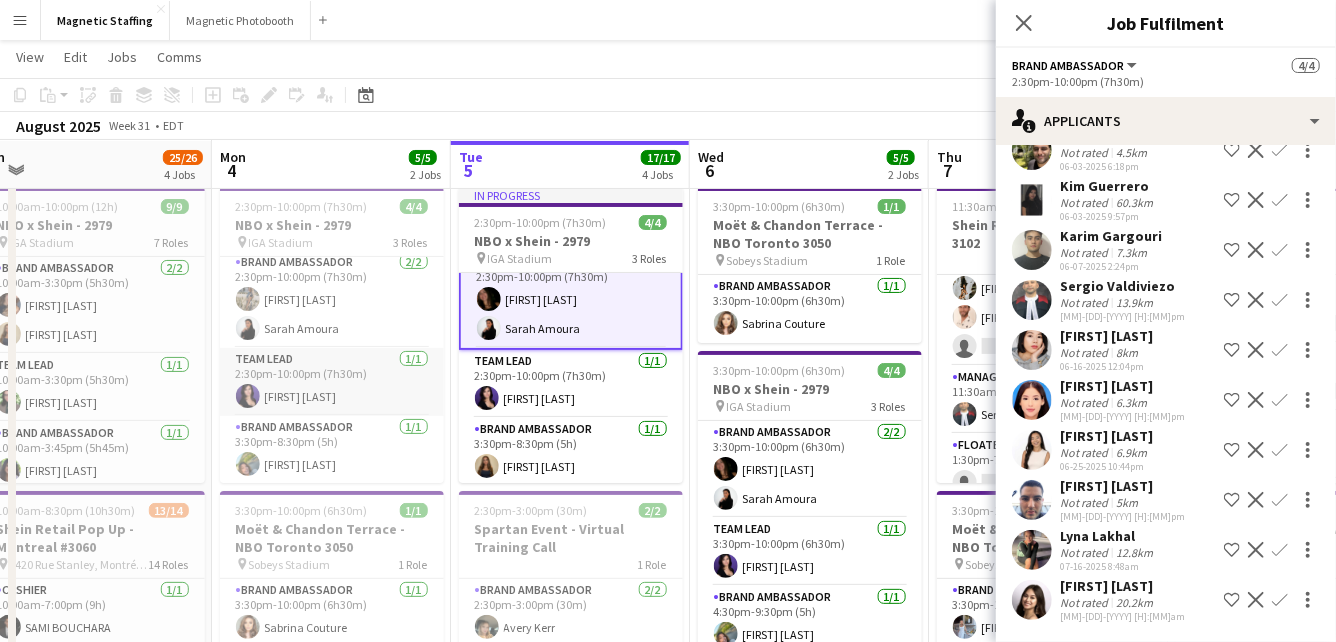 scroll, scrollTop: 0, scrollLeft: 0, axis: both 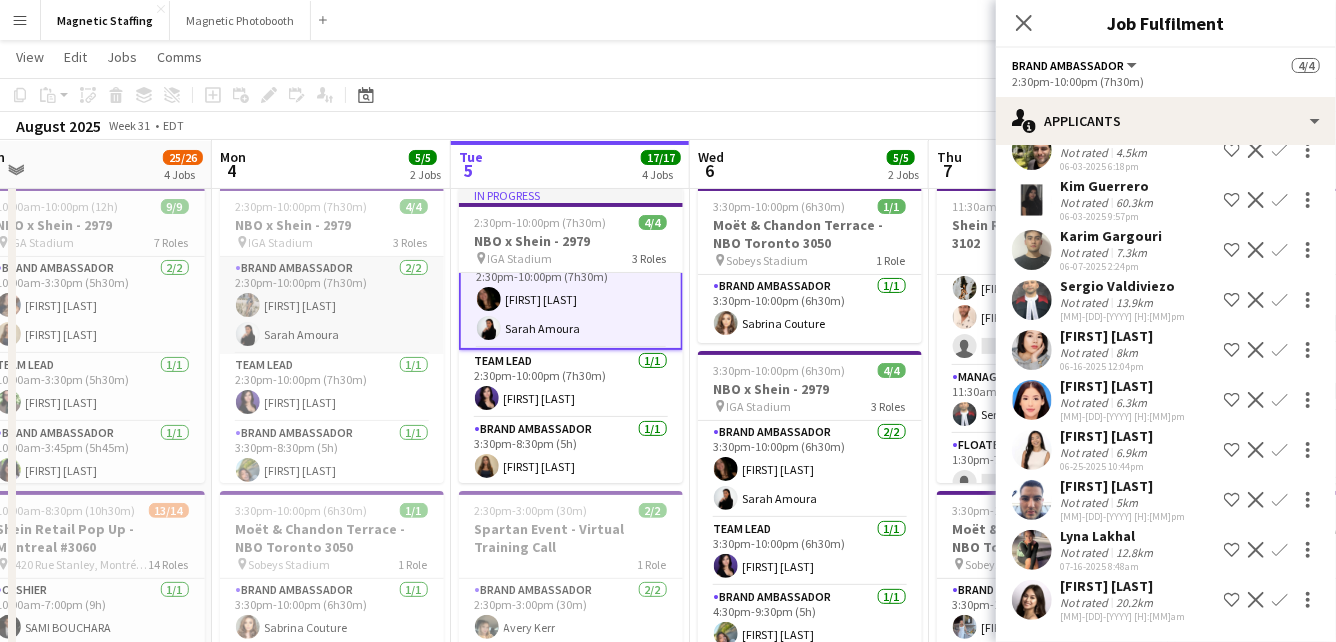 click on "Brand Ambassador   2/2   [H]:[MM]pm-[HH]:[MM]pm ([H]h[MM]m)
[FIRST] [LAST] [FIRST] [LAST]" at bounding box center [332, 305] 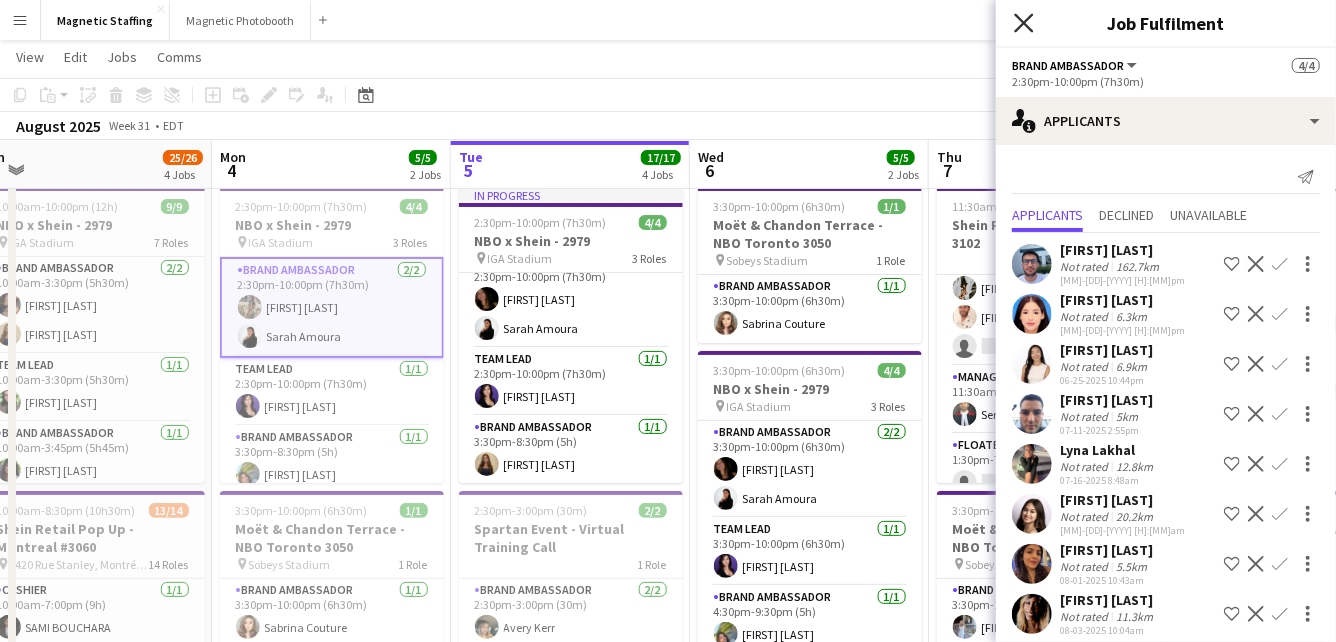 click on "Close pop-in" 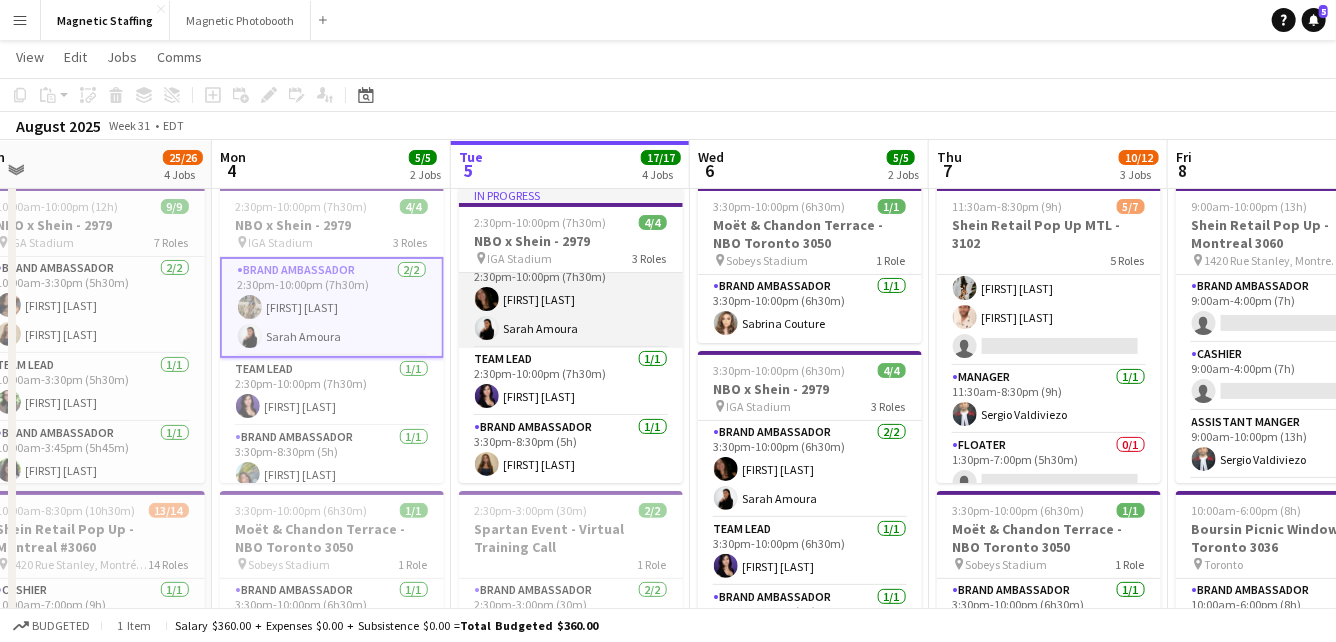 click on "Brand Ambassador   2/2   [H]:[MM]pm-[HH]:[MM]pm ([H]h[MM]m)
[FIRST] [LAST] [FIRST] [LAST]" at bounding box center [571, 299] 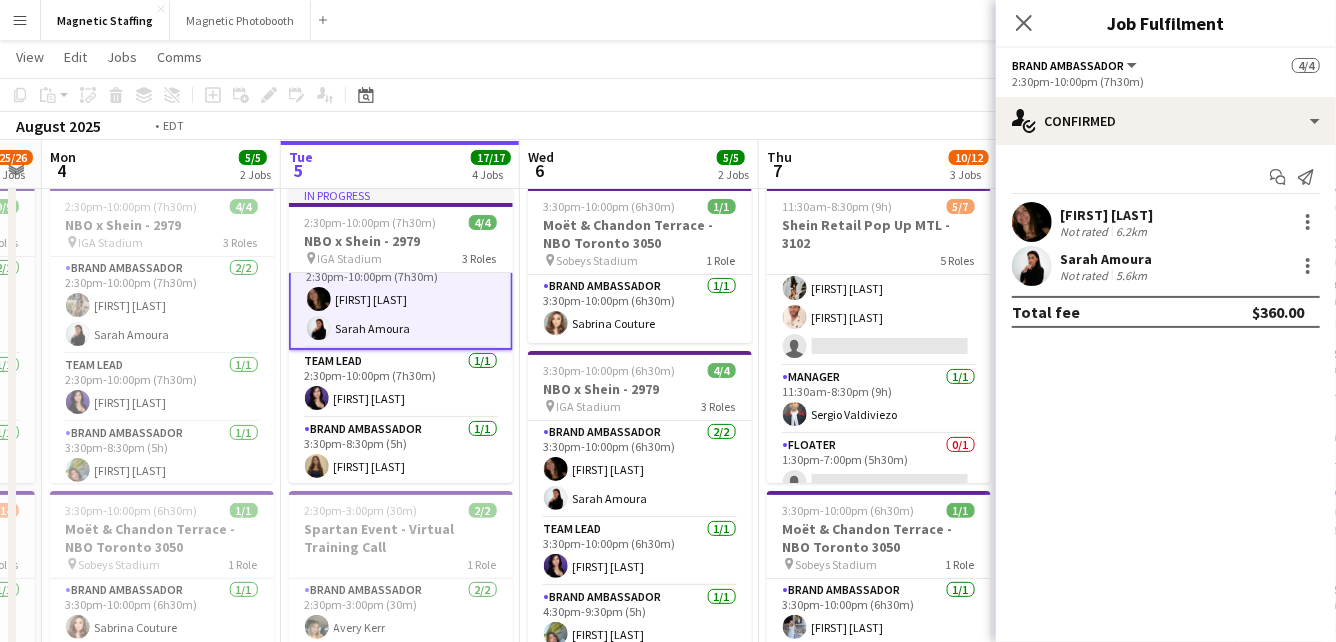 drag, startPoint x: 612, startPoint y: 314, endPoint x: 354, endPoint y: 314, distance: 258 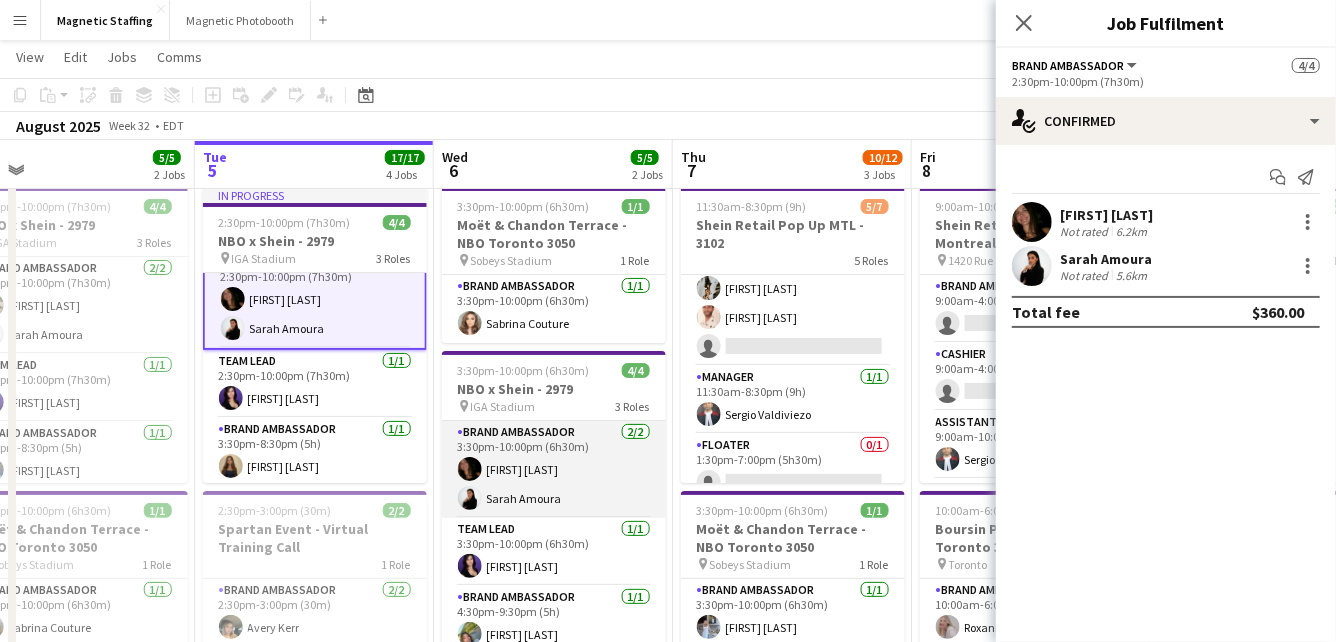 click on "Brand Ambassador   2/2   [H]:[MM]pm-[HH]:[MM]pm ([H]h[MM]m)
[FIRST] [LAST] [FIRST] [LAST]" at bounding box center (554, 469) 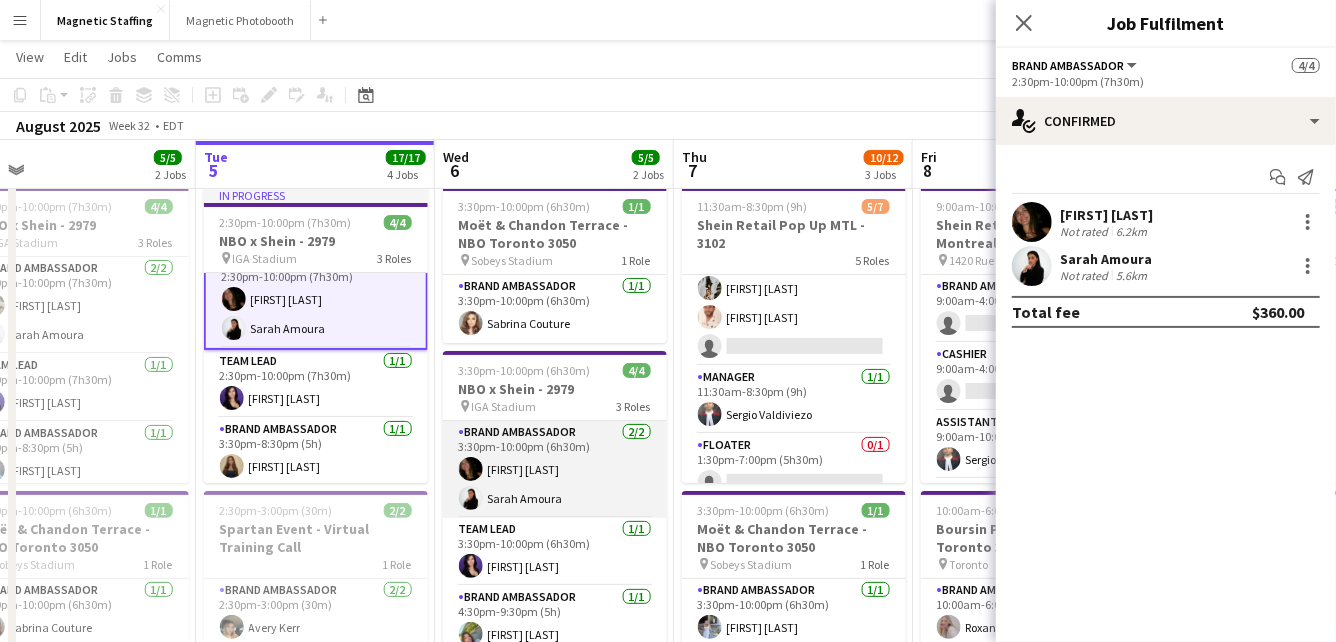 scroll, scrollTop: 22, scrollLeft: 0, axis: vertical 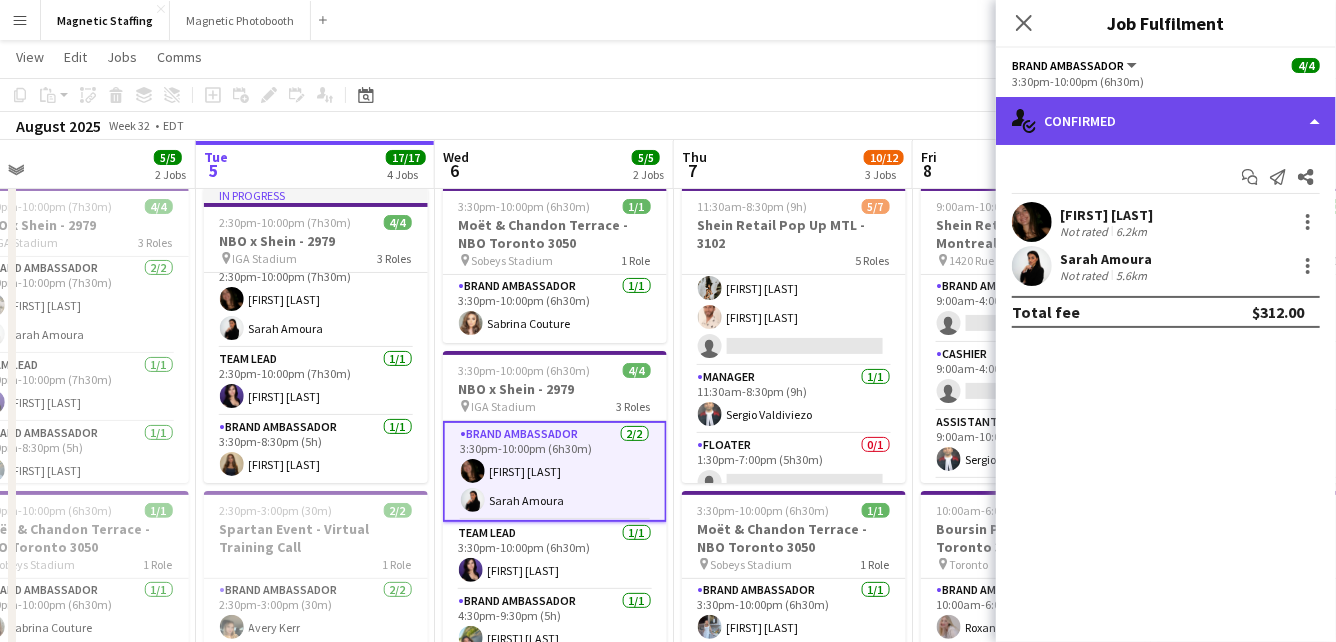 click on "single-neutral-actions-check-2
Confirmed" 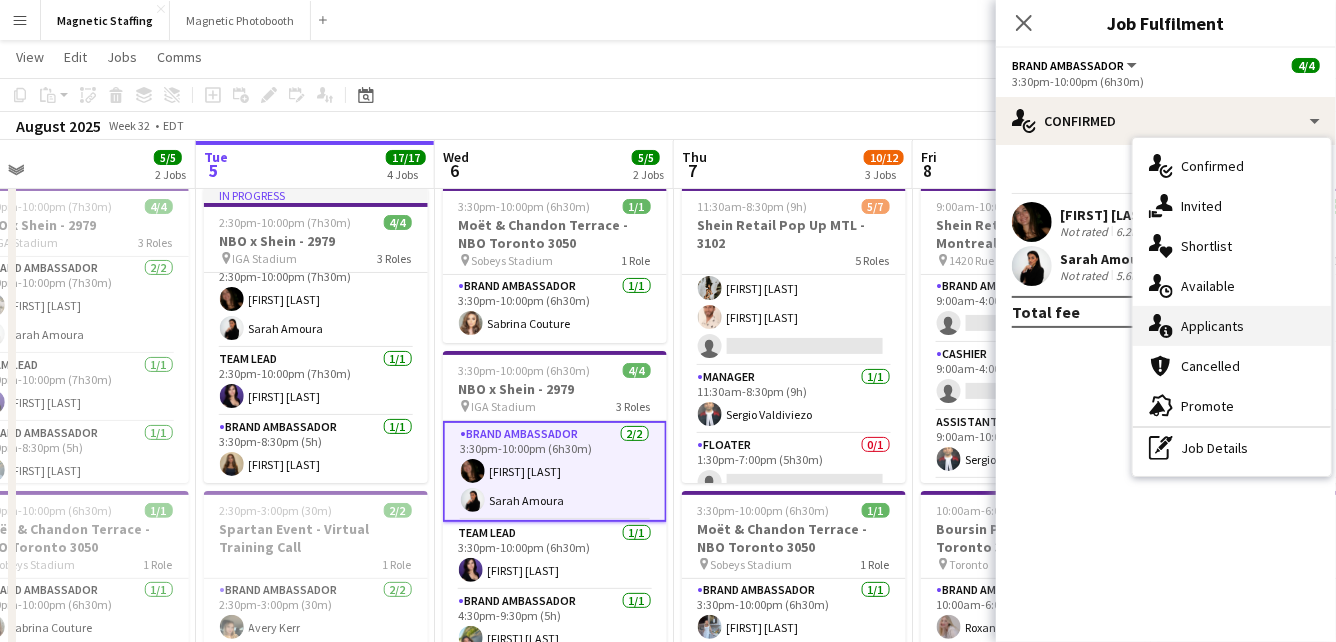 click on "single-neutral-actions-information
Applicants" at bounding box center [1232, 326] 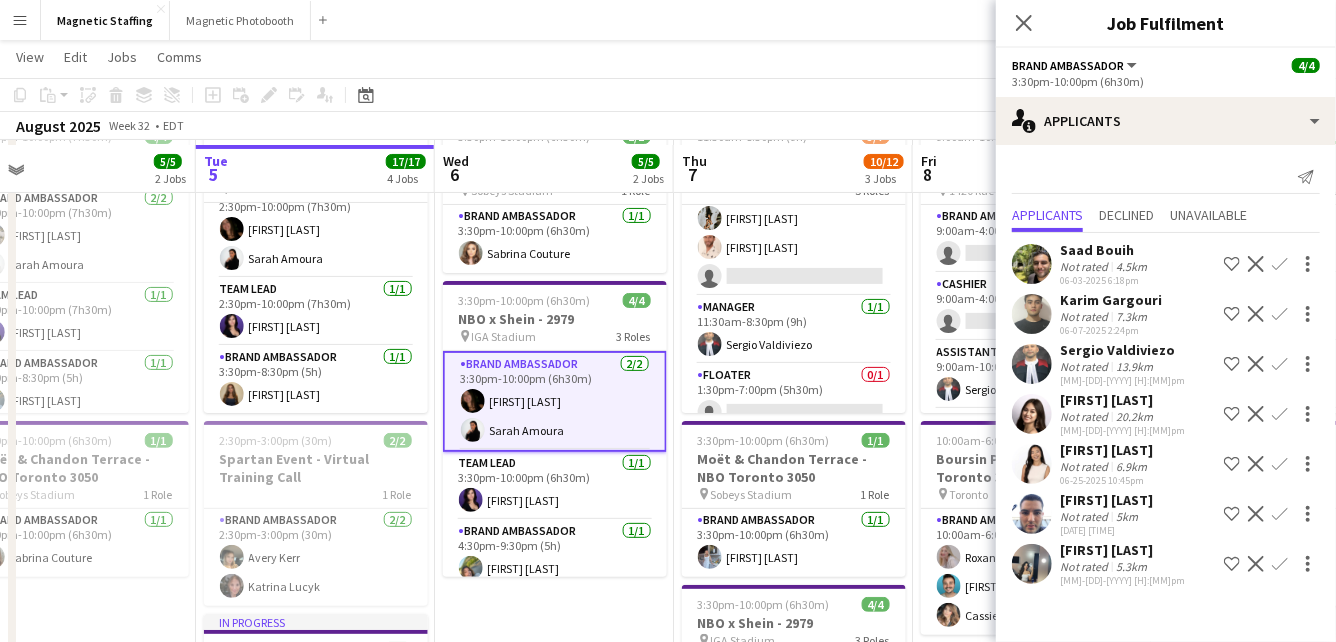 scroll, scrollTop: 123, scrollLeft: 0, axis: vertical 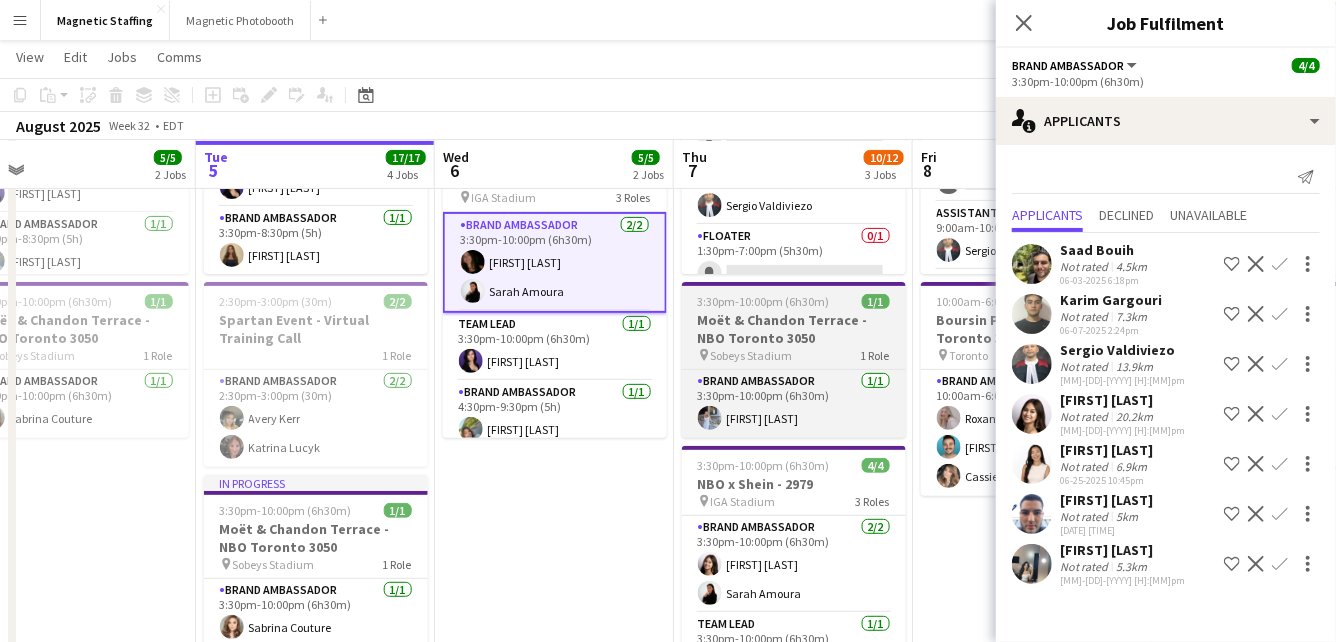 click on "Brand Ambassador   2/2   3:30pm-10:00pm (6h30m)
Sharon Azarine Sarah Amoura" at bounding box center (794, 564) 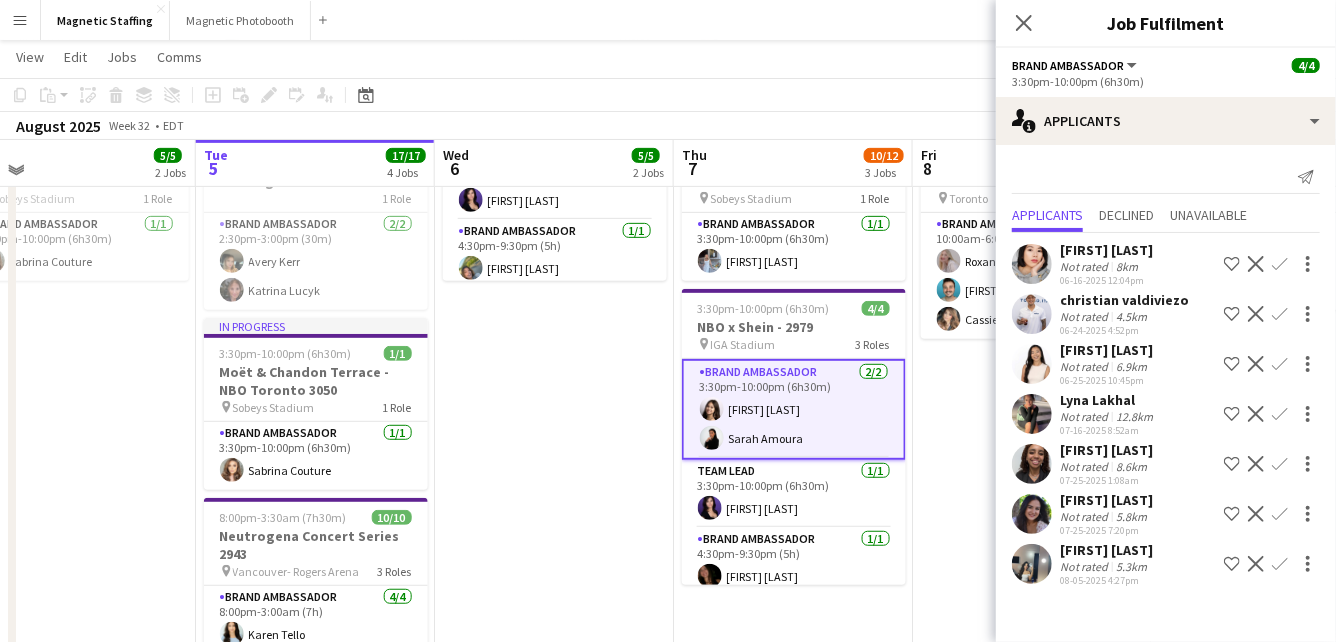 scroll, scrollTop: 410, scrollLeft: 0, axis: vertical 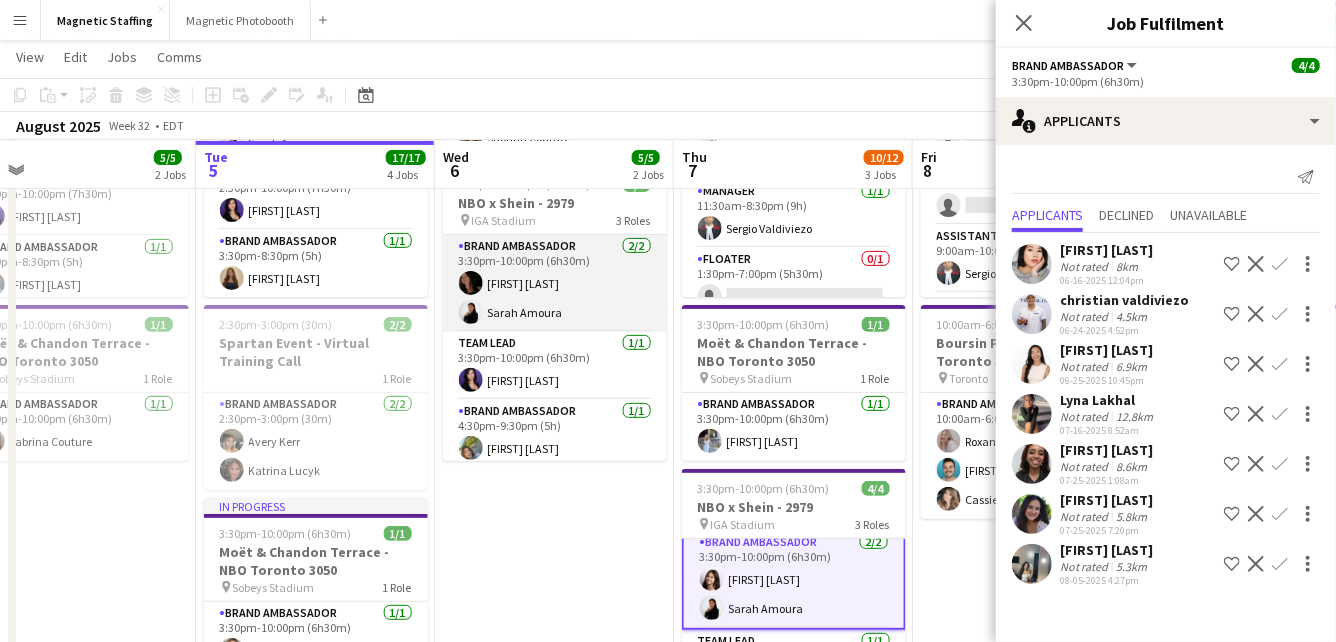 click on "Brand Ambassador   2/2   [H]:[MM]pm-[HH]:[MM]pm ([H]h[MM]m)
[FIRST] [LAST] [FIRST] [LAST]" at bounding box center (555, 283) 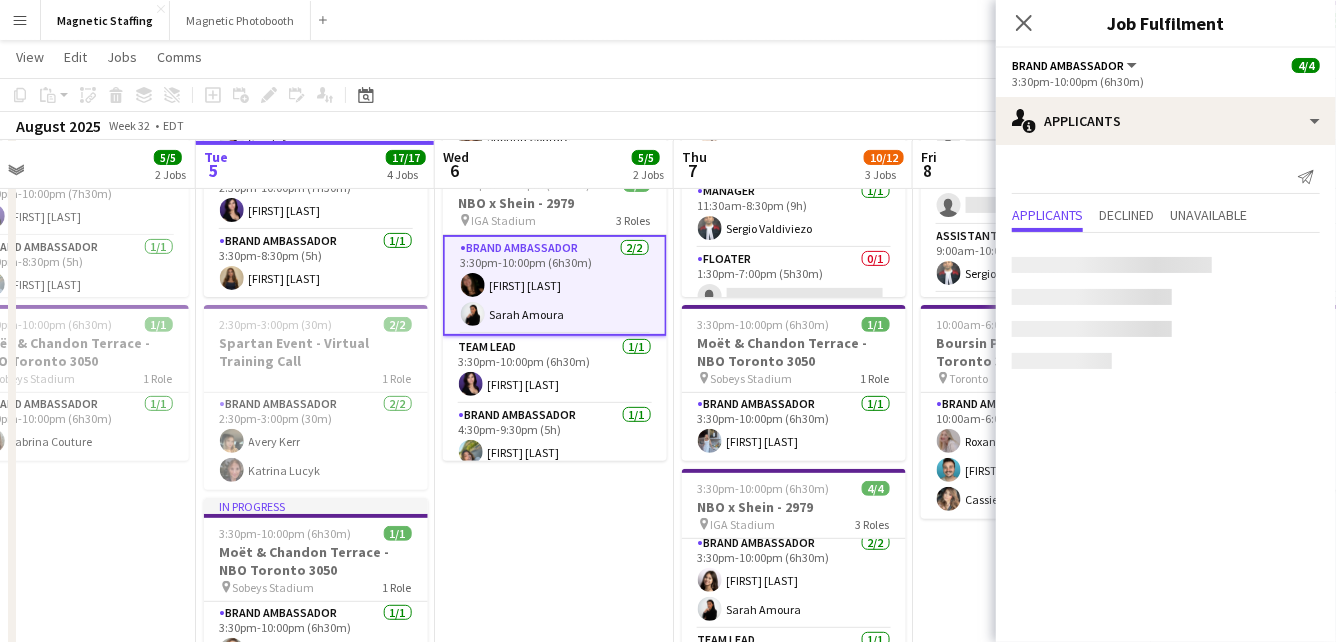 scroll, scrollTop: 7, scrollLeft: 0, axis: vertical 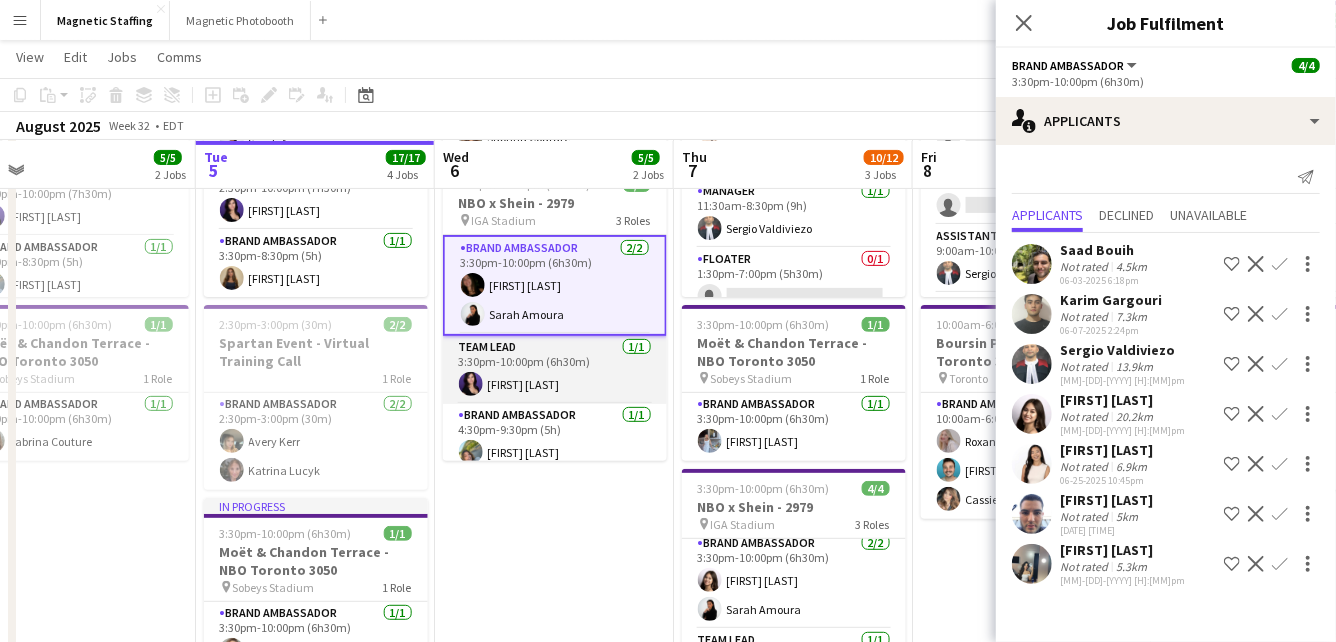 click on "Team Lead   1/1   [H]:[MM]pm-[HH]:[MM]pm ([H]h[MM]m)
[FIRST] [LAST]" at bounding box center [555, 370] 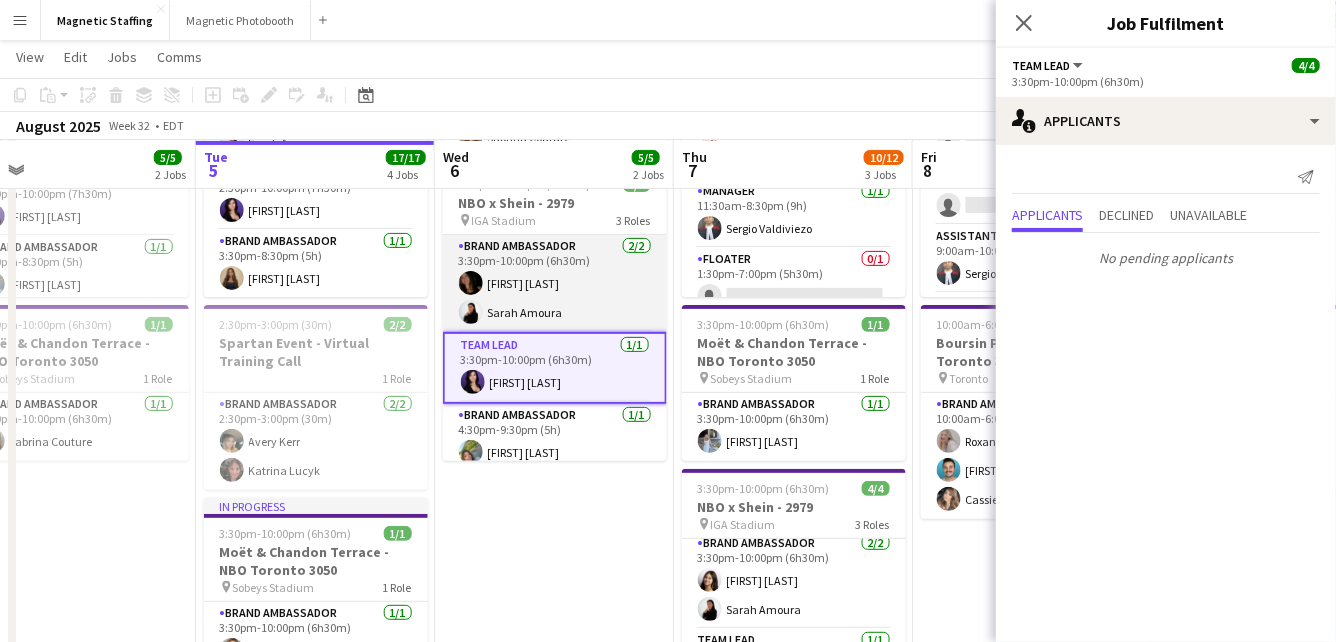 click on "Brand Ambassador   2/2   [H]:[MM]pm-[HH]:[MM]pm ([H]h[MM]m)
[FIRST] [LAST] [FIRST] [LAST]" at bounding box center (555, 283) 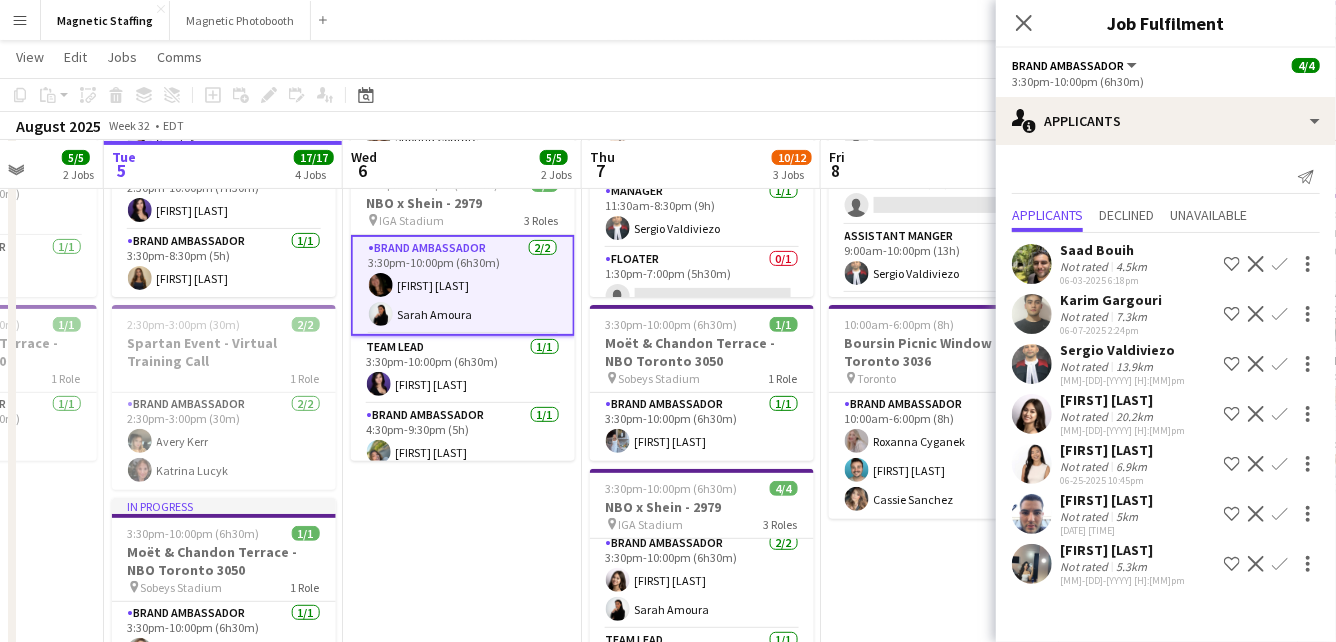 scroll, scrollTop: 0, scrollLeft: 860, axis: horizontal 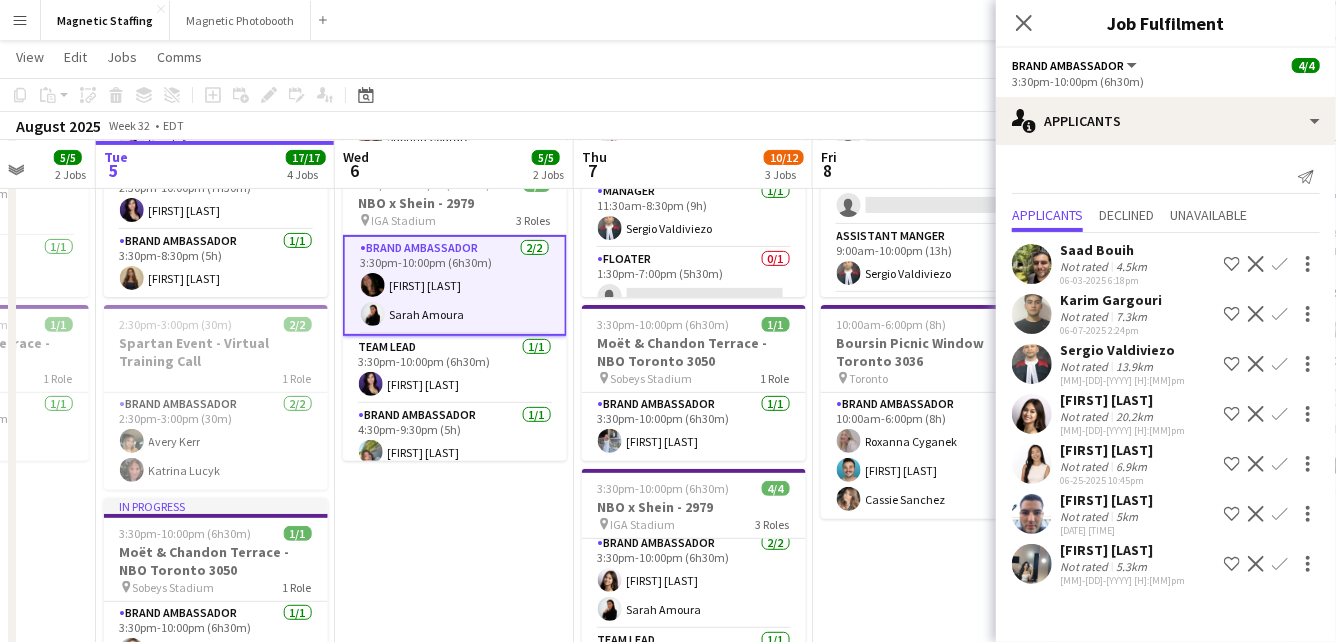 drag, startPoint x: 561, startPoint y: 486, endPoint x: 463, endPoint y: 486, distance: 98 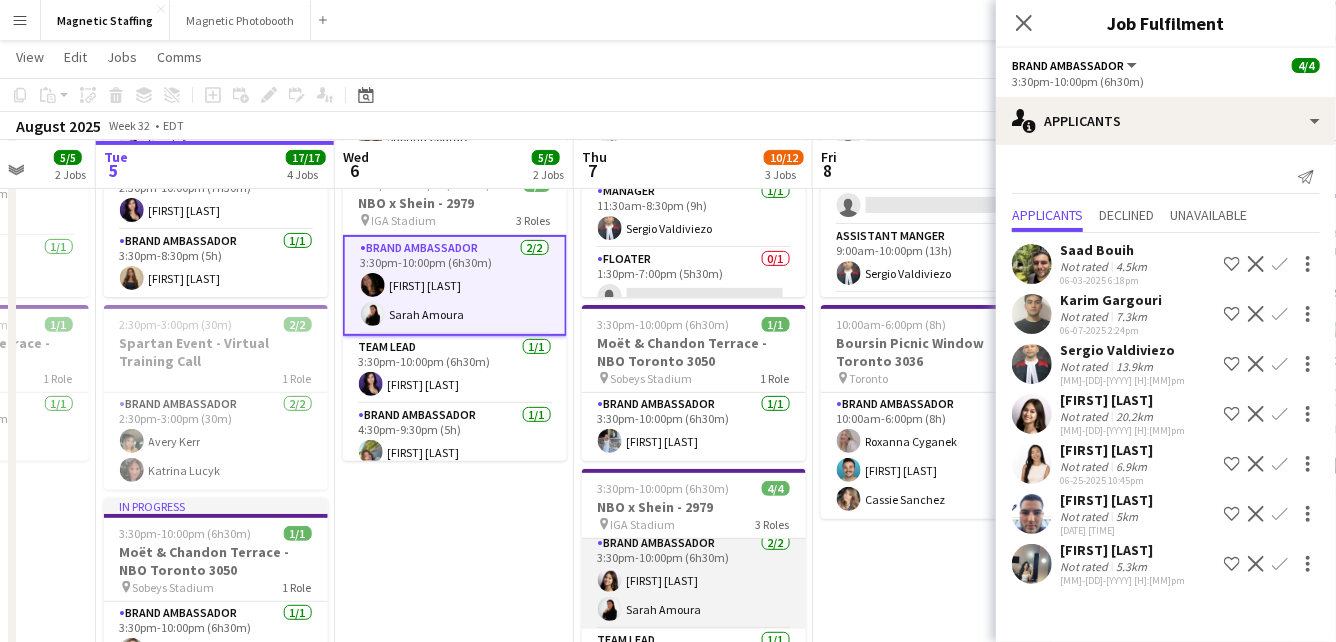 click on "Brand Ambassador   2/2   3:30pm-10:00pm (6h30m)
Sharon Azarine Sarah Amoura" at bounding box center (694, 580) 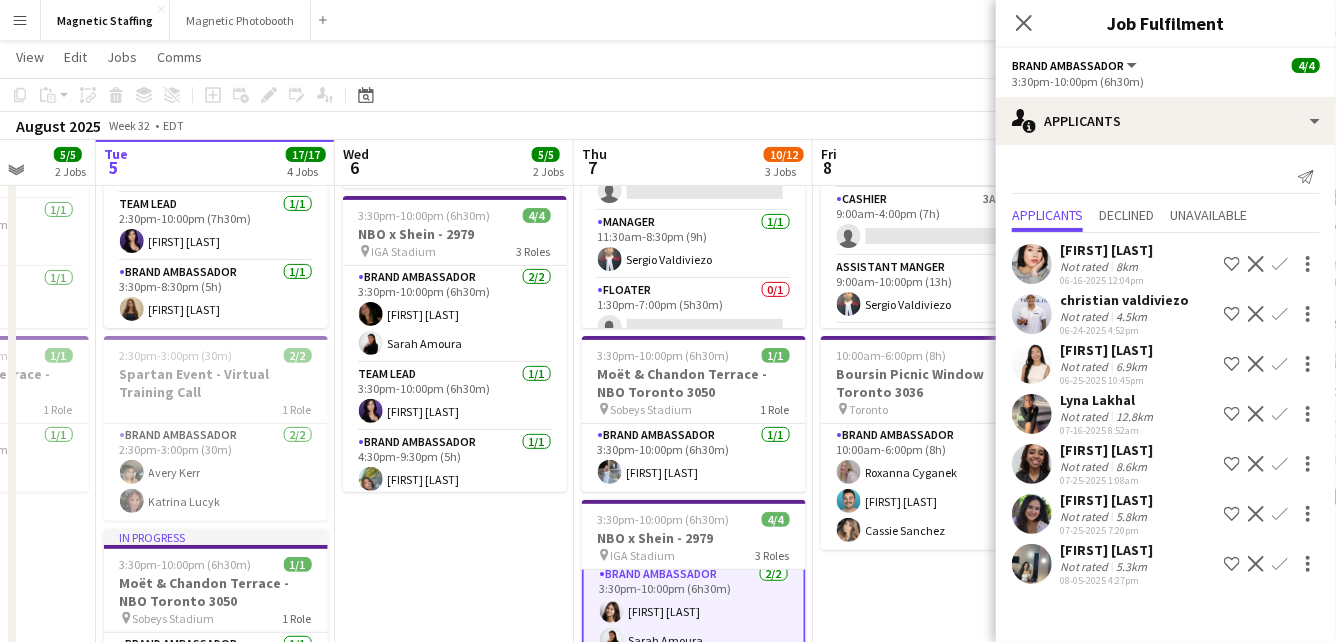 scroll, scrollTop: 198, scrollLeft: 0, axis: vertical 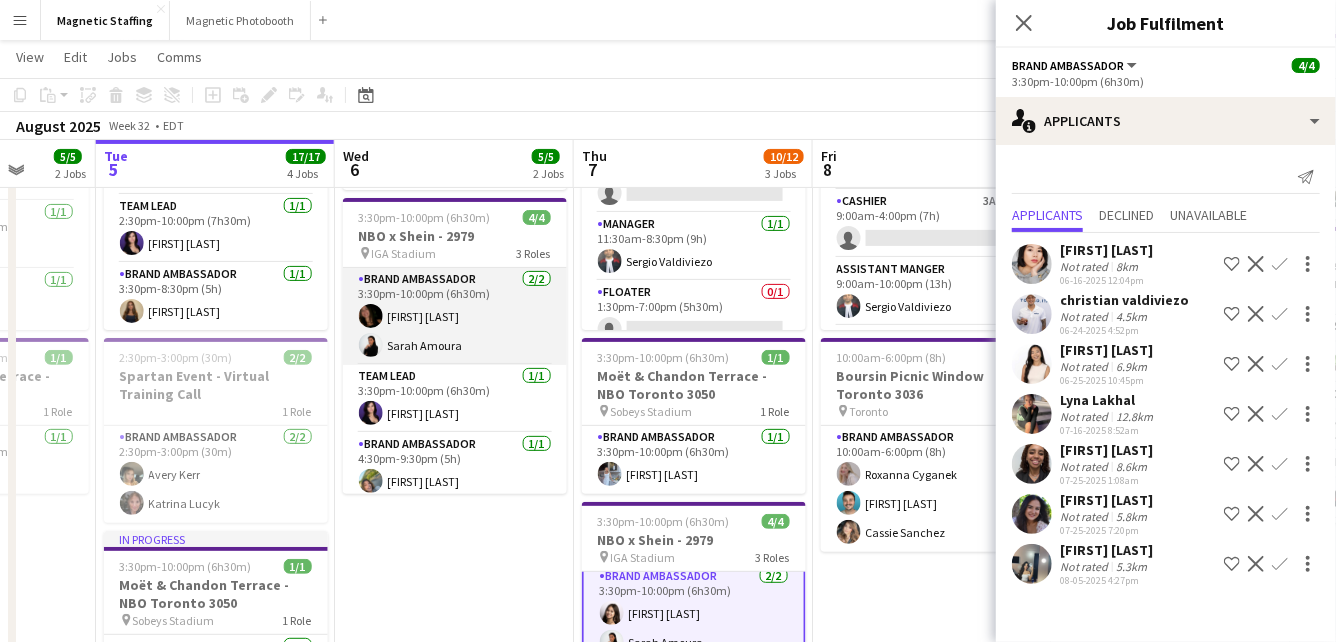 click on "Brand Ambassador   2/2   [H]:[MM]pm-[HH]:[MM]pm ([H]h[MM]m)
[FIRST] [LAST] [FIRST] [LAST]" at bounding box center [455, 316] 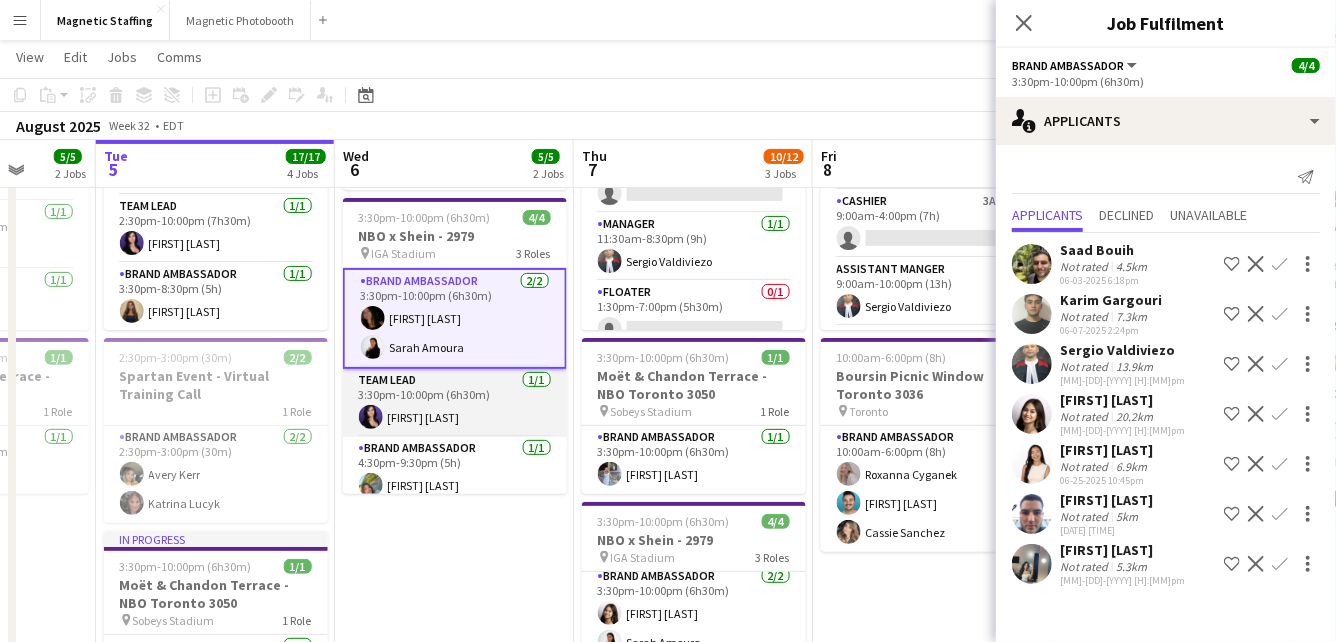 click on "Team Lead   1/1   [H]:[MM]pm-[HH]:[MM]pm ([H]h[MM]m)
[FIRST] [LAST]" at bounding box center [455, 403] 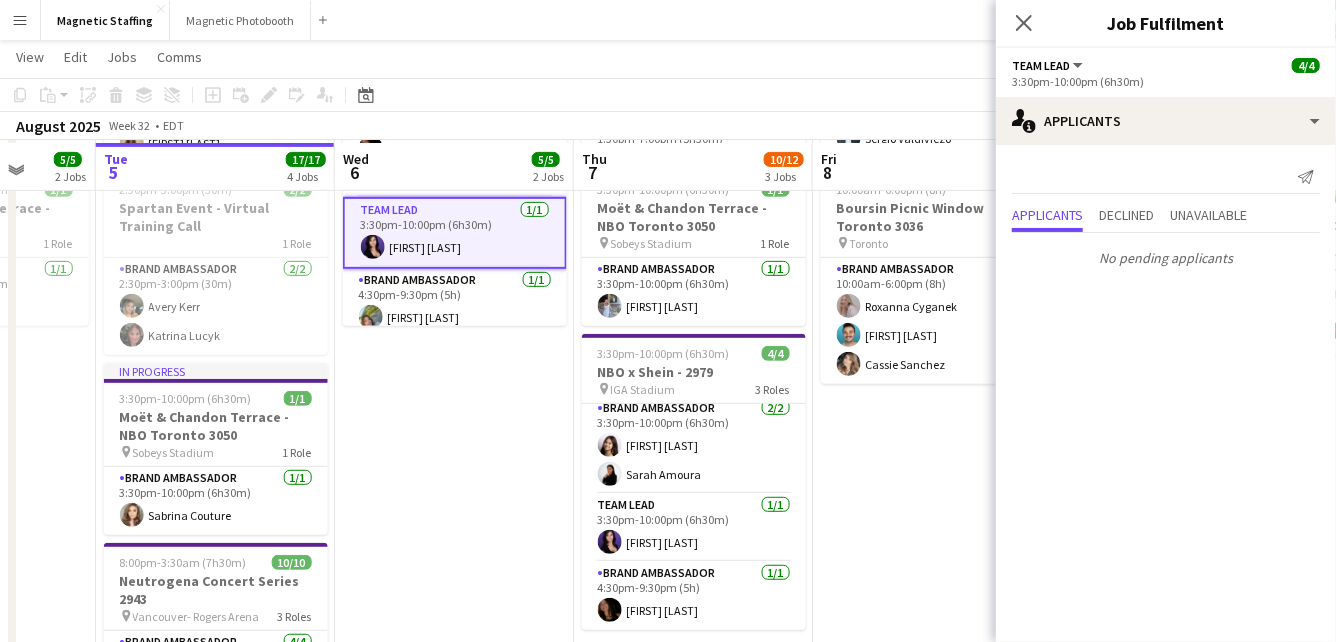 scroll, scrollTop: 369, scrollLeft: 0, axis: vertical 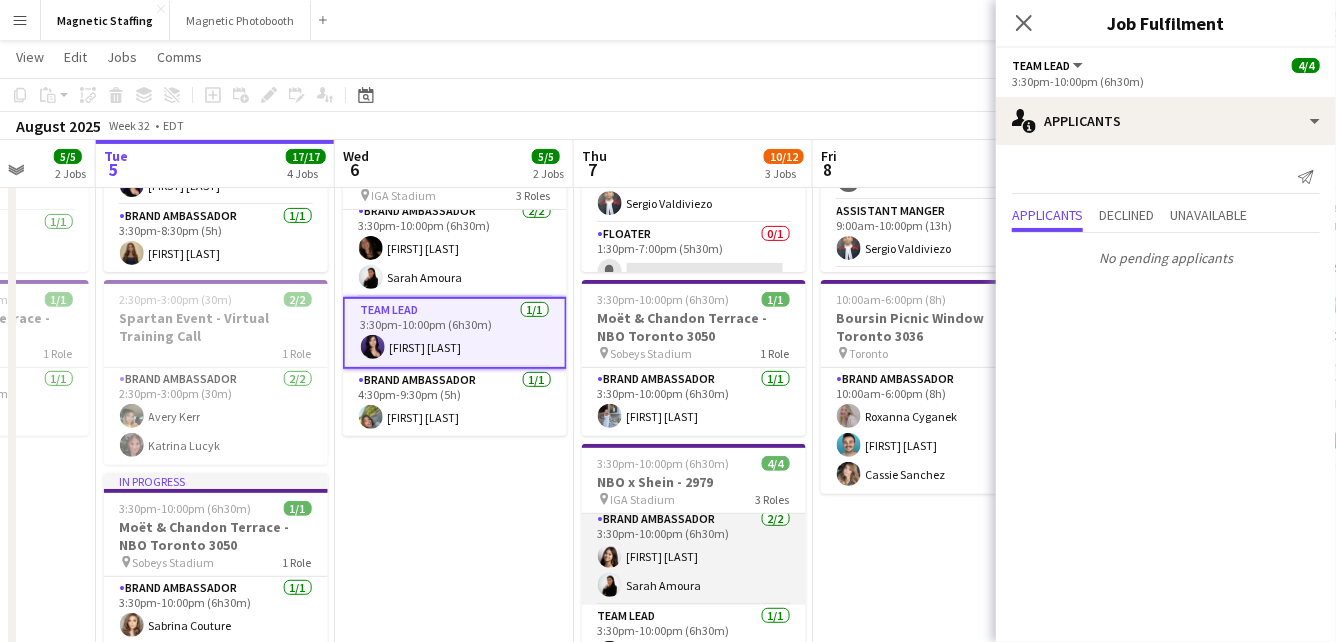 click on "Brand Ambassador   2/2   3:30pm-10:00pm (6h30m)
Sharon Azarine Sarah Amoura" at bounding box center (694, 556) 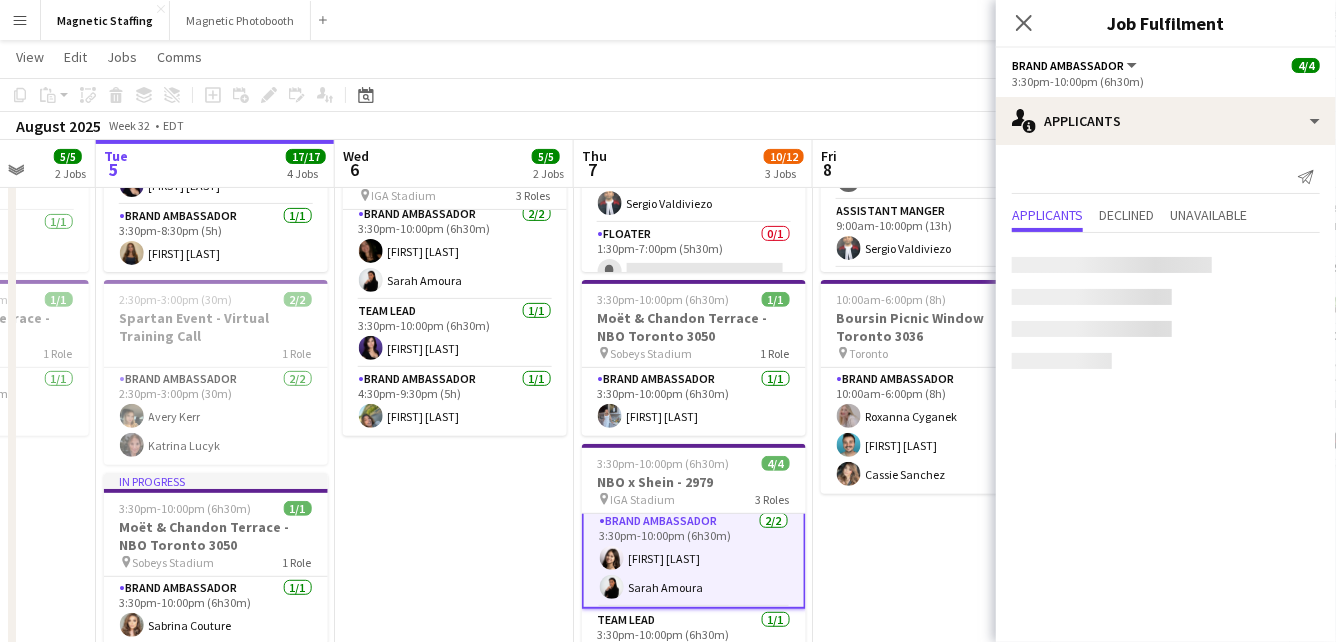 scroll, scrollTop: 7, scrollLeft: 0, axis: vertical 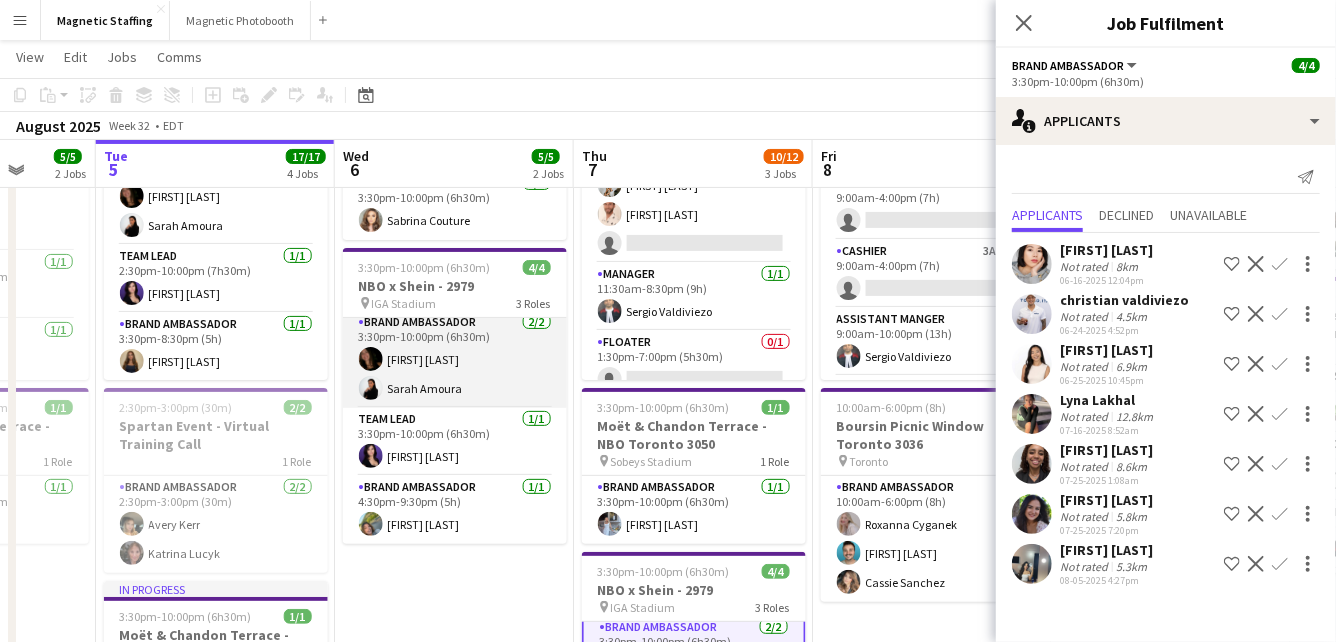 click on "Brand Ambassador   2/2   [H]:[MM]pm-[HH]:[MM]pm ([H]h[MM]m)
[FIRST] [LAST] [FIRST] [LAST]" at bounding box center (455, 359) 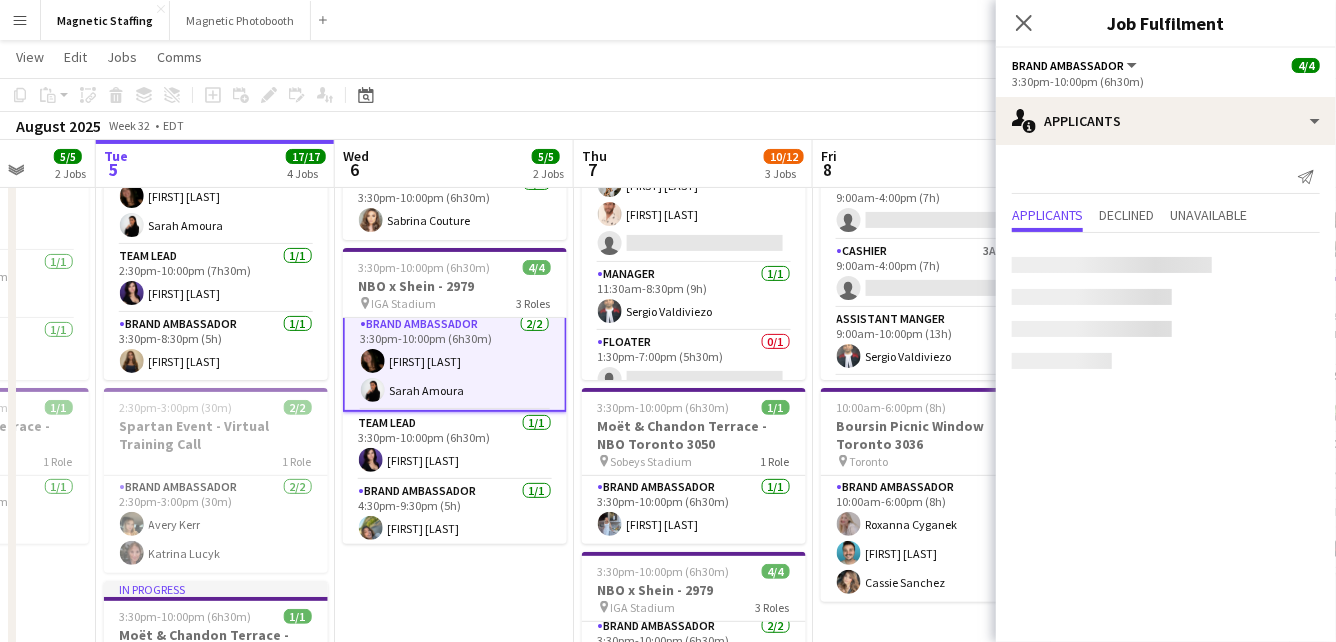 scroll, scrollTop: 6, scrollLeft: 0, axis: vertical 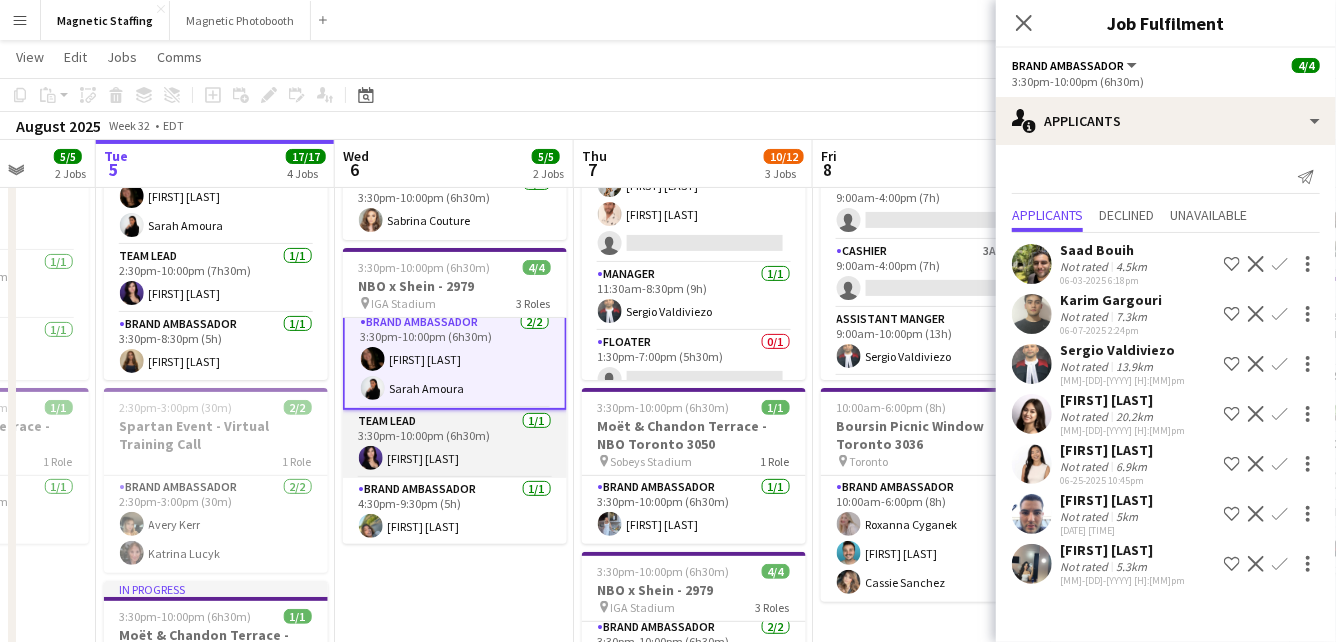 click on "Team Lead   1/1   [H]:[MM]pm-[HH]:[MM]pm ([H]h[MM]m)
[FIRST] [LAST]" at bounding box center [455, 444] 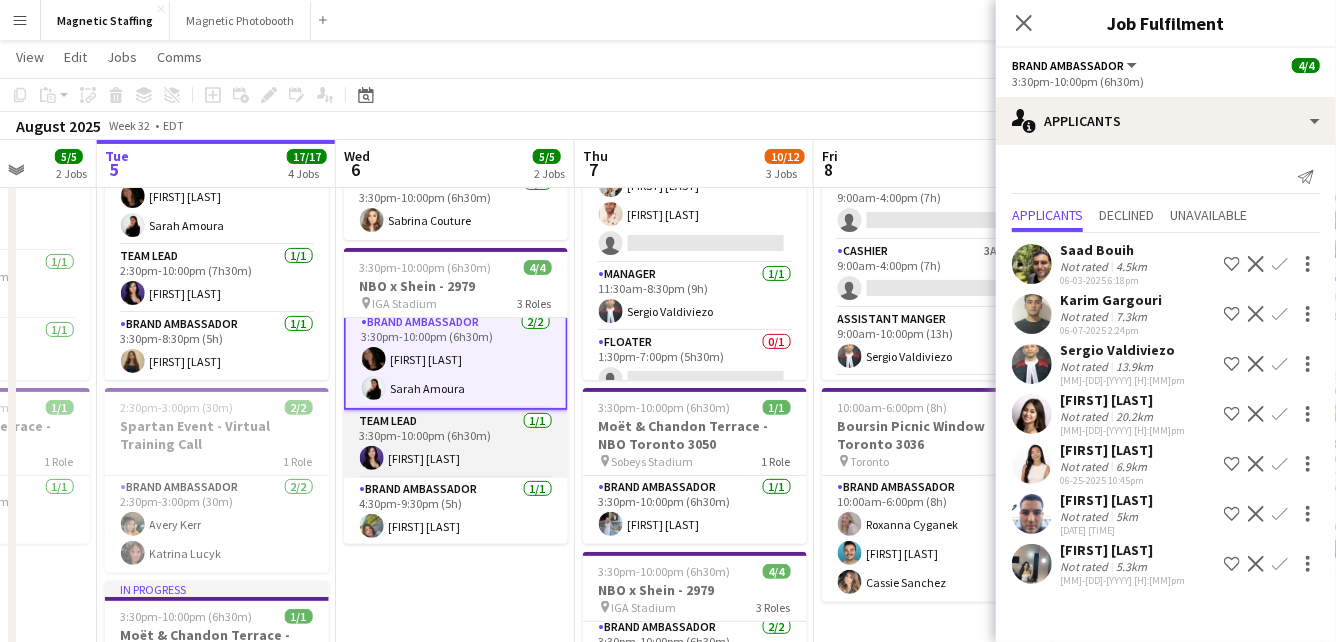scroll, scrollTop: 7, scrollLeft: 0, axis: vertical 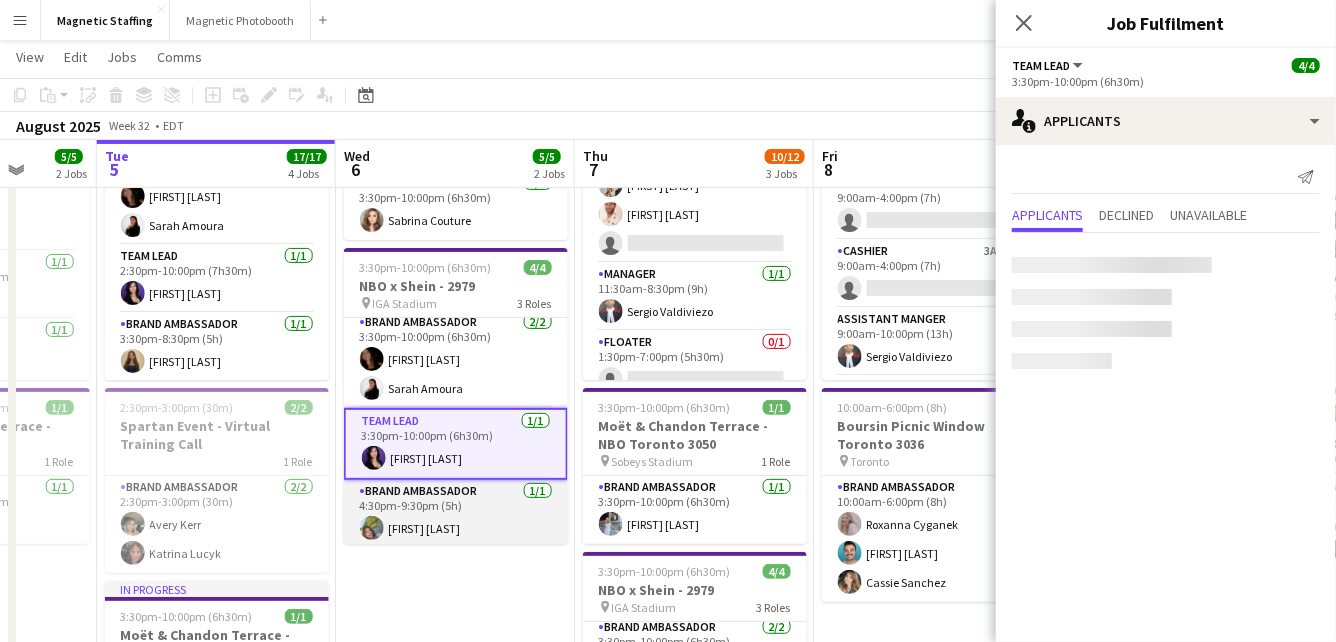 click on "Brand Ambassador   1/1   [H]:[MM]pm-[H]:[MM]pm ([H]h)
[FIRST] [LAST]" at bounding box center [456, 514] 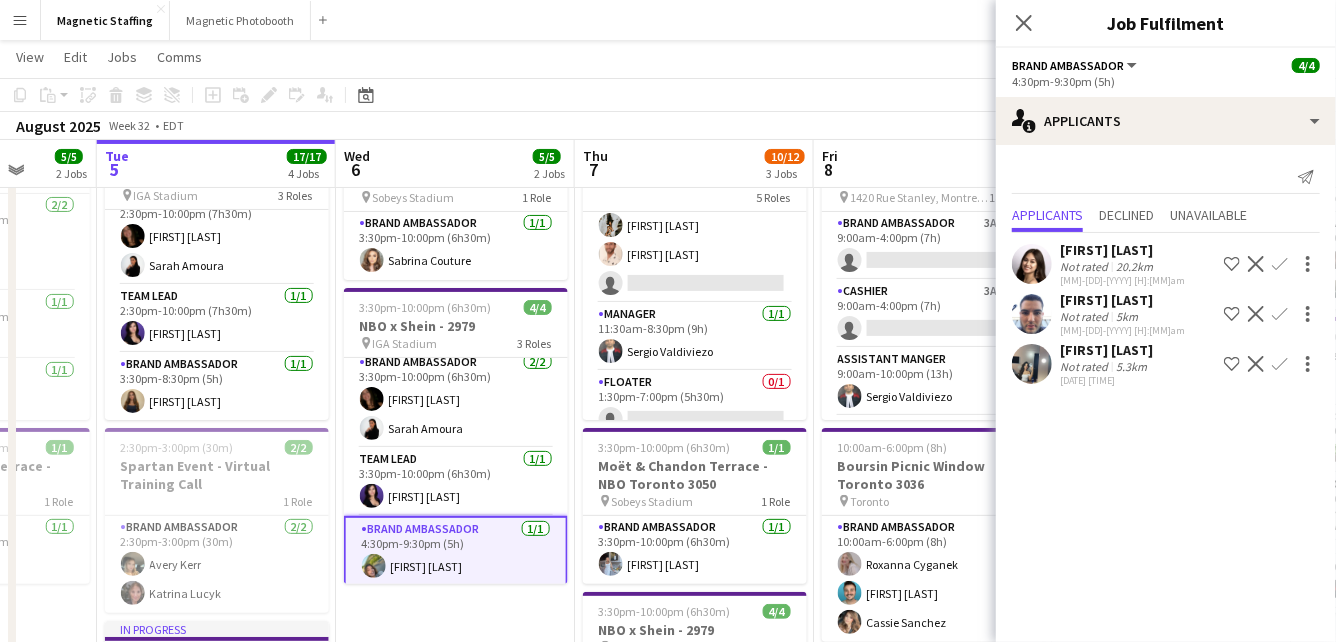 scroll, scrollTop: 110, scrollLeft: 0, axis: vertical 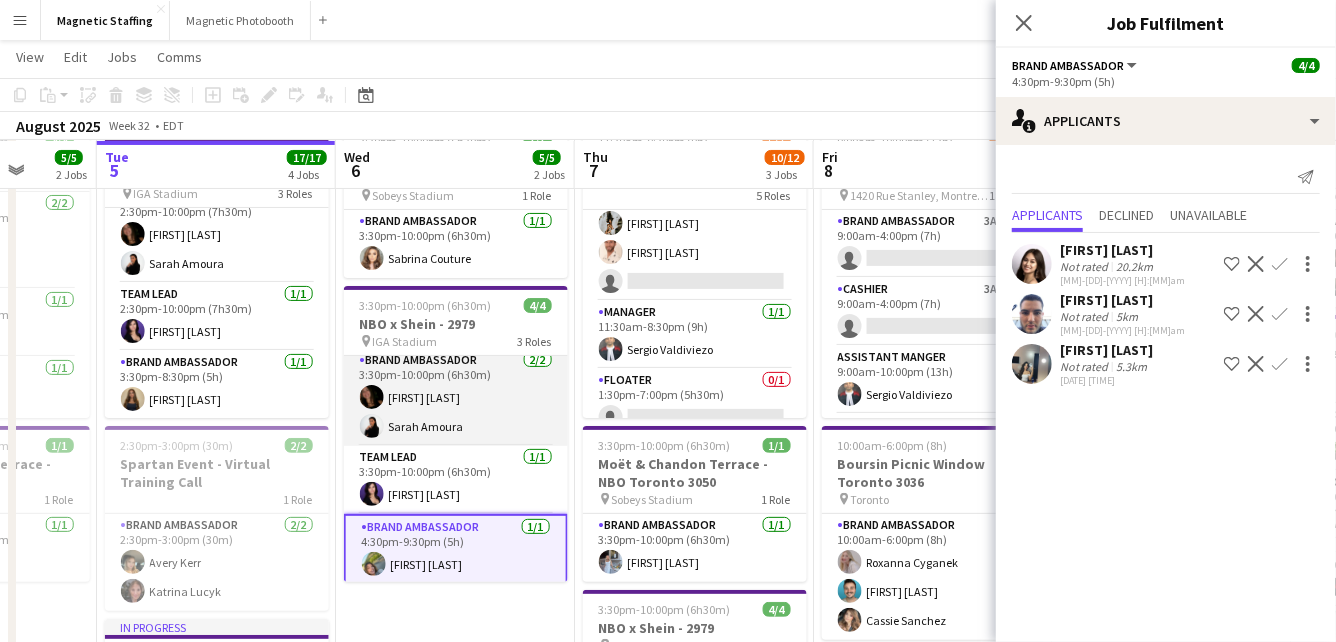 click on "Brand Ambassador   2/2   [H]:[MM]pm-[HH]:[MM]pm ([H]h[MM]m)
[FIRST] [LAST] [FIRST] [LAST]" at bounding box center (456, 397) 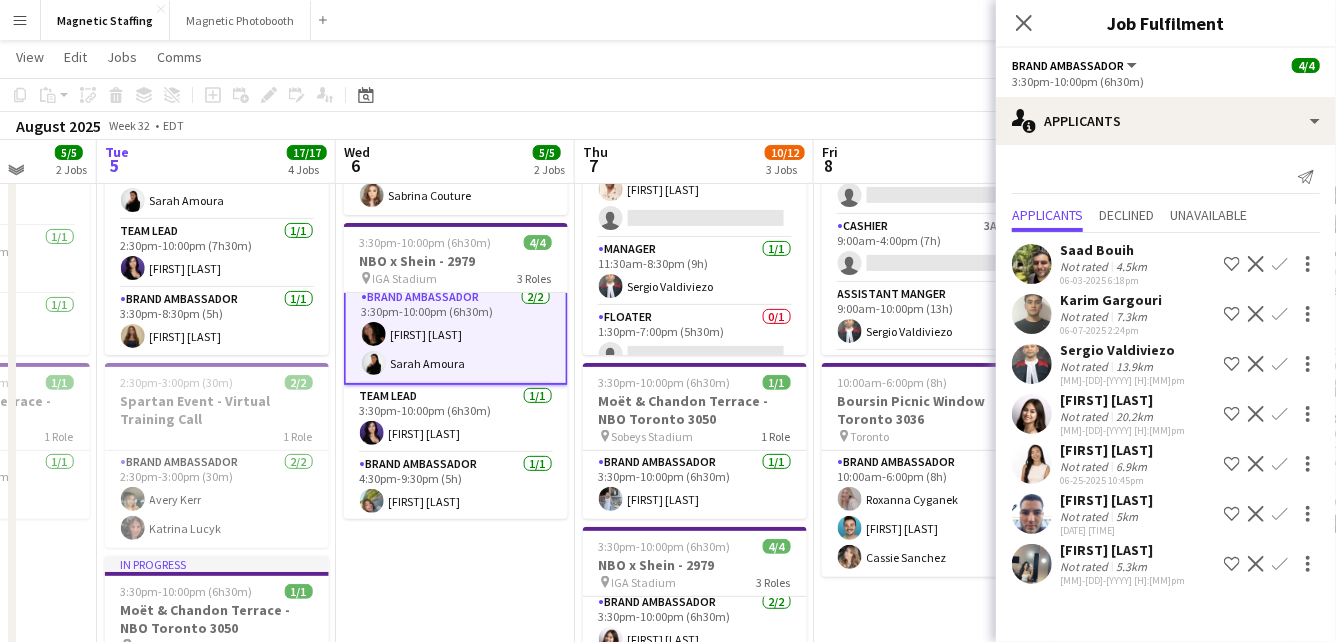 scroll, scrollTop: 177, scrollLeft: 0, axis: vertical 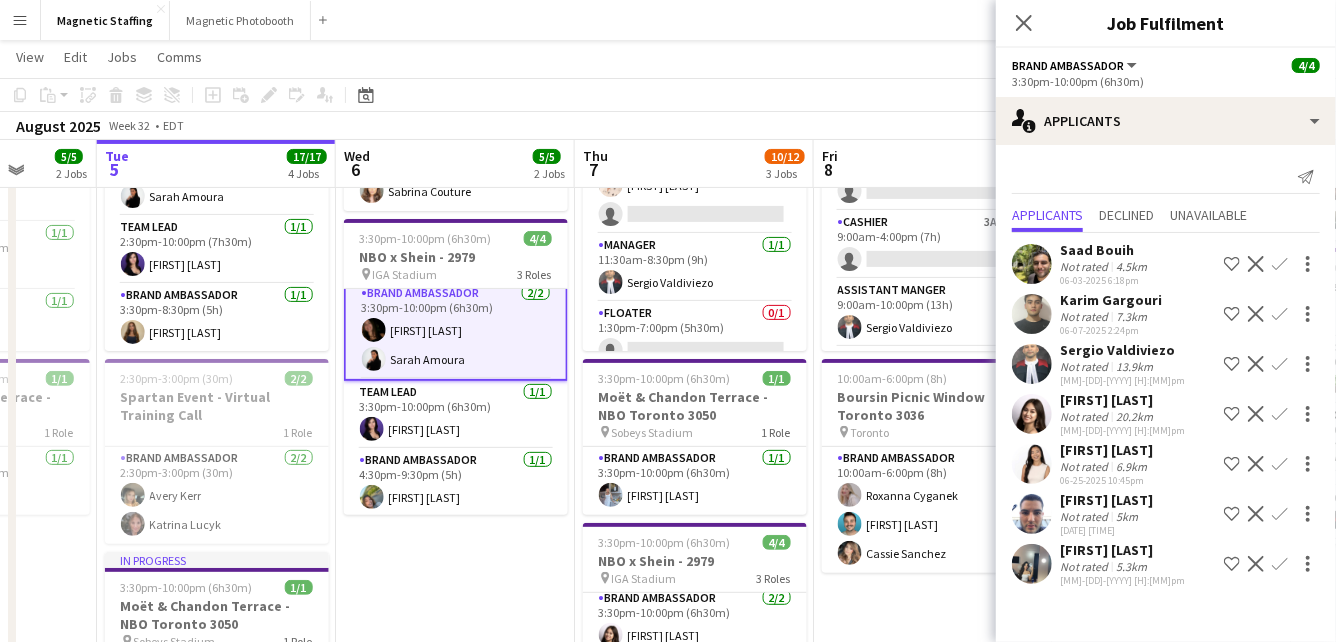 click on "[H]:[MM]pm-[HH]:[MM]pm ([H]h[MM]m)    1/1   Moët & Chandon Terrace - NBO Toronto 3050
pin
Sobeys Stadium    1 Role   Brand Ambassador   1/1   [H]:[MM]pm-[HH]:[MM]pm ([H]h[MM]m)
[FIRST] [LAST]     [H]:[MM]pm-[HH]:[MM]pm ([H]h[MM]m)    4/4   NBO x Shein - 2979
pin
IGA Stadium   3 Roles   Brand Ambassador   2/2   [H]:[MM]pm-[HH]:[MM]pm ([H]h[MM]m)
[FIRST] [LAST] [FIRST] [LAST]  Team Lead   1/1   [H]:[MM]pm-[HH]:[MM]pm ([H]h[MM]m)
[FIRST] [LAST]  Brand Ambassador   1/1   [H]:[MM]pm-[H]:[MM]pm ([H]h)
[FIRST] [LAST]" at bounding box center (455, 869) 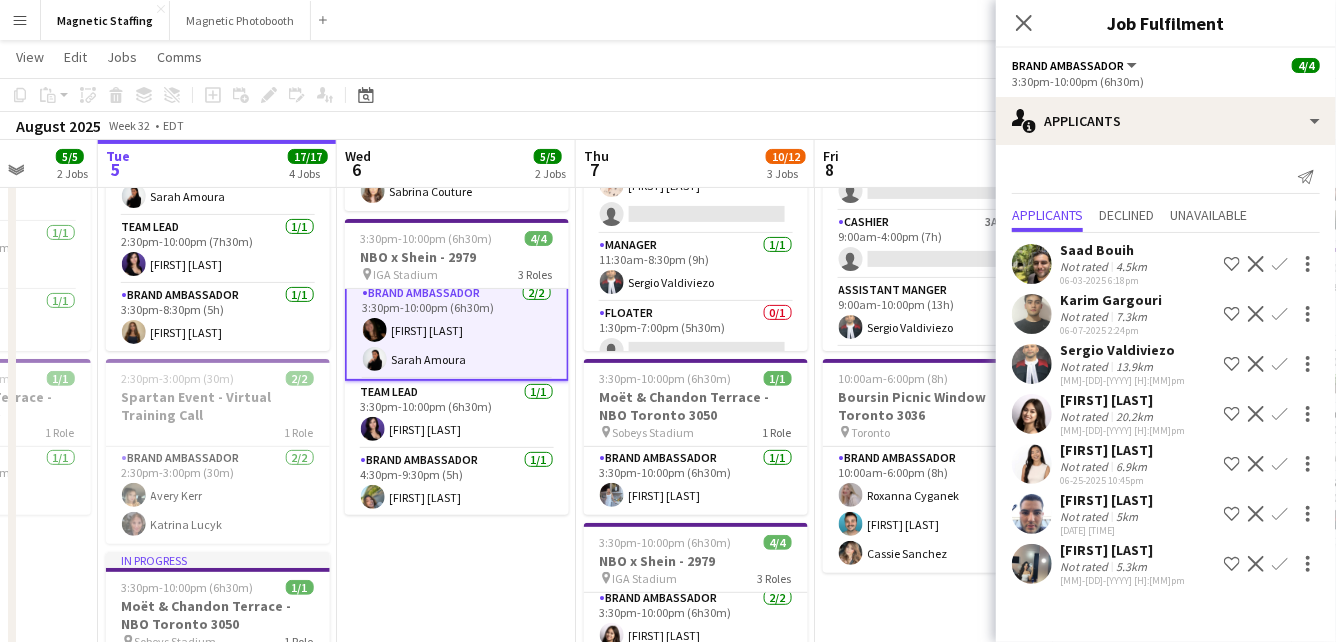 scroll, scrollTop: 7, scrollLeft: 0, axis: vertical 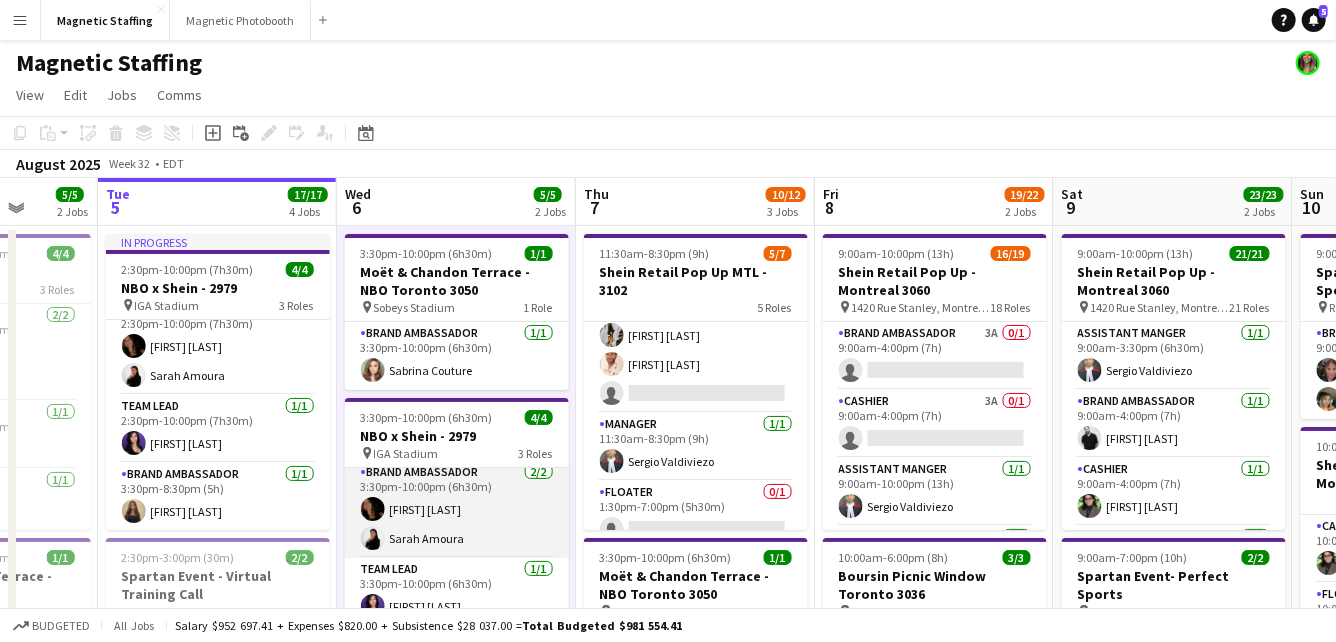 click on "Brand Ambassador   2/2   [H]:[MM]pm-[HH]:[MM]pm ([H]h[MM]m)
[FIRST] [LAST] [FIRST] [LAST]" at bounding box center (457, 509) 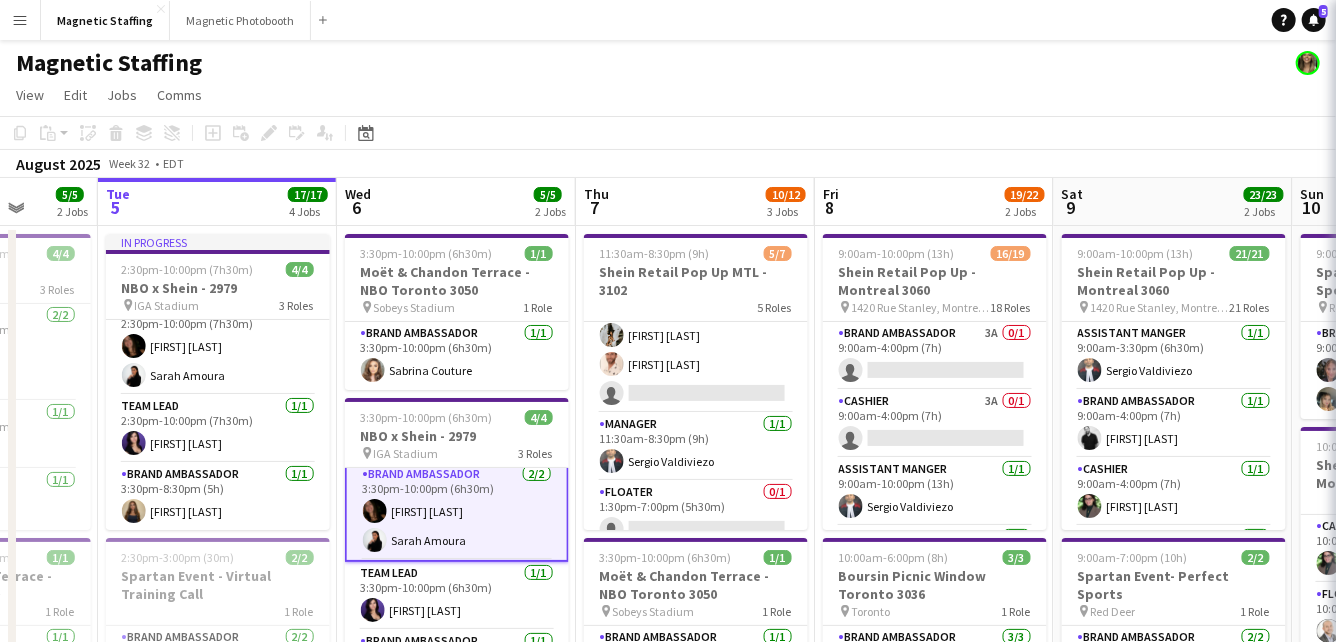scroll, scrollTop: 0, scrollLeft: 857, axis: horizontal 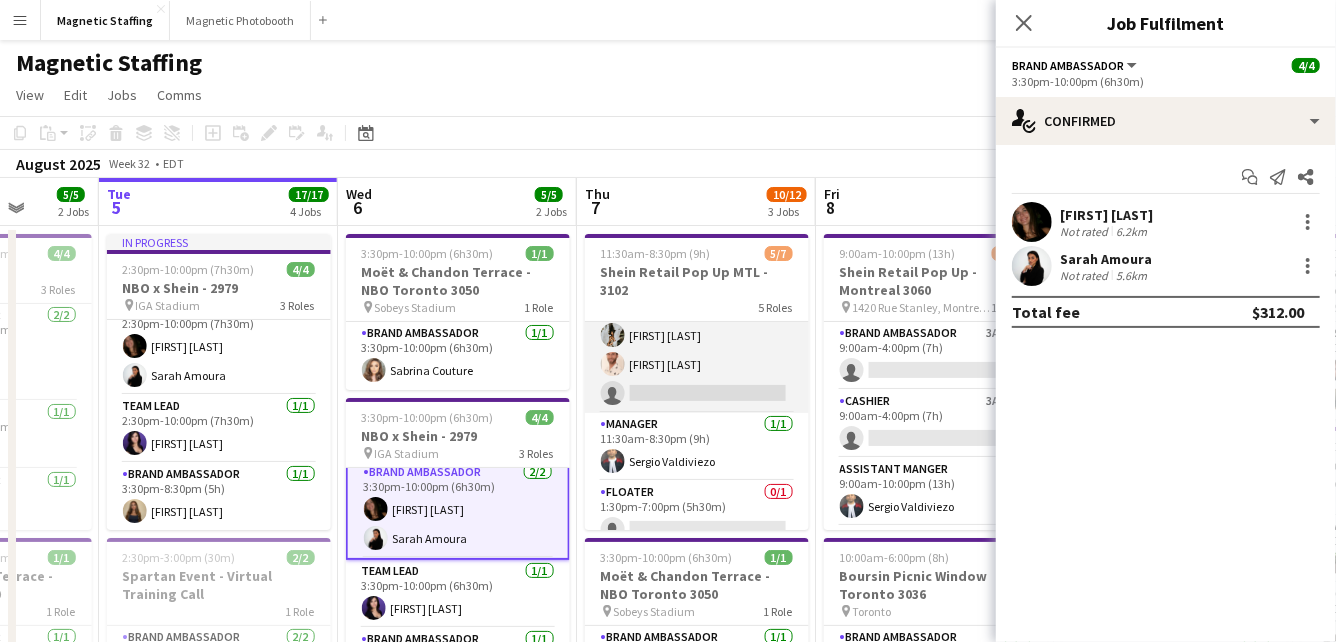 click on "Floor Associate   2A   2/3   11:30am-8:30pm (9h)
[FIRST] [LAST] [FIRST] [LAST]
single-neutral-actions" at bounding box center [697, 350] 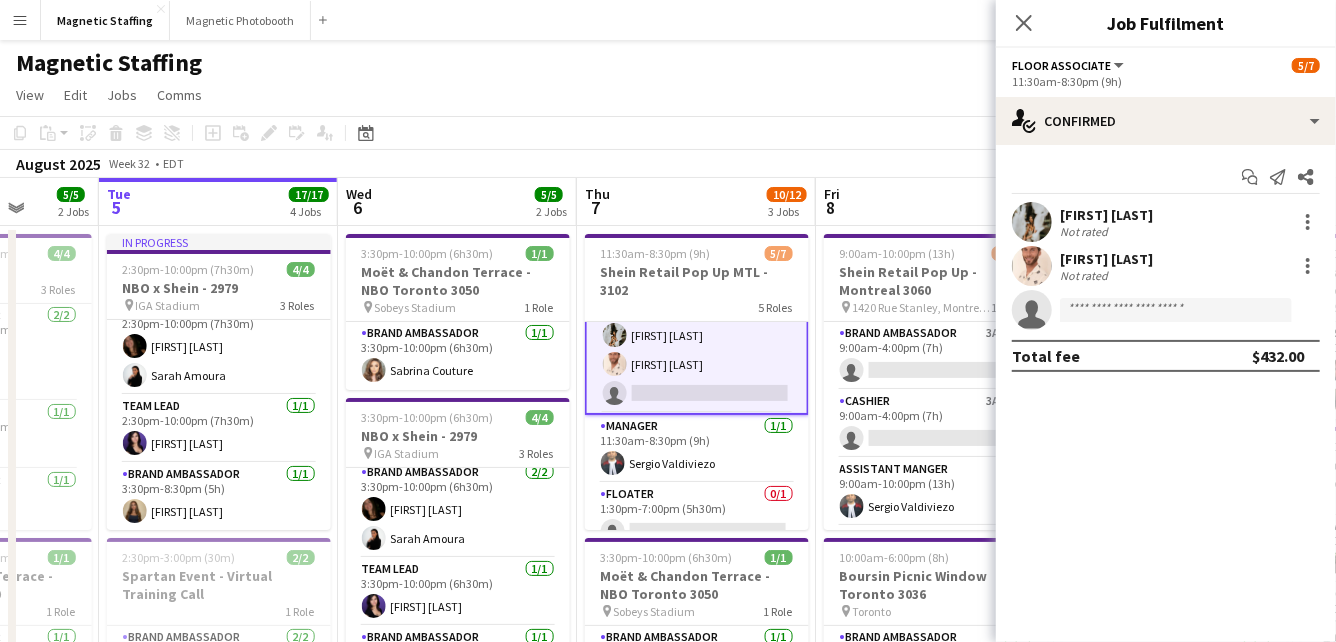 scroll, scrollTop: 175, scrollLeft: 0, axis: vertical 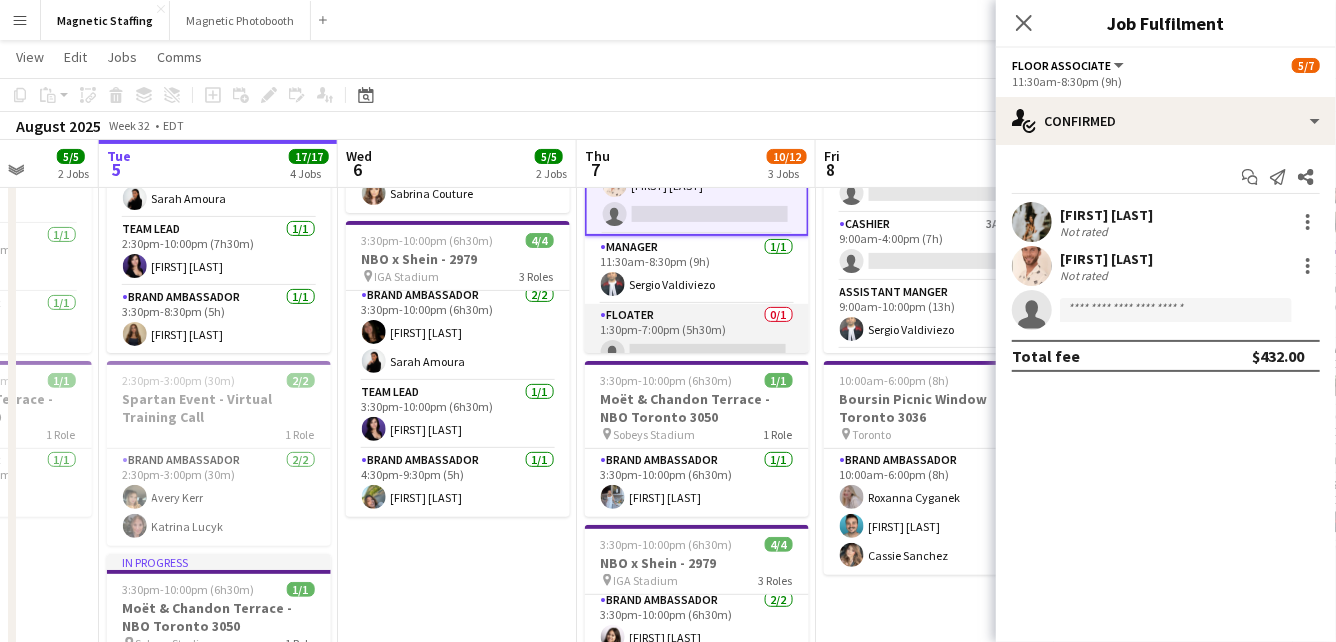click on "Floater   0/1   1:30pm-7:00pm (5h30m)
single-neutral-actions" at bounding box center (697, 338) 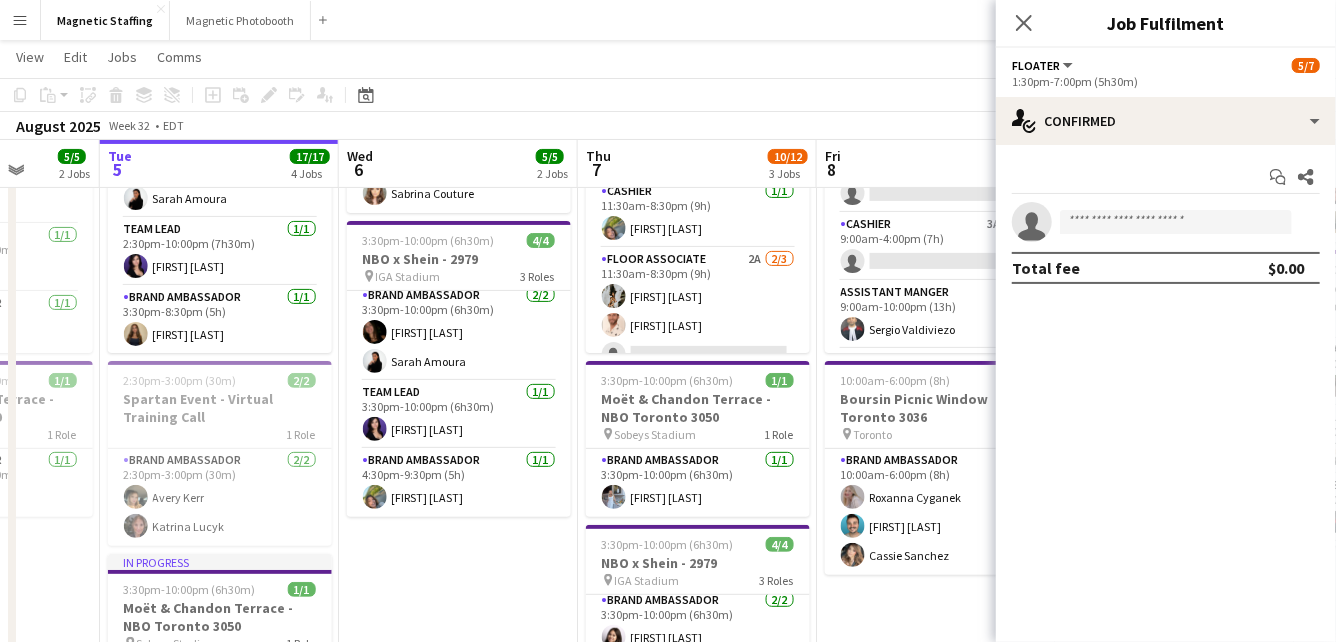 scroll, scrollTop: 32, scrollLeft: 0, axis: vertical 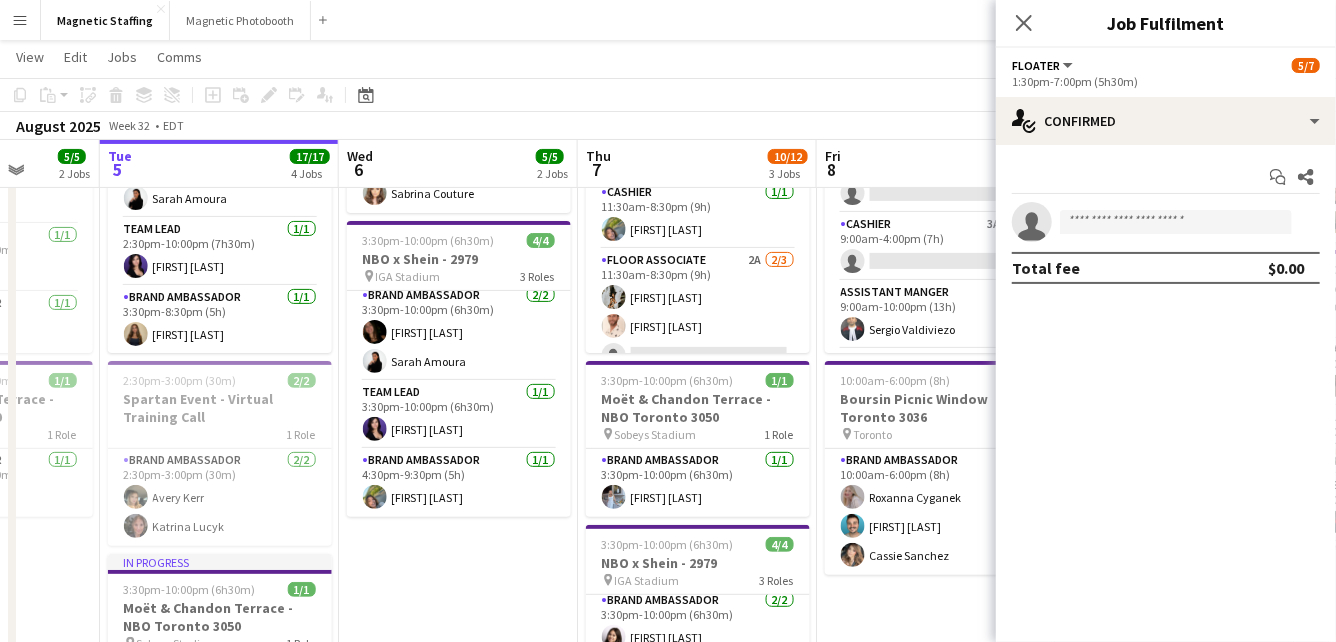 click on "Floor Associate   2A   2/3   11:30am-8:30pm (9h)
[FIRST] [LAST] [FIRST] [LAST]
single-neutral-actions" at bounding box center [698, 312] 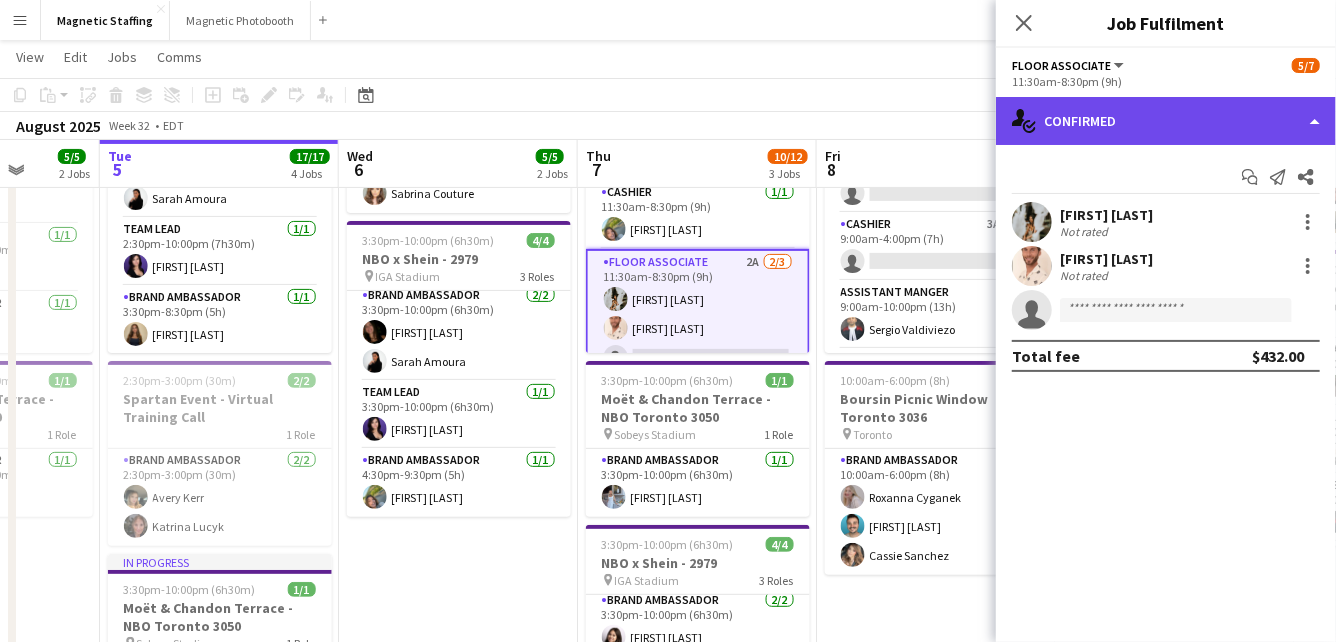 click on "single-neutral-actions-check-2
Confirmed" 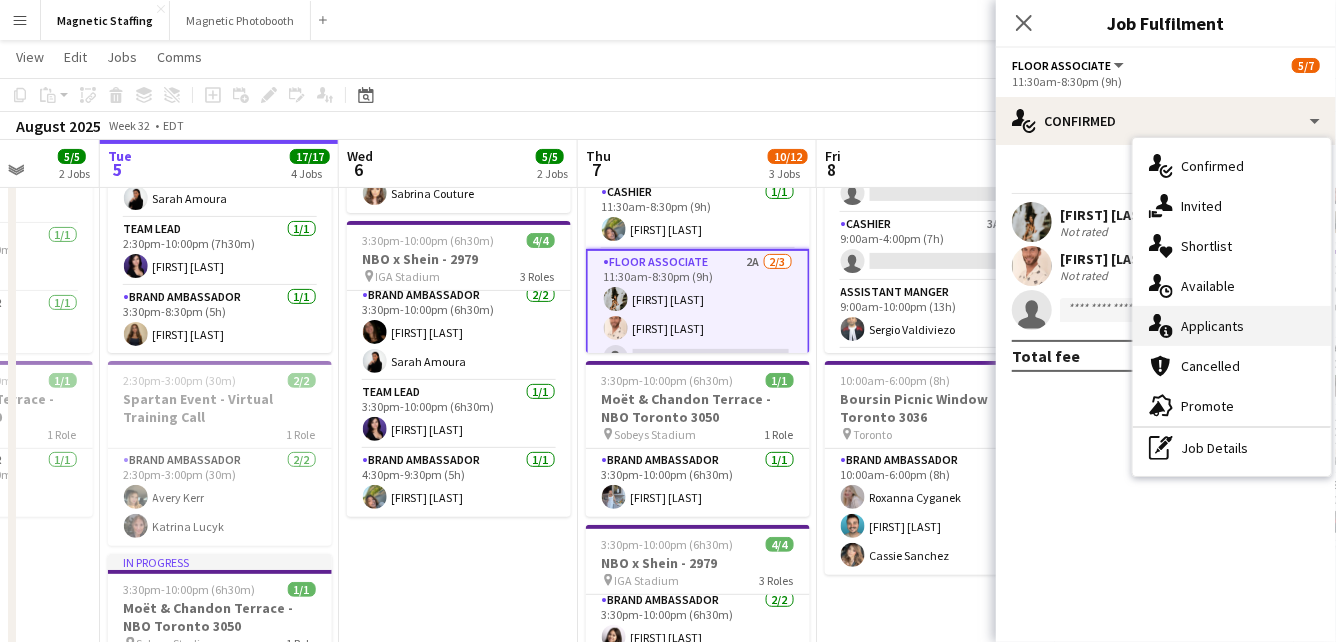 click 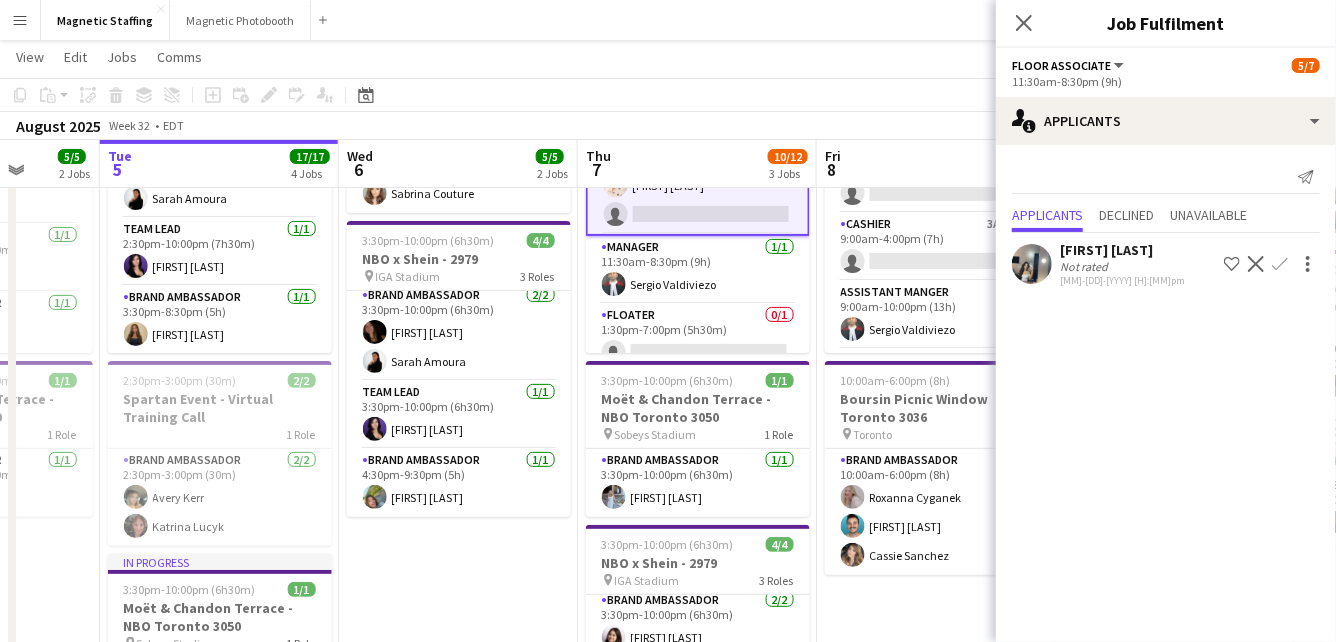 click on "Floater   0/1   1:30pm-7:00pm (5h30m)
single-neutral-actions" at bounding box center (698, 338) 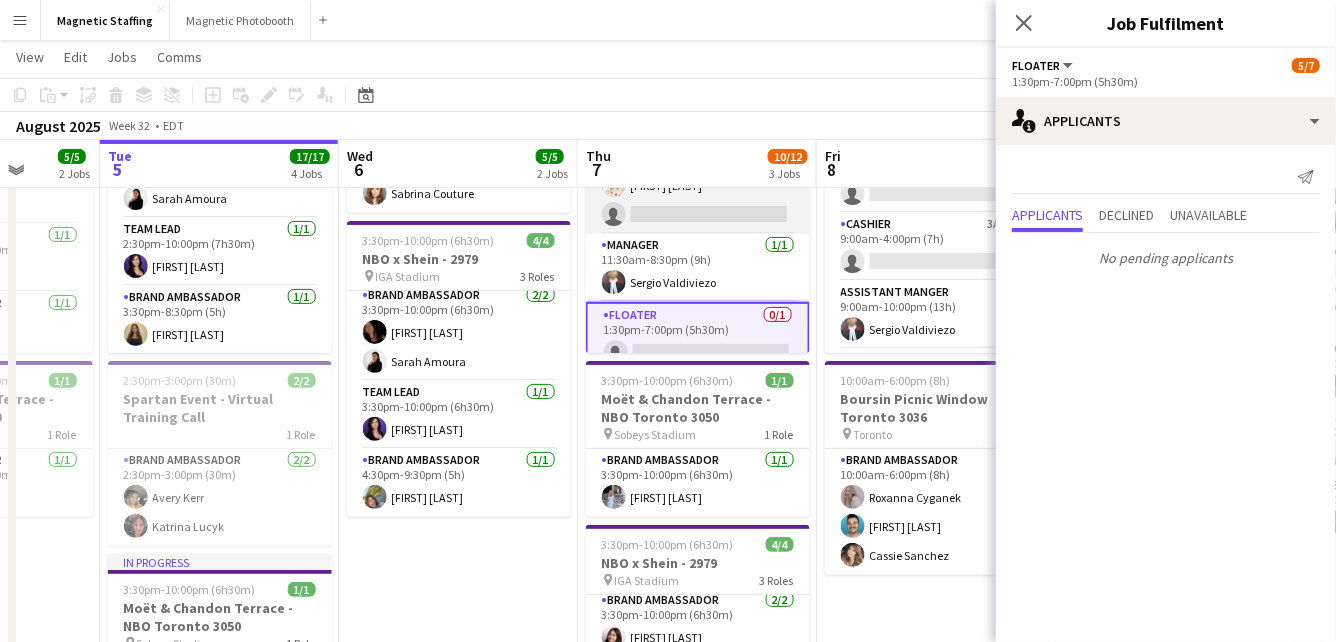 scroll, scrollTop: 0, scrollLeft: 0, axis: both 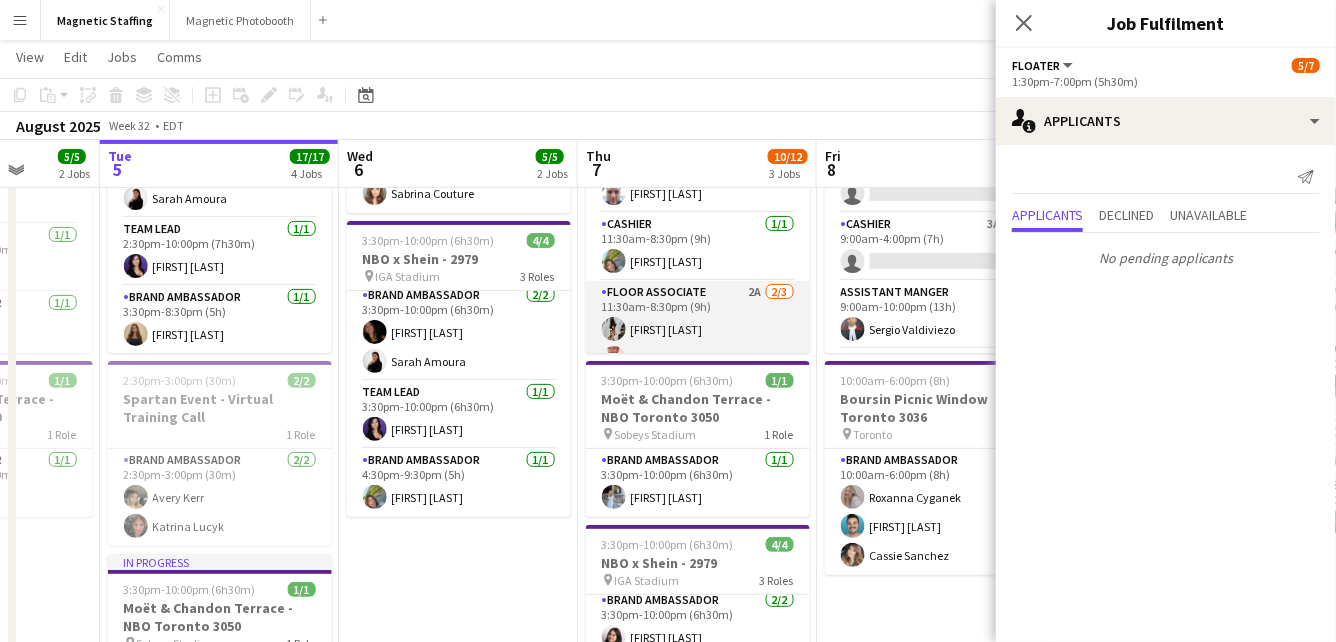 click on "Floor Associate   2A   2/3   11:30am-8:30pm (9h)
[FIRST] [LAST] [FIRST] [LAST]
single-neutral-actions" at bounding box center [698, 344] 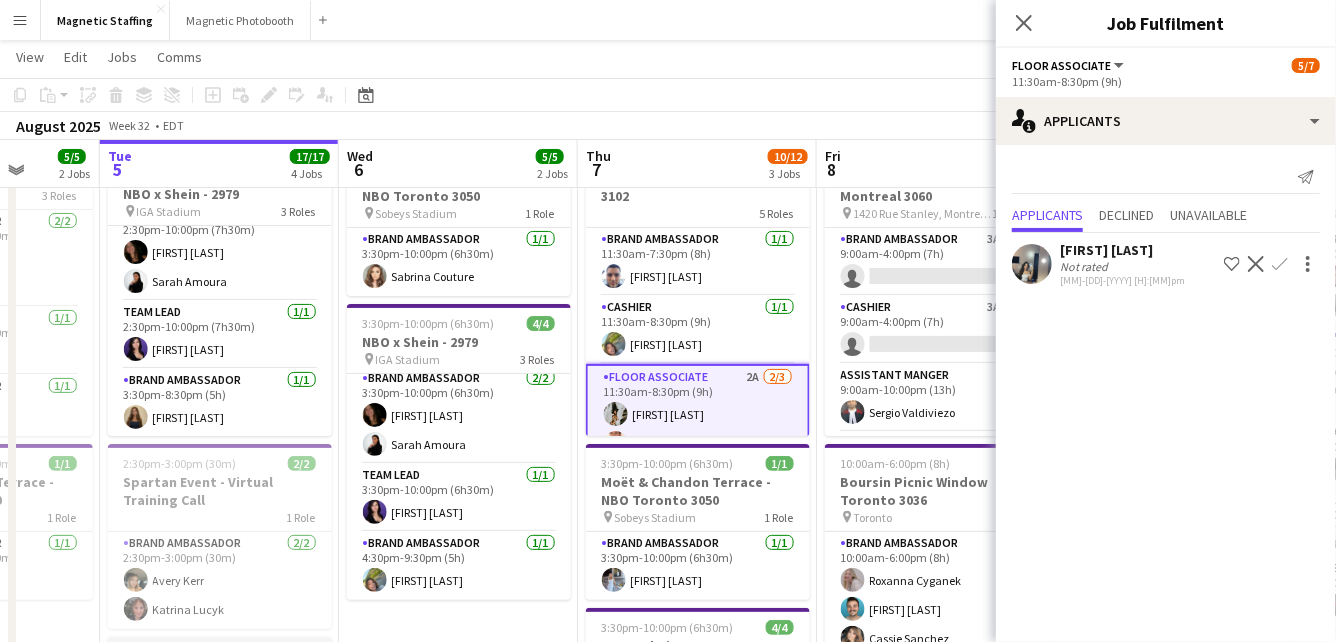 scroll, scrollTop: 91, scrollLeft: 0, axis: vertical 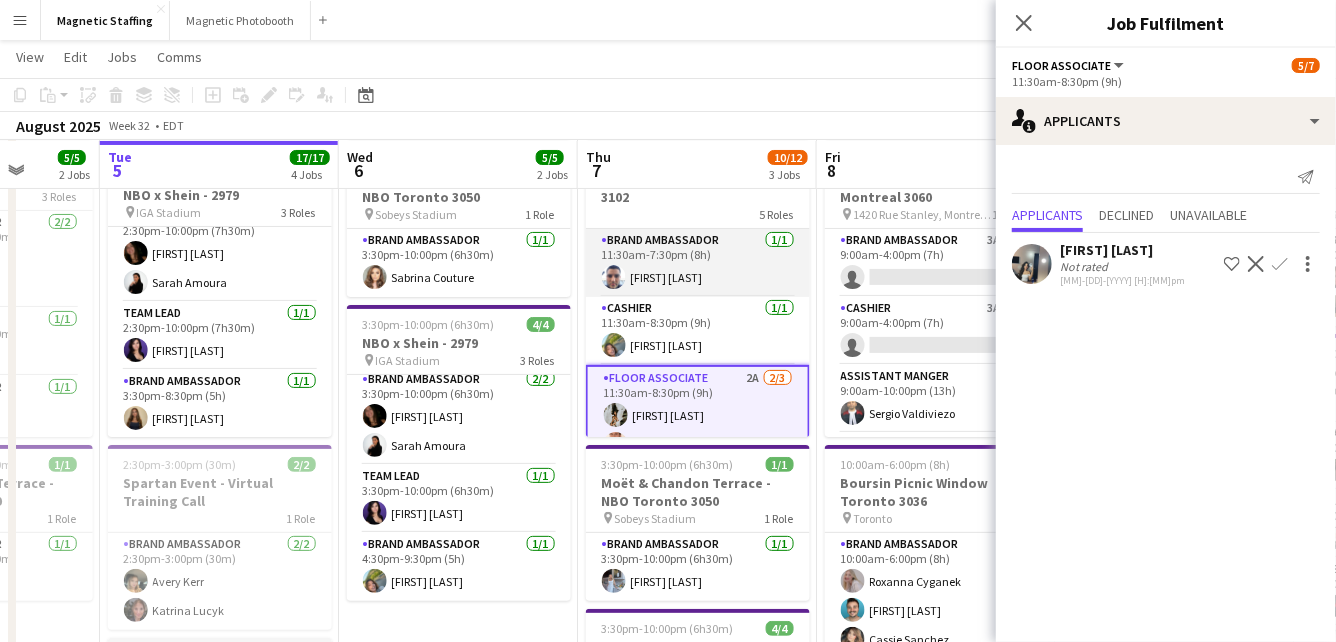 click on "Brand Ambassador   1/1   11:30am-7:30pm (8h)
[FIRST] [LAST]" at bounding box center (698, 263) 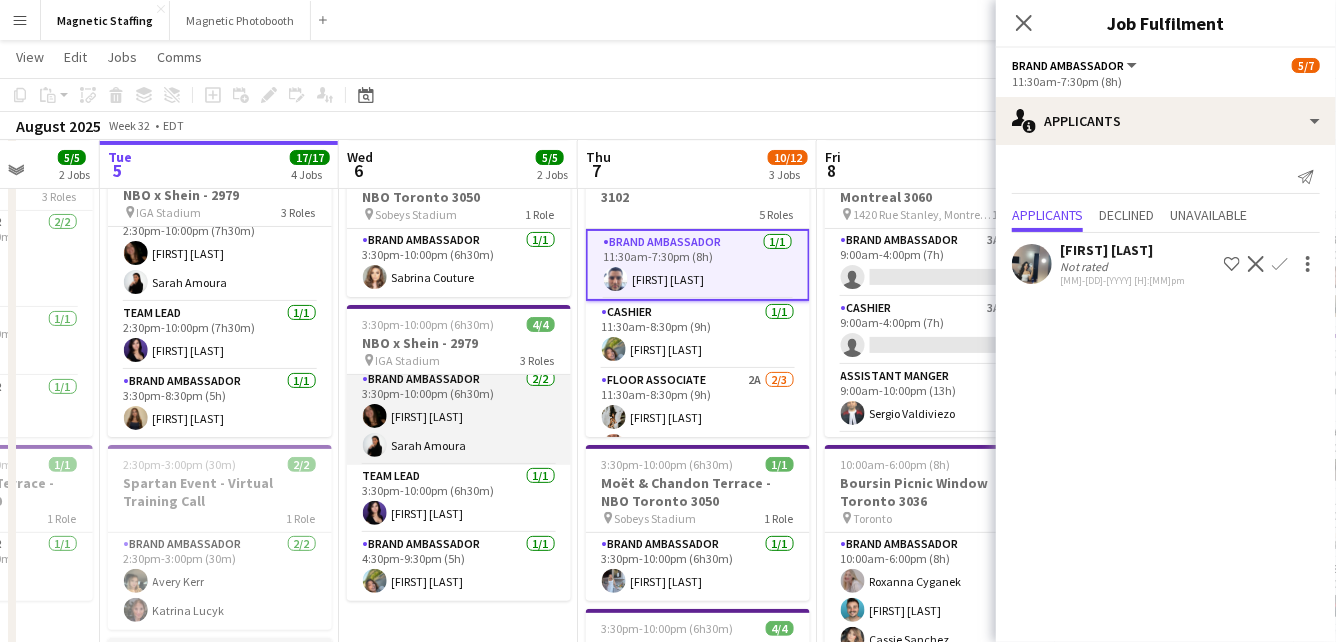 click on "Brand Ambassador   2/2   [H]:[MM]pm-[HH]:[MM]pm ([H]h[MM]m)
[FIRST] [LAST] [FIRST] [LAST]" at bounding box center (459, 416) 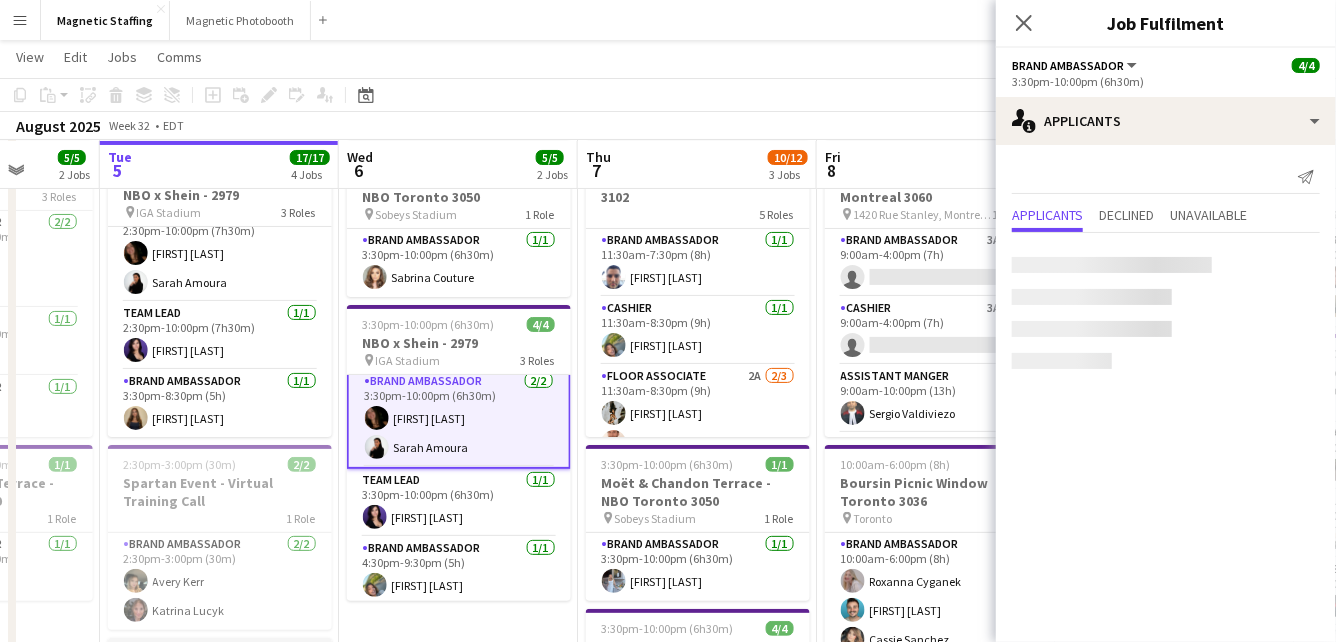 scroll, scrollTop: 9, scrollLeft: 0, axis: vertical 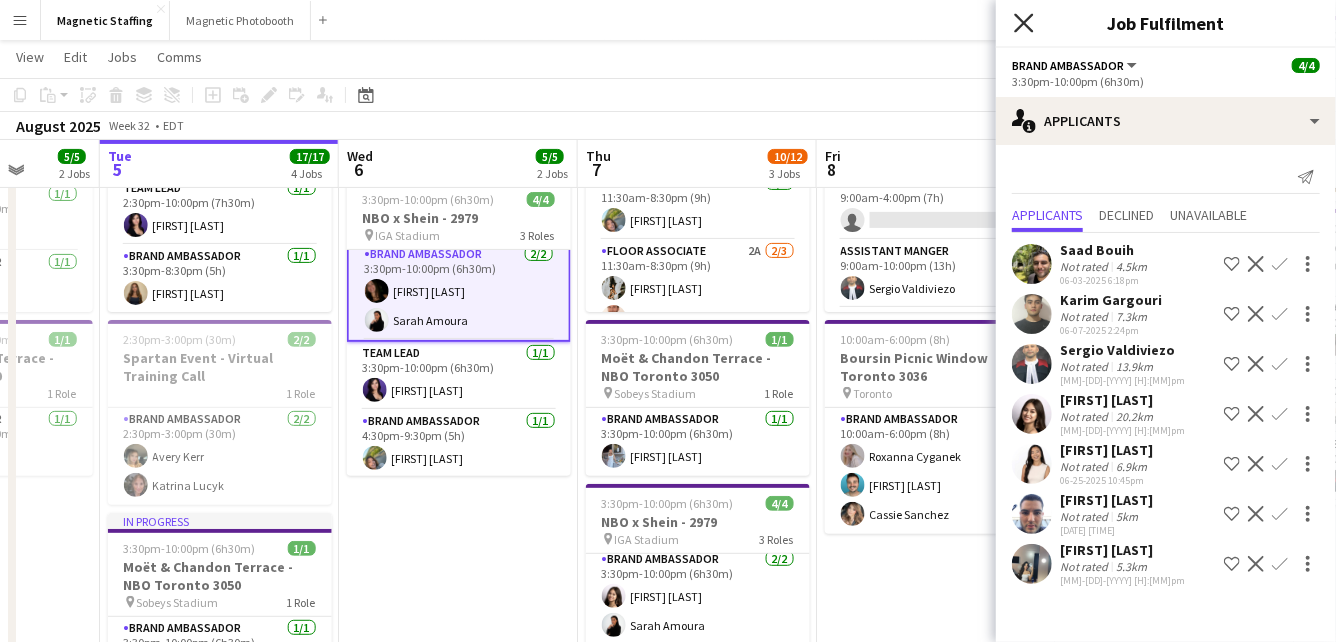 click on "Close pop-in" 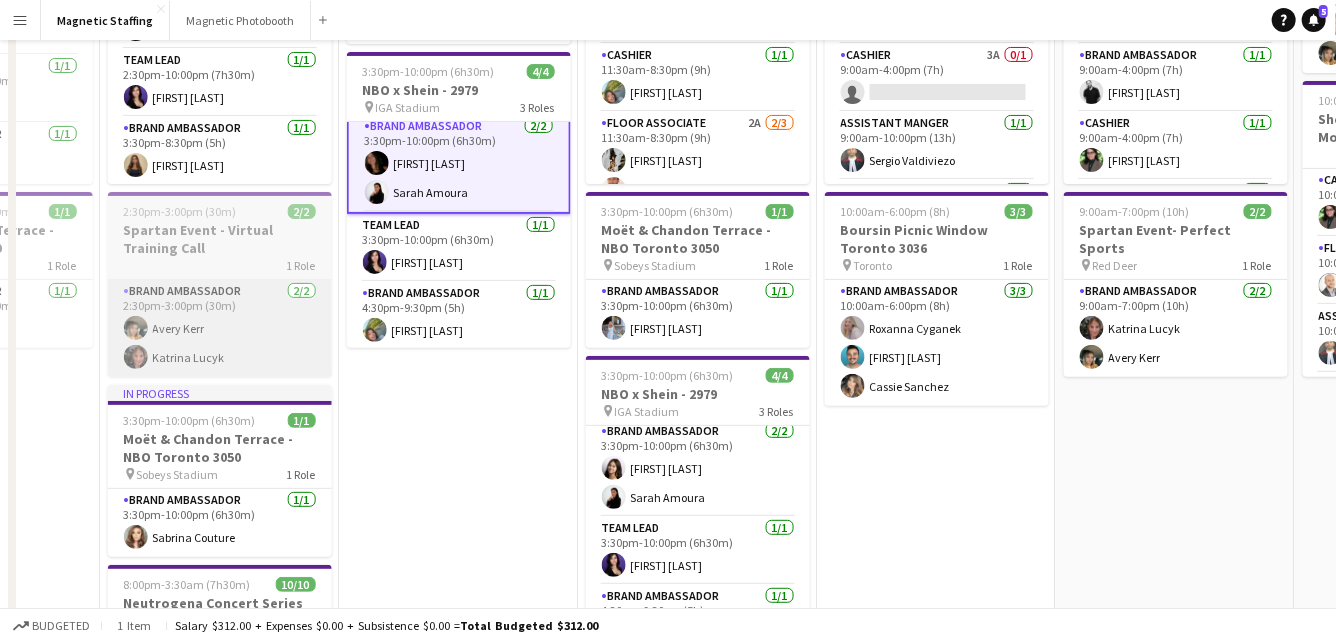 scroll, scrollTop: 0, scrollLeft: 0, axis: both 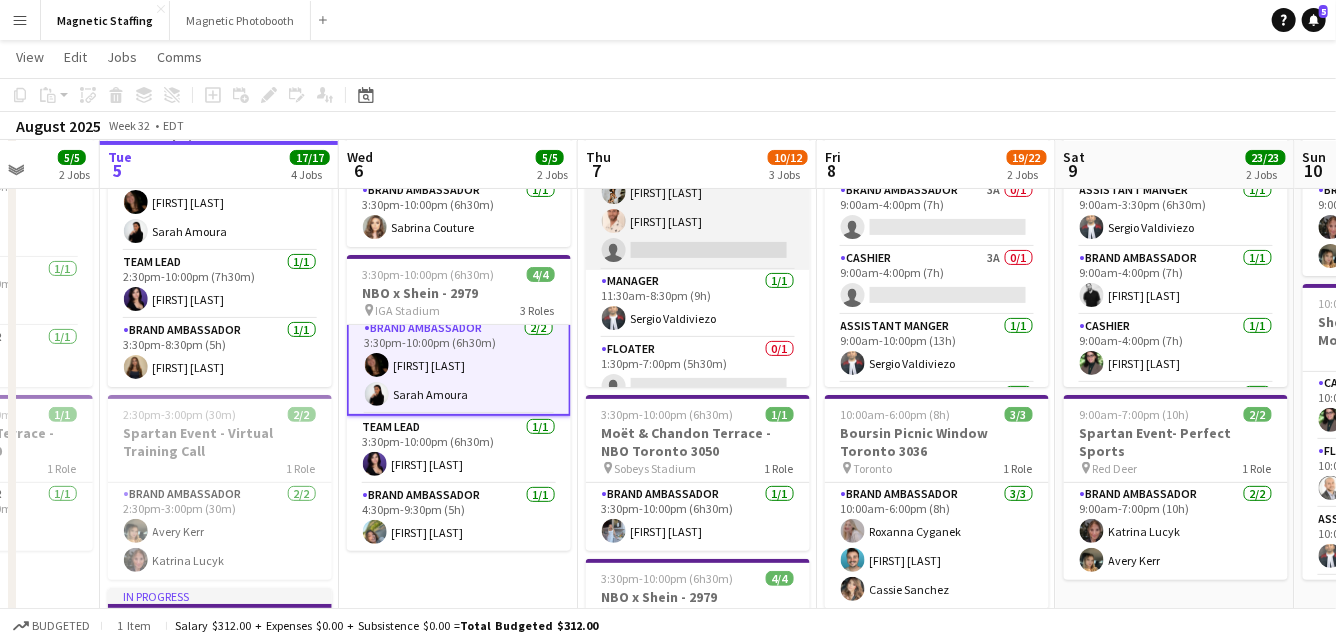 click on "Floor Associate   2A   2/3   11:30am-8:30pm (9h)
[FIRST] [LAST] [FIRST] [LAST]
single-neutral-actions" at bounding box center [698, 207] 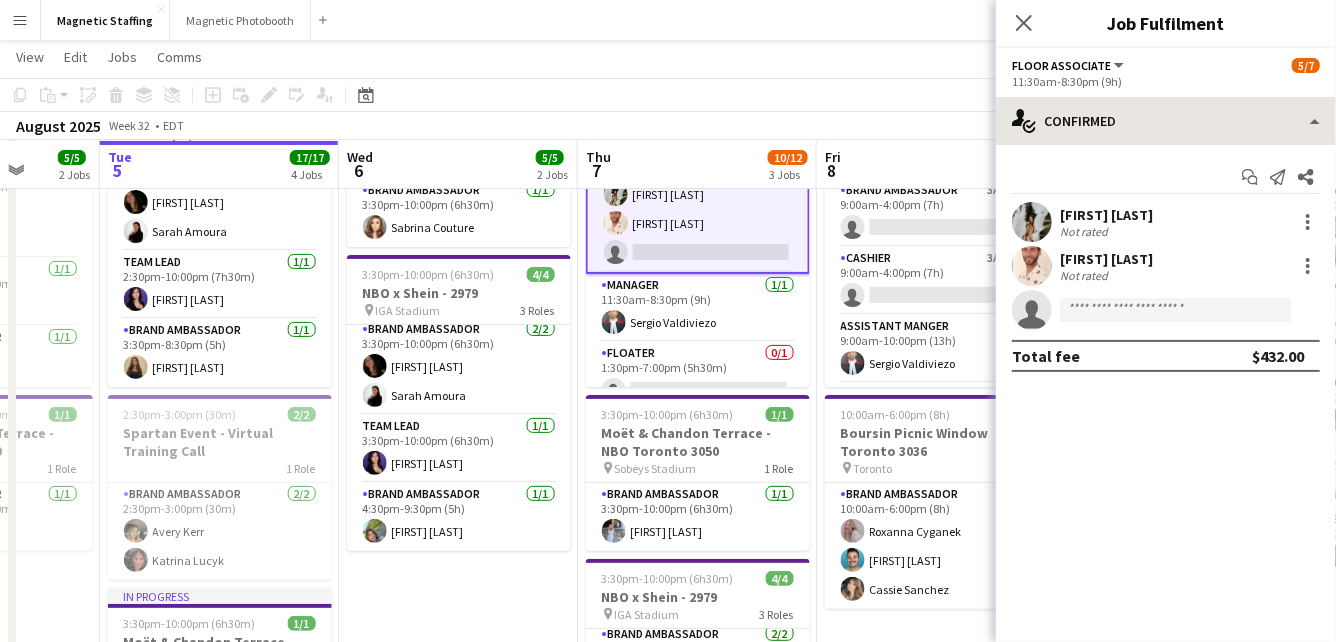 scroll, scrollTop: 7, scrollLeft: 0, axis: vertical 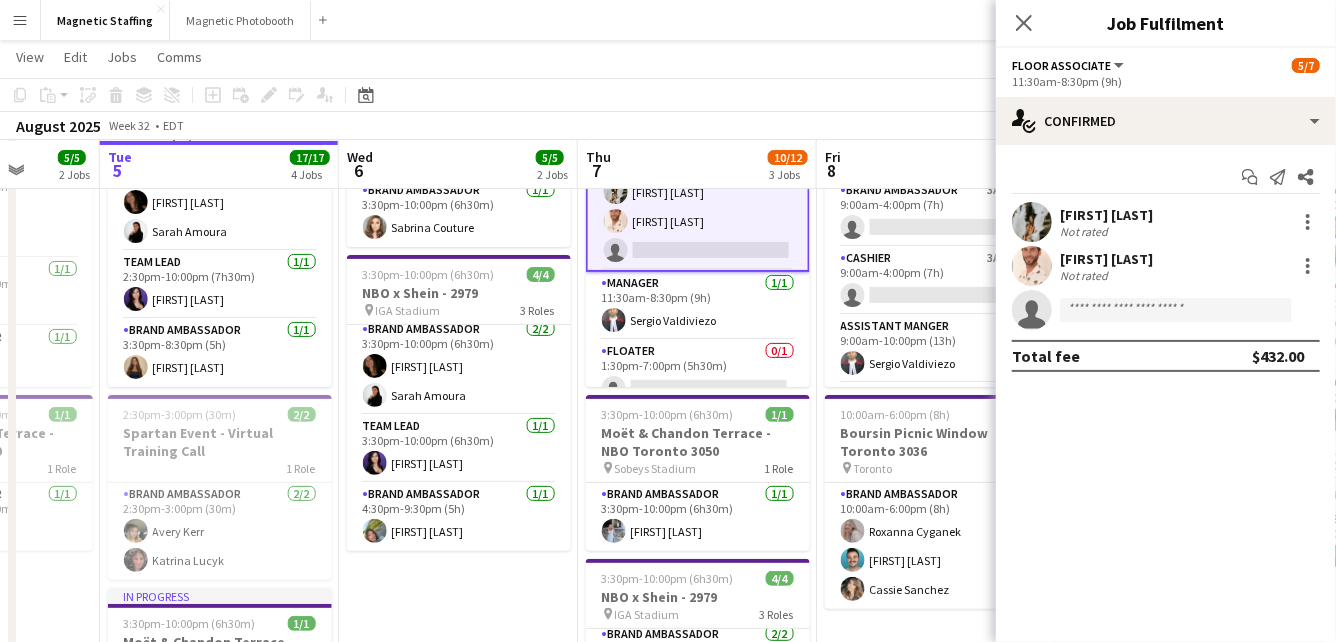 click on "Floor Associate   All roles   Floor Associate   5/7   [H]:[MM]am-[H]:[MM]pm ([H]h)" 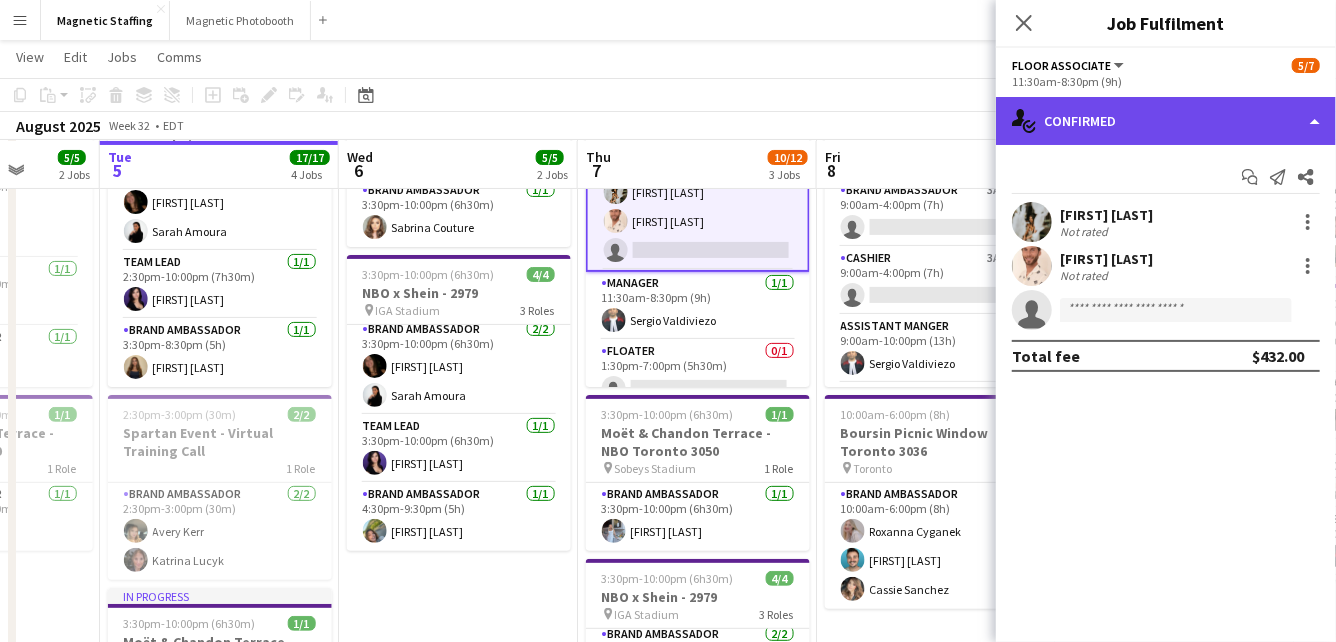 click on "single-neutral-actions-check-2
Confirmed" 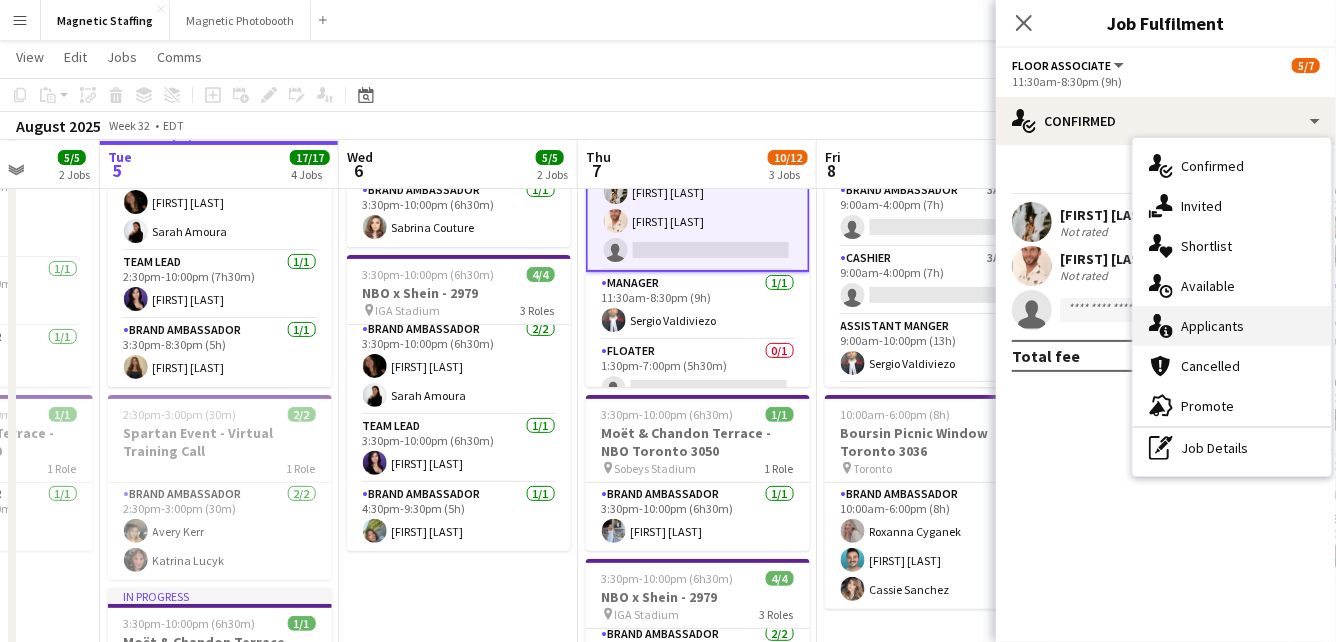 click on "single-neutral-actions-information" 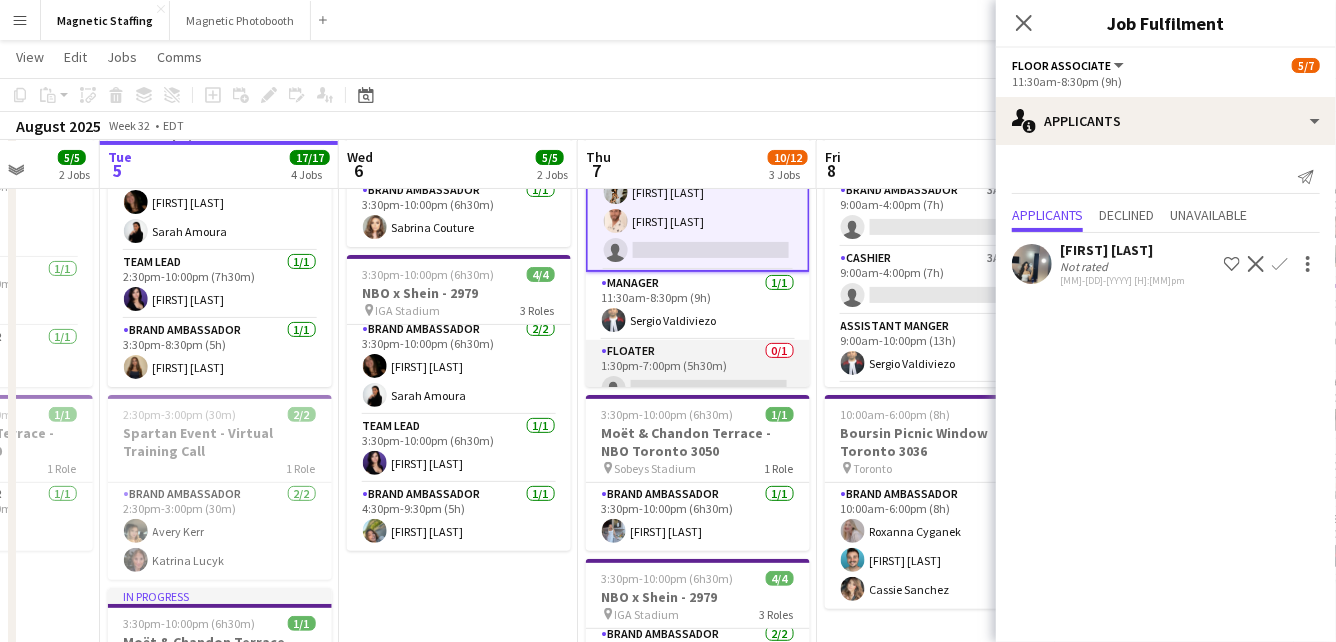 click on "Floater   0/1   1:30pm-7:00pm (5h30m)
single-neutral-actions" at bounding box center [698, 374] 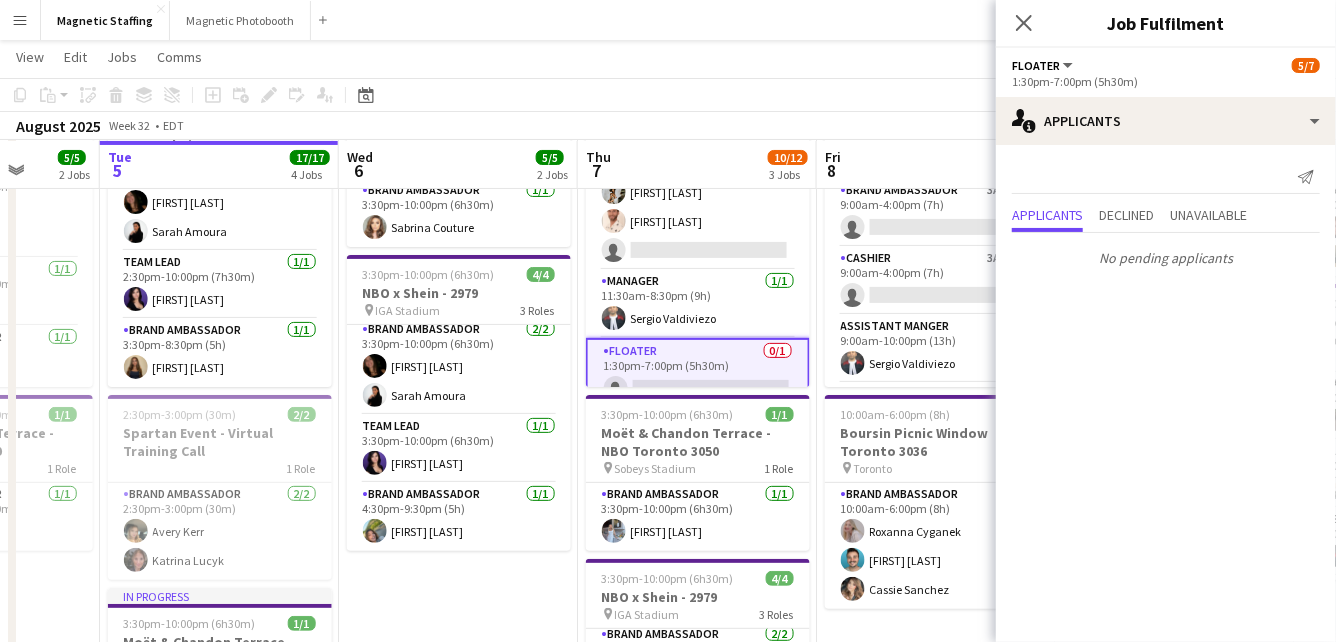 scroll, scrollTop: 175, scrollLeft: 0, axis: vertical 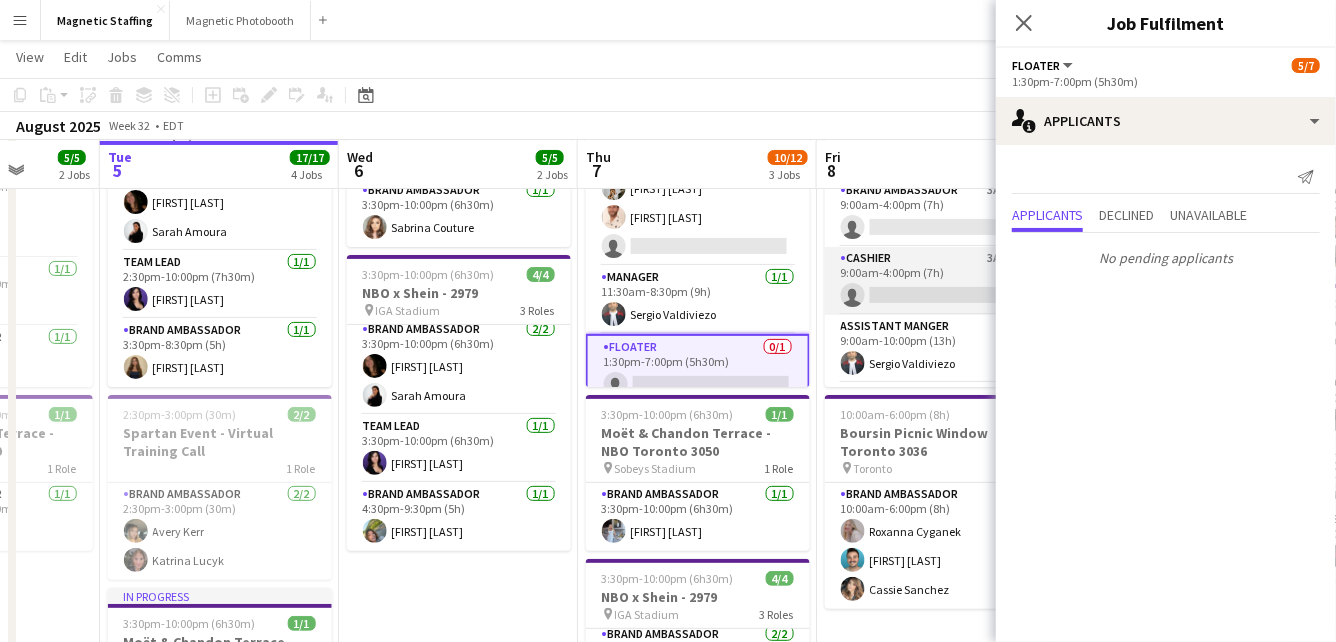 click on "Cashier   3A   0/1   9:00am-4:00pm (7h)
single-neutral-actions" at bounding box center (937, 281) 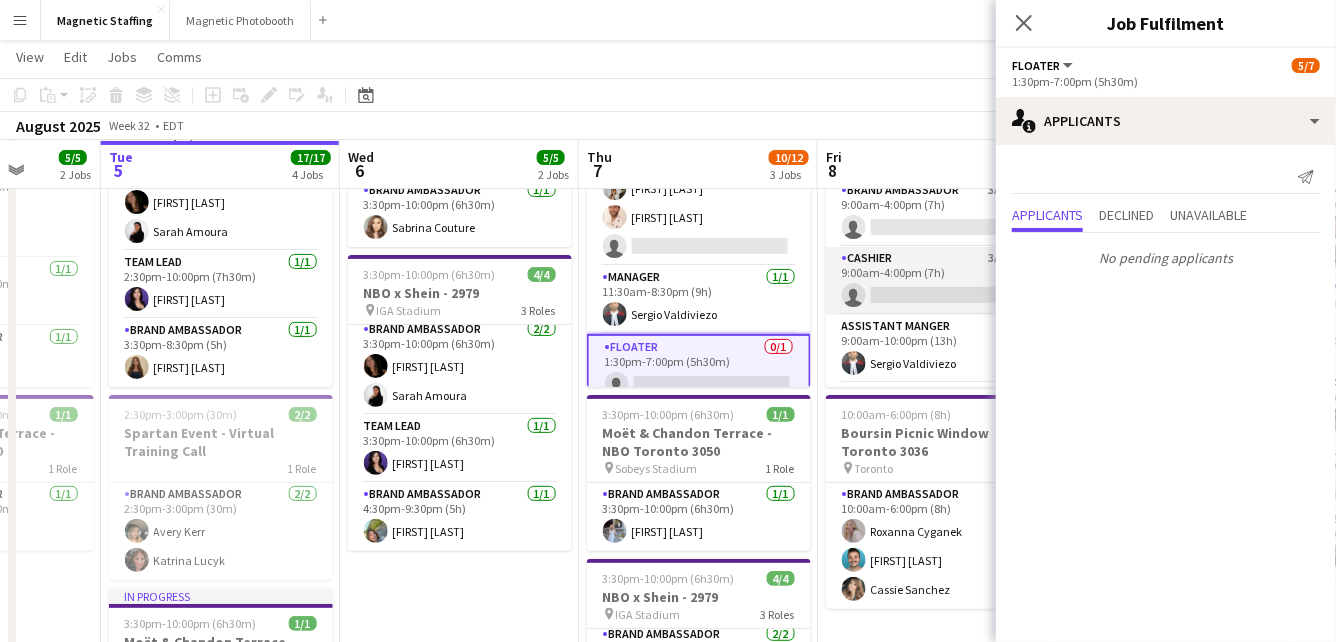 scroll, scrollTop: 171, scrollLeft: 0, axis: vertical 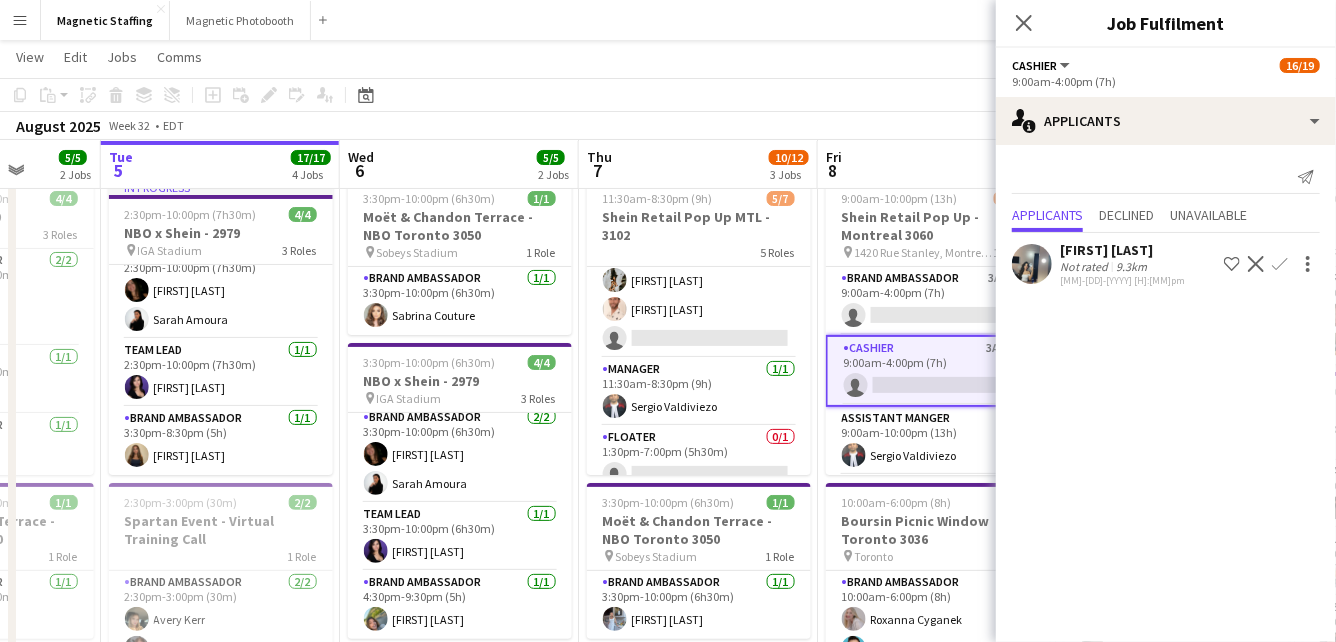 click on "Brand Ambassador   3A   0/1   9:00am-4:00pm (7h)
single-neutral-actions" at bounding box center (938, 301) 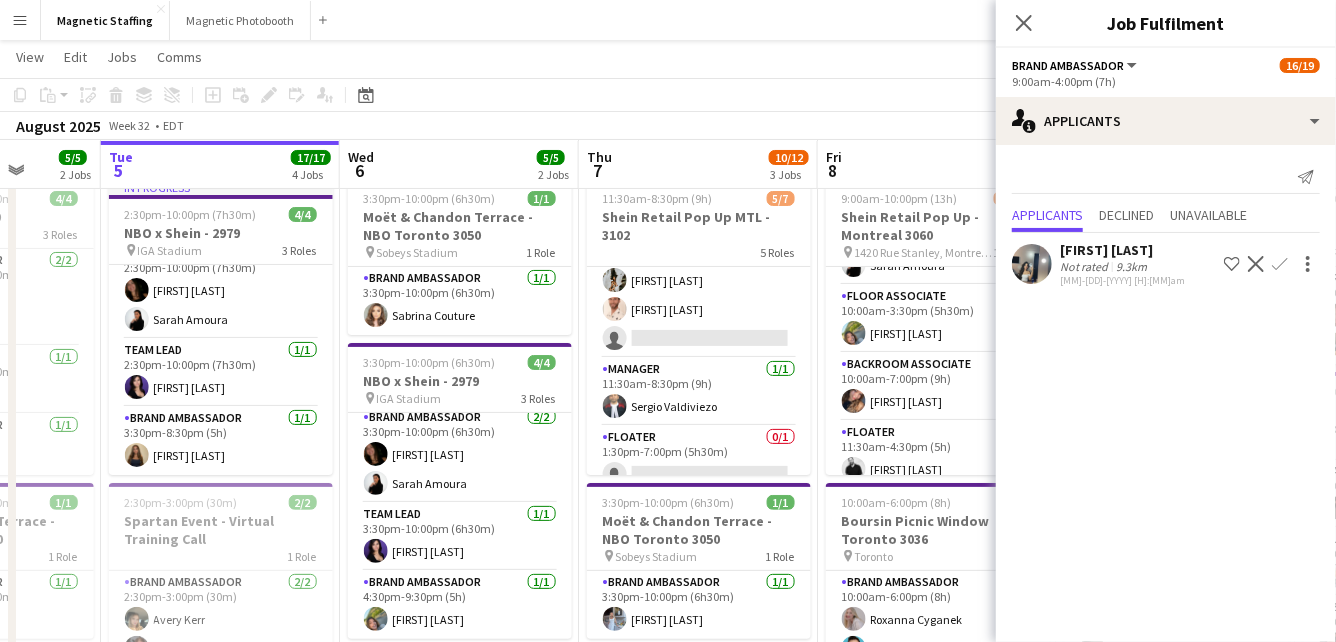 scroll, scrollTop: 536, scrollLeft: 0, axis: vertical 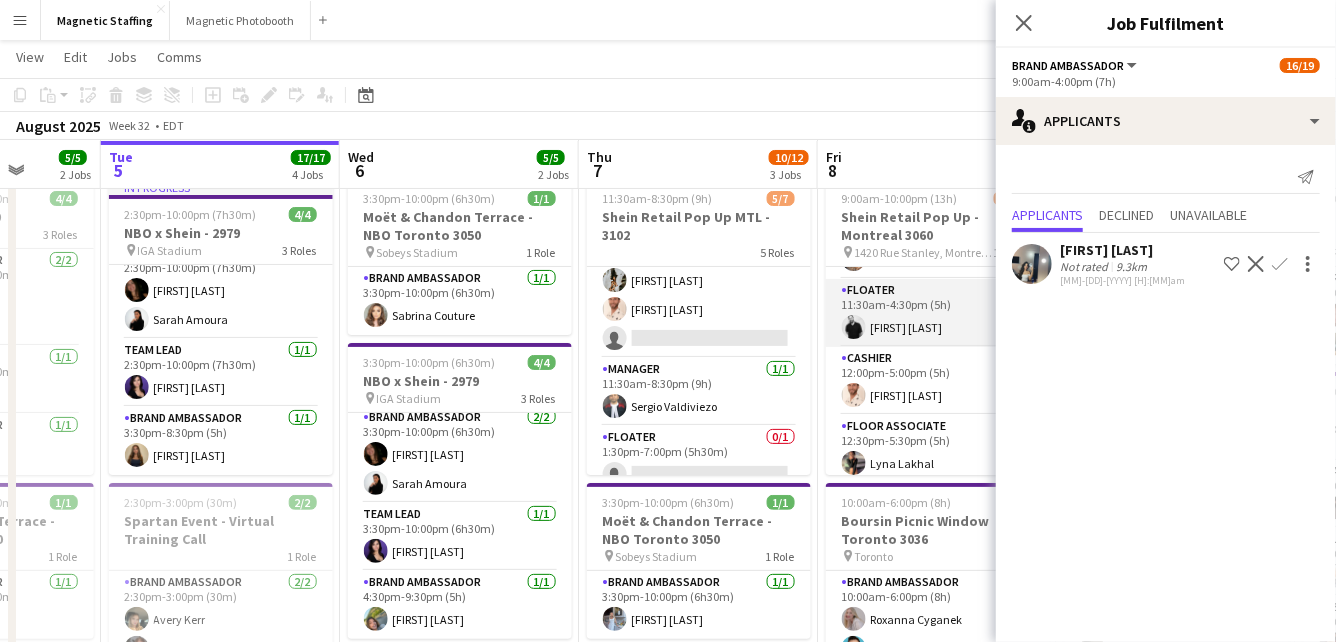 click on "Floater   1/1   [H]:[MM]am-[H]:[MM]pm ([H]h)
[FIRST] [LAST]" at bounding box center (938, 313) 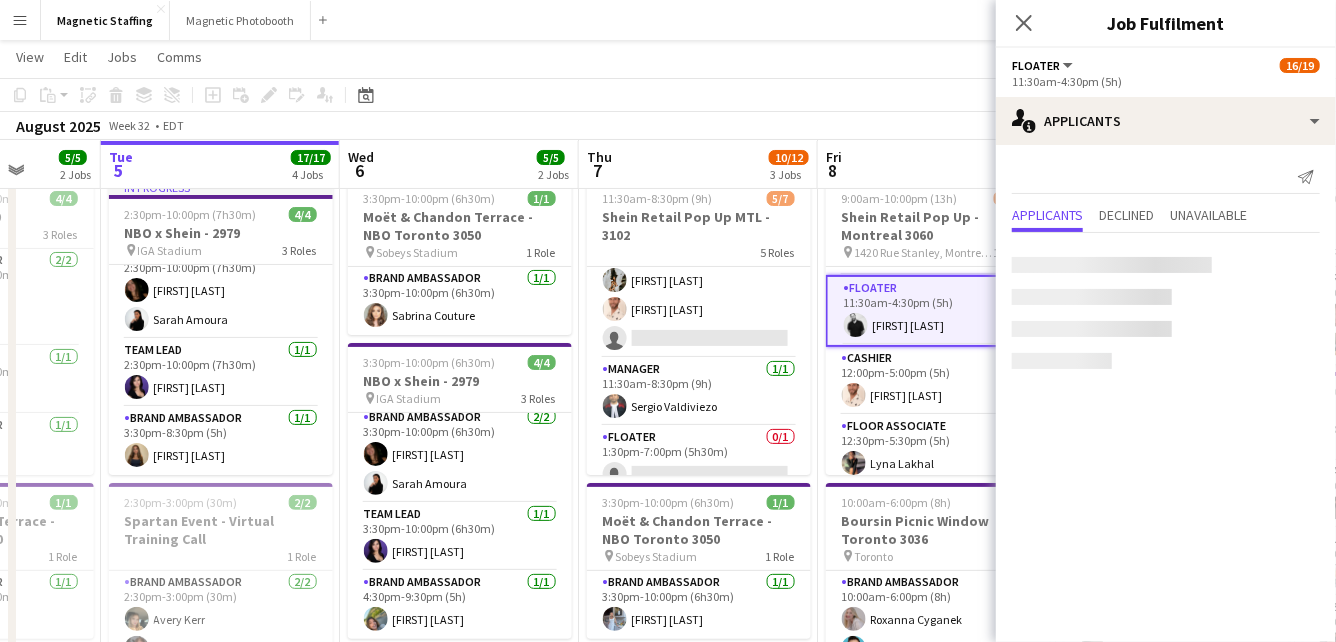 scroll, scrollTop: 0, scrollLeft: 854, axis: horizontal 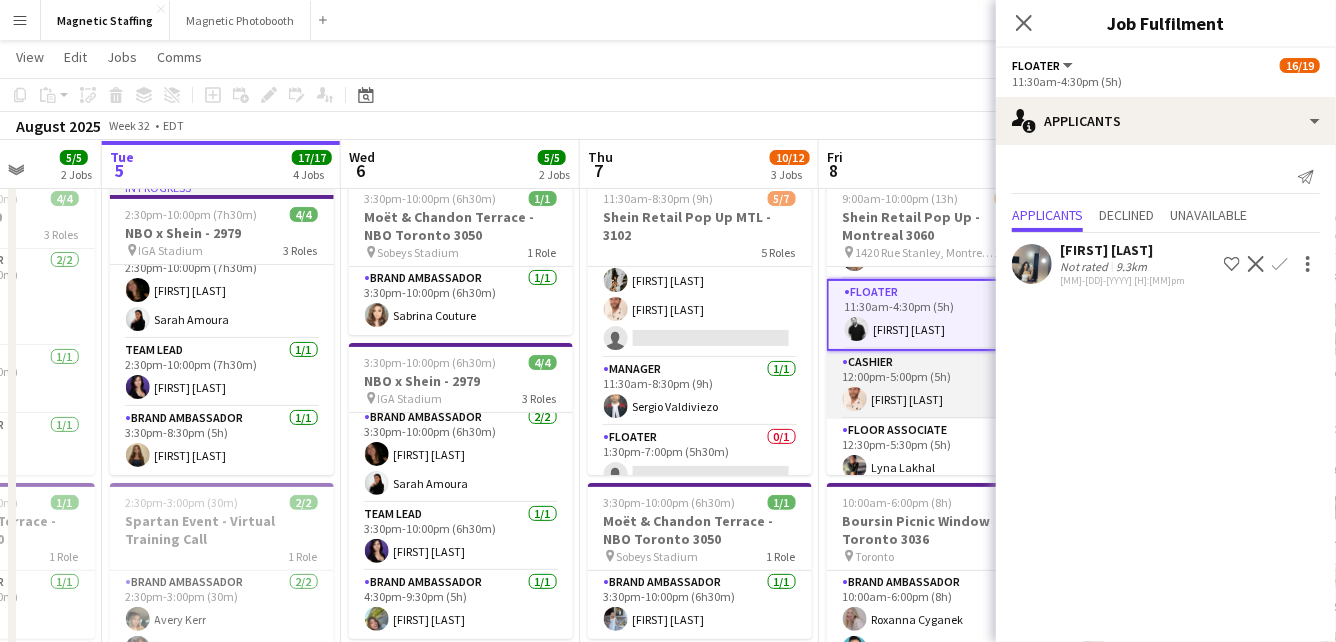 click on "Cashier   1/1   12:00pm-5:00pm (5h)
[FIRST] [LAST]" at bounding box center (939, 385) 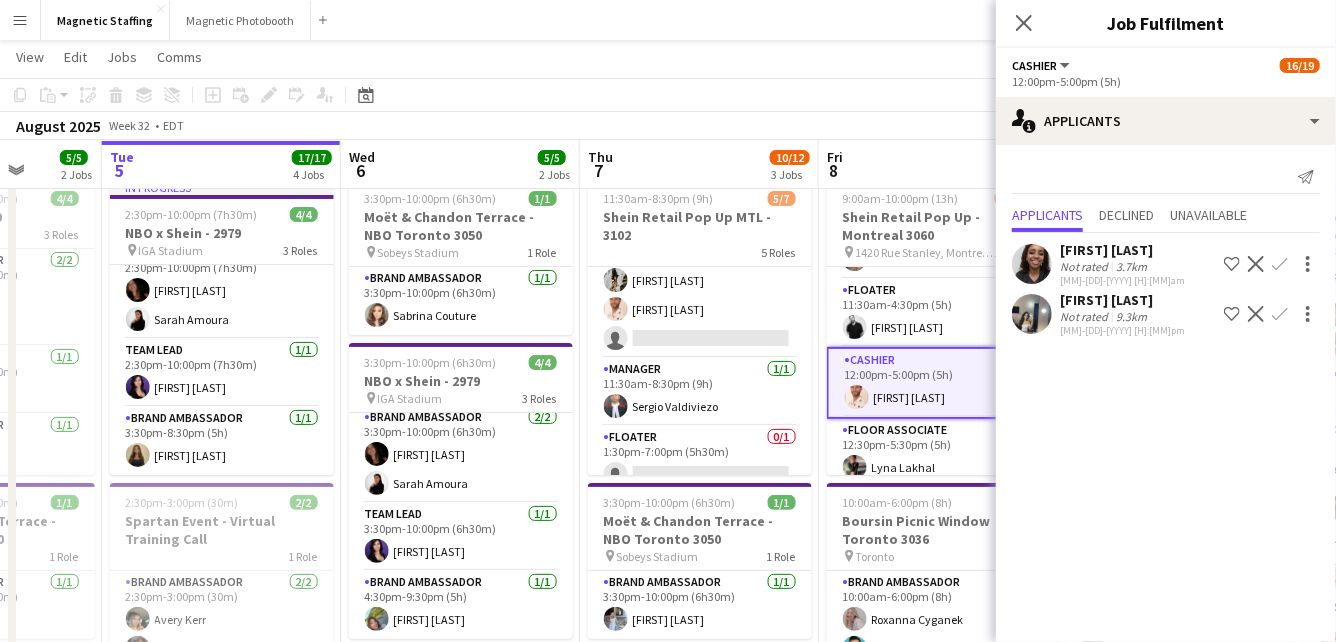 scroll, scrollTop: 580, scrollLeft: 0, axis: vertical 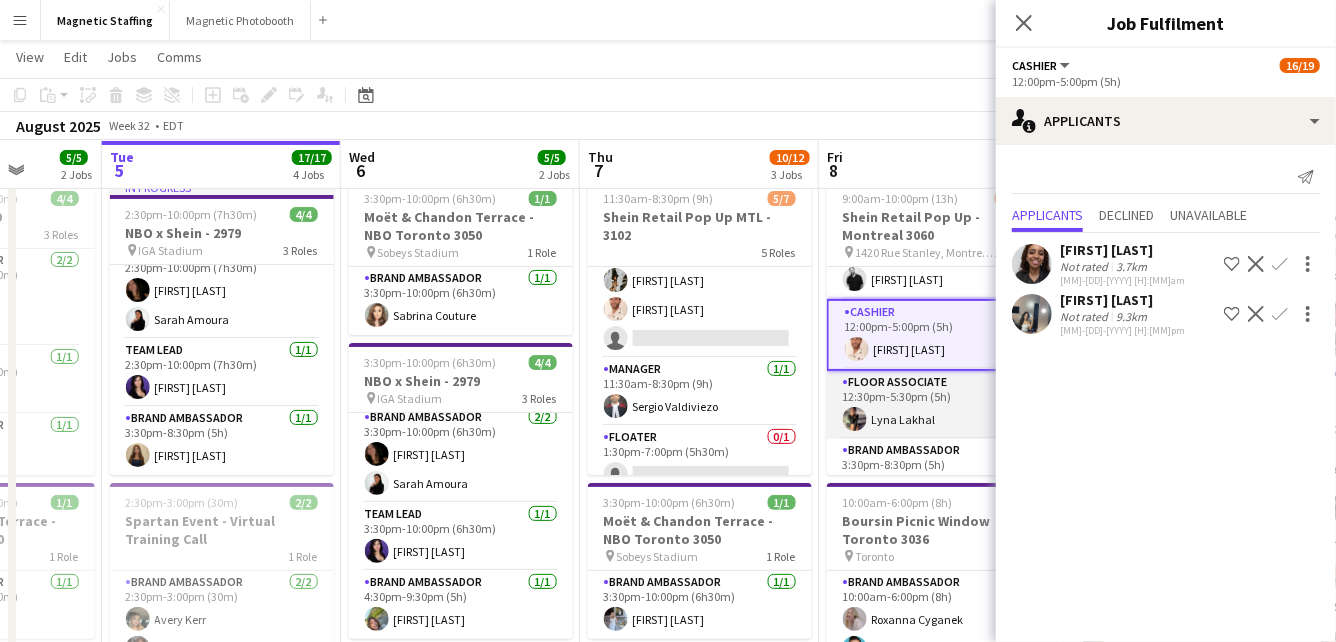 click on "Floor Associate   1/1   12:30pm-5:30pm (5h)
[FIRST] [LAST]" at bounding box center [939, 405] 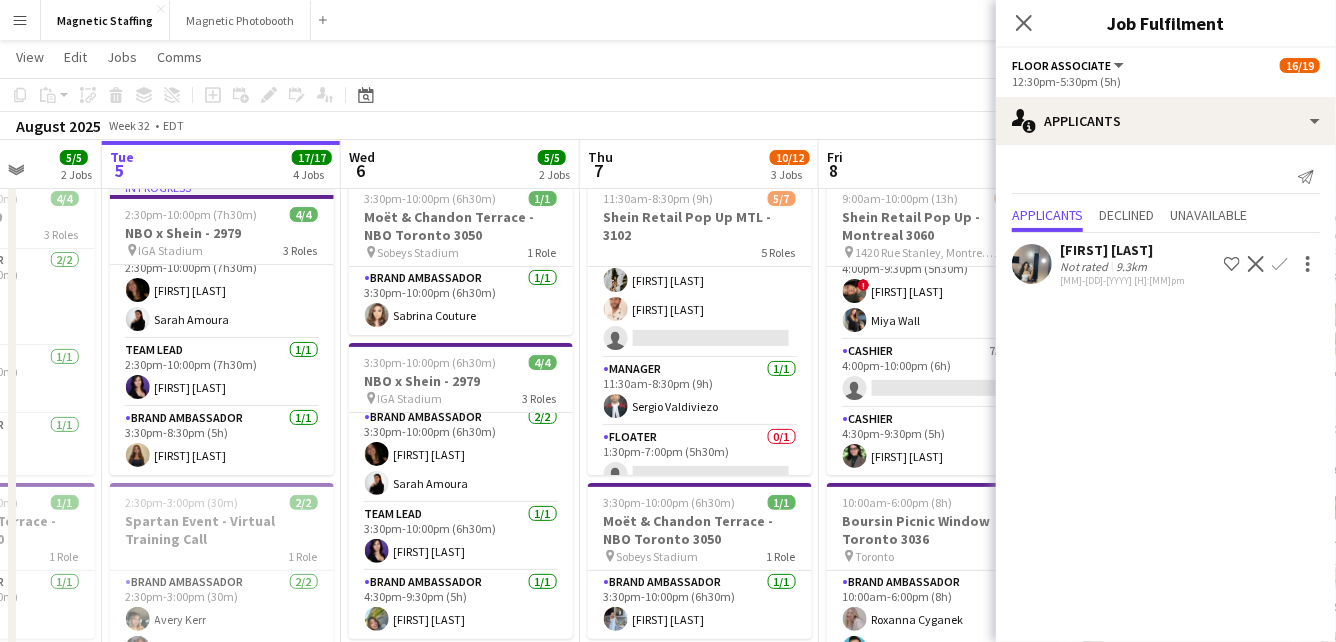 click on "Cashier   1/1   [H]:[MM]pm-[H]:[MM]pm ([H]h)
[FIRST] [LAST]" at bounding box center (939, 442) 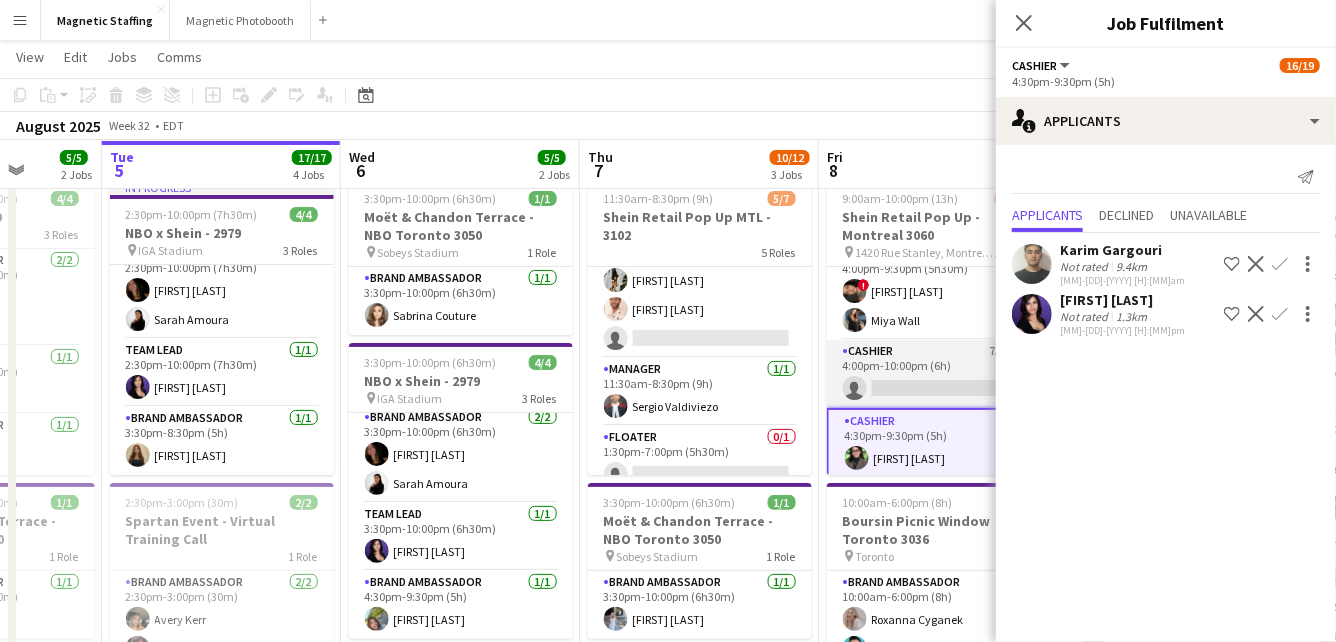click on "Cashier   7A   0/1   4:00pm-10:00pm (6h)
single-neutral-actions" at bounding box center (939, 374) 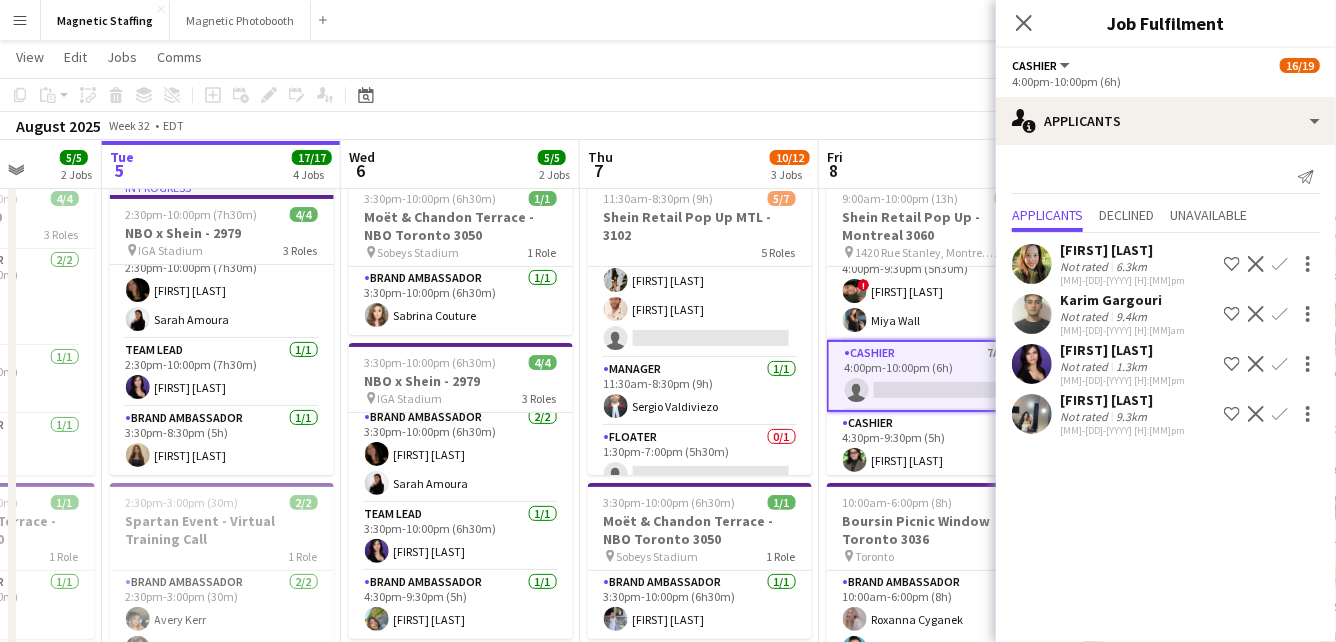 scroll, scrollTop: 1048, scrollLeft: 0, axis: vertical 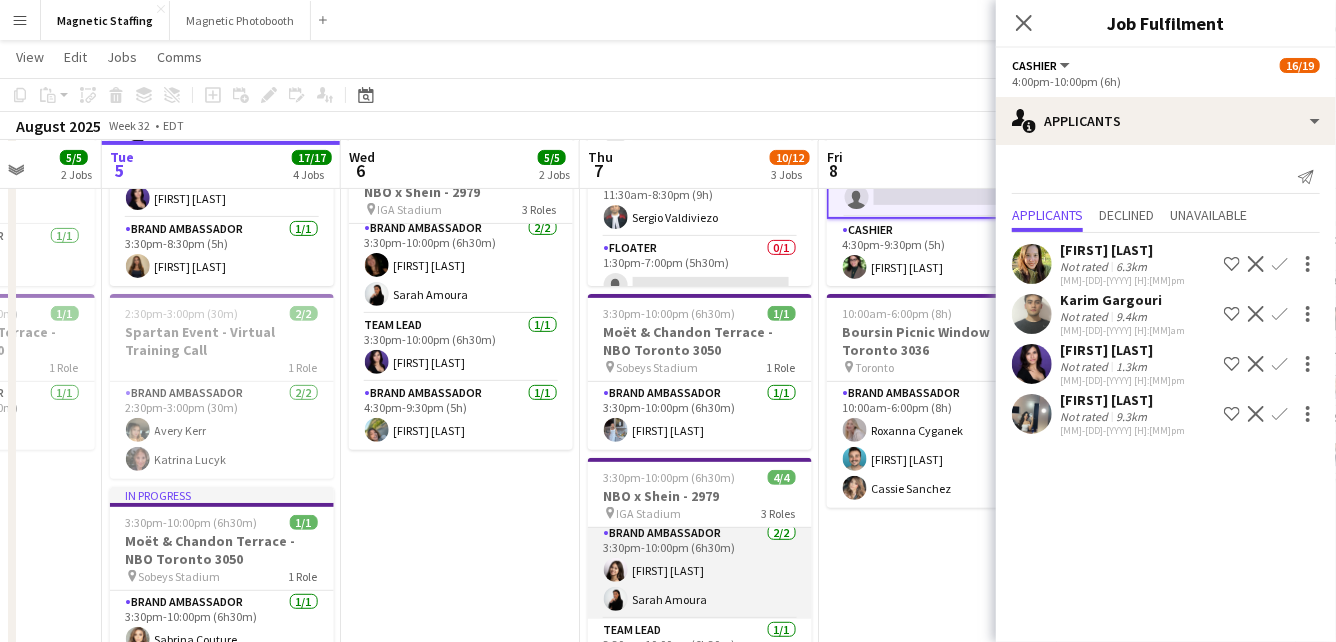 click on "Brand Ambassador   2/2   3:30pm-10:00pm (6h30m)
Sharon Azarine Sarah Amoura" at bounding box center (700, 570) 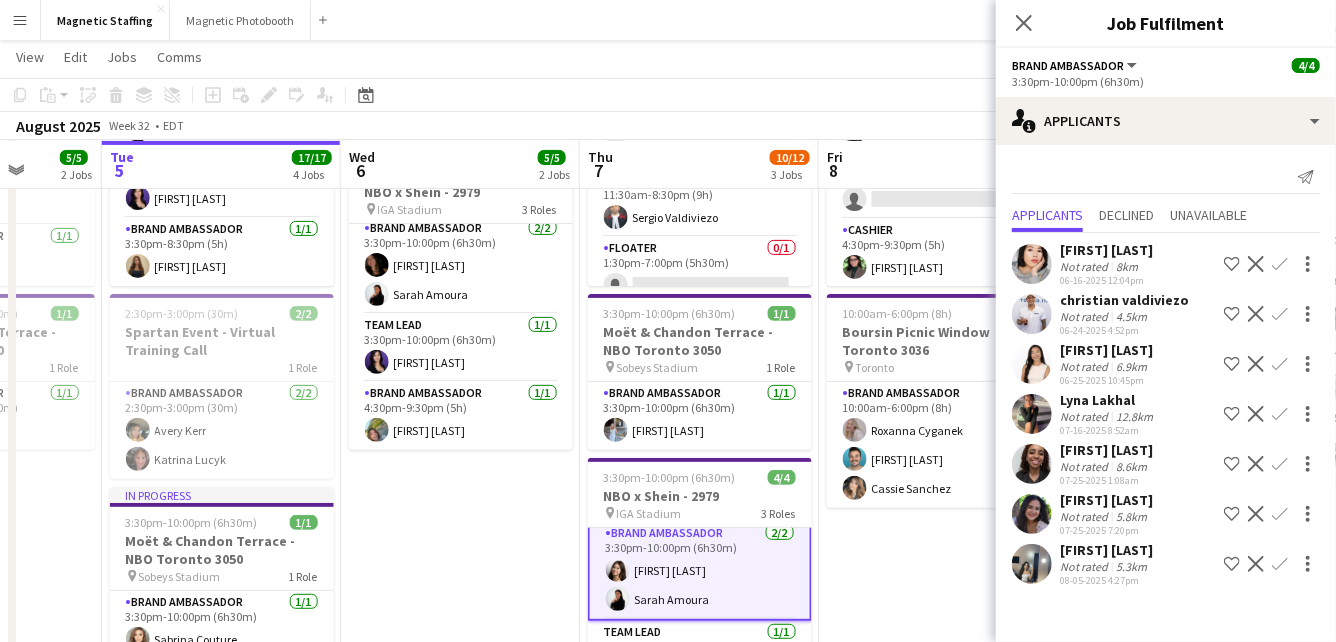 scroll, scrollTop: 10, scrollLeft: 0, axis: vertical 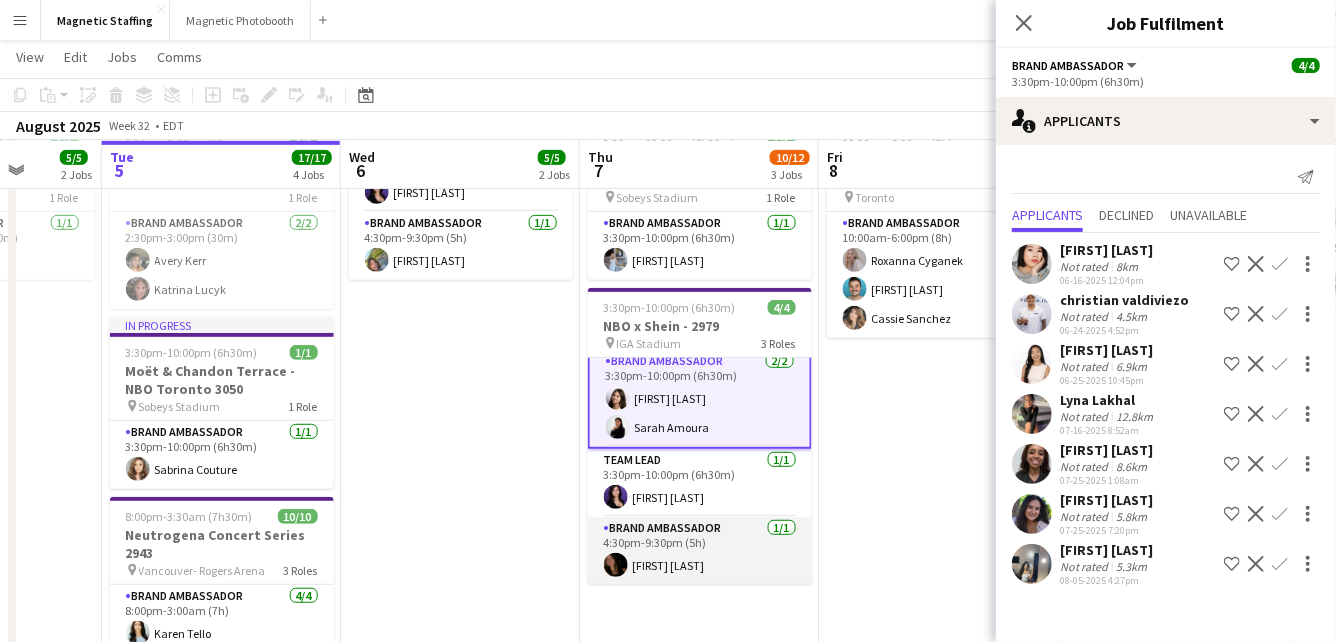 click on "Brand Ambassador   1/1   [H]:[MM]pm-[H]:[MM]pm ([H]h)
[FIRST] [LAST]" at bounding box center [700, 551] 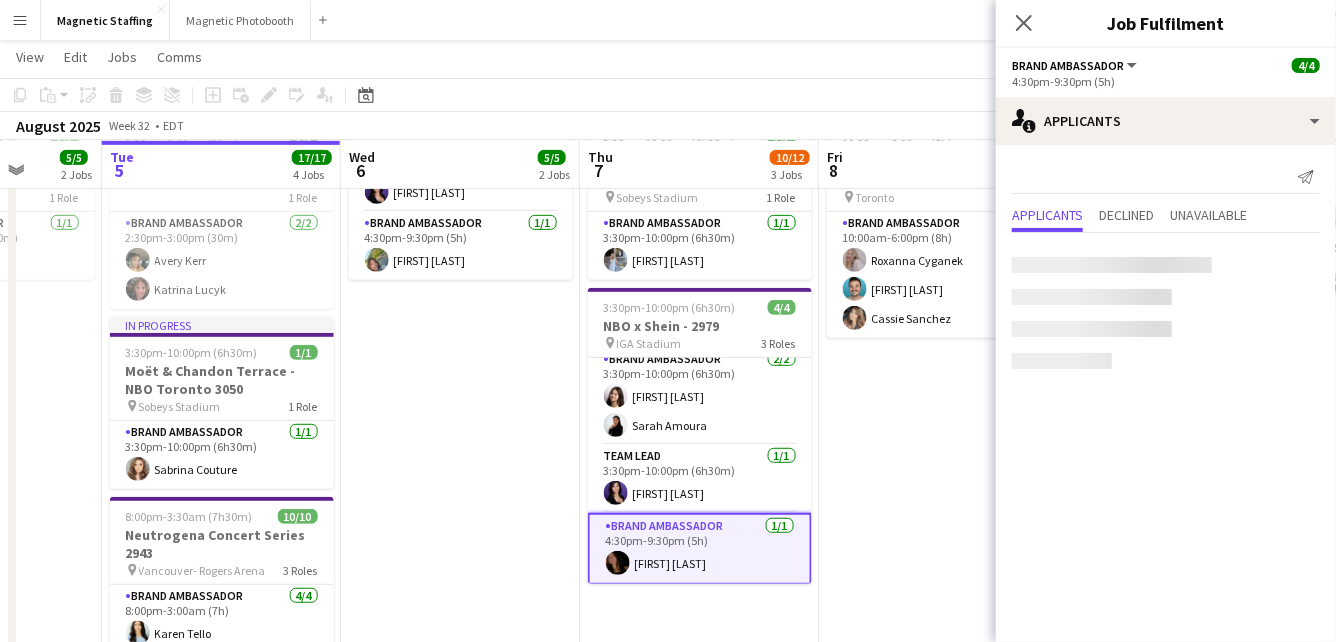 scroll, scrollTop: 8, scrollLeft: 0, axis: vertical 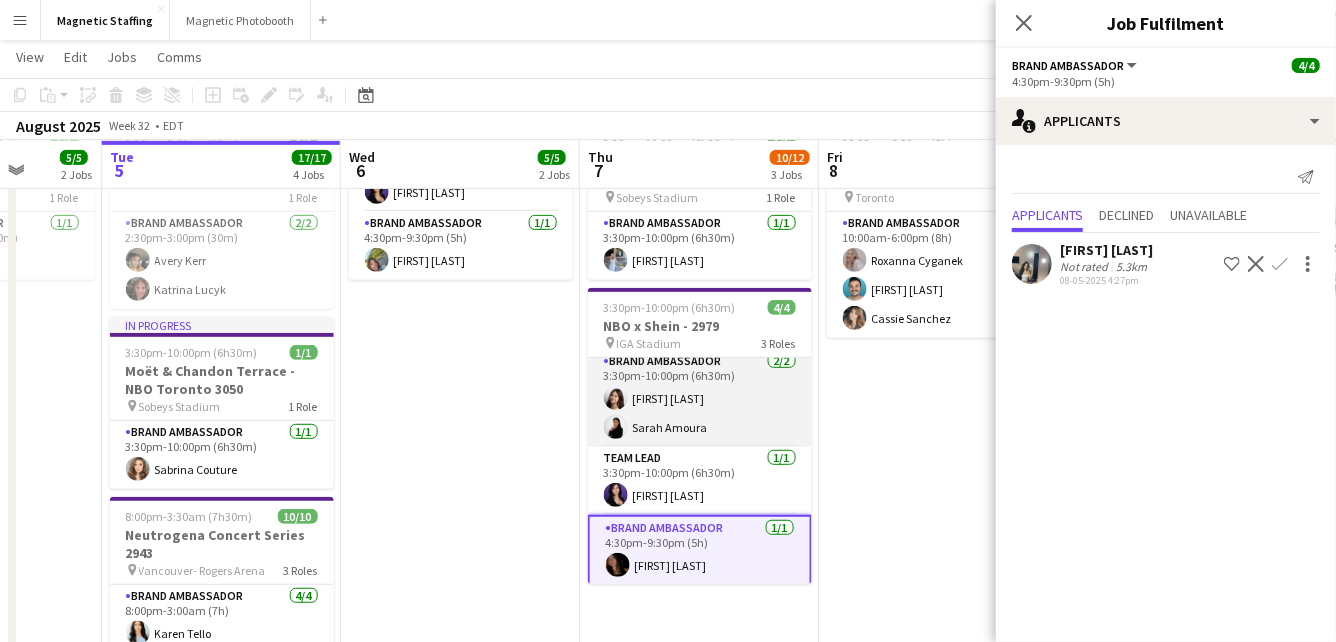 click on "Brand Ambassador   2/2   3:30pm-10:00pm (6h30m)
Sharon Azarine Sarah Amoura" at bounding box center (700, 398) 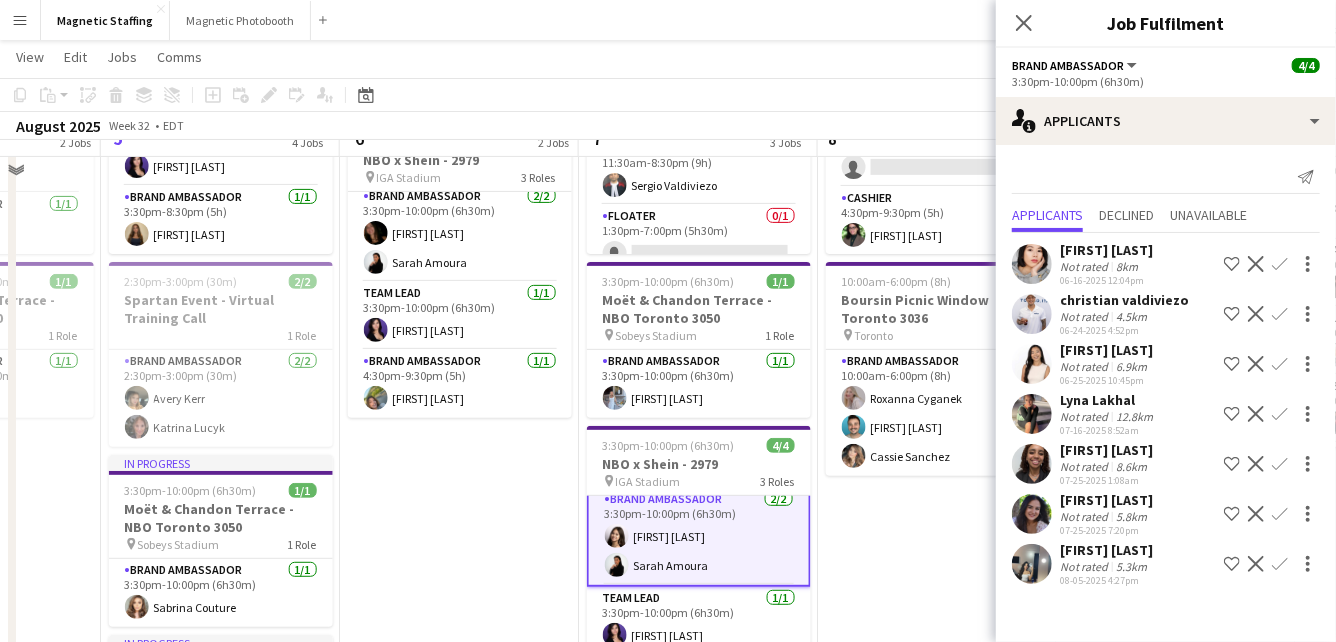 scroll, scrollTop: 242, scrollLeft: 0, axis: vertical 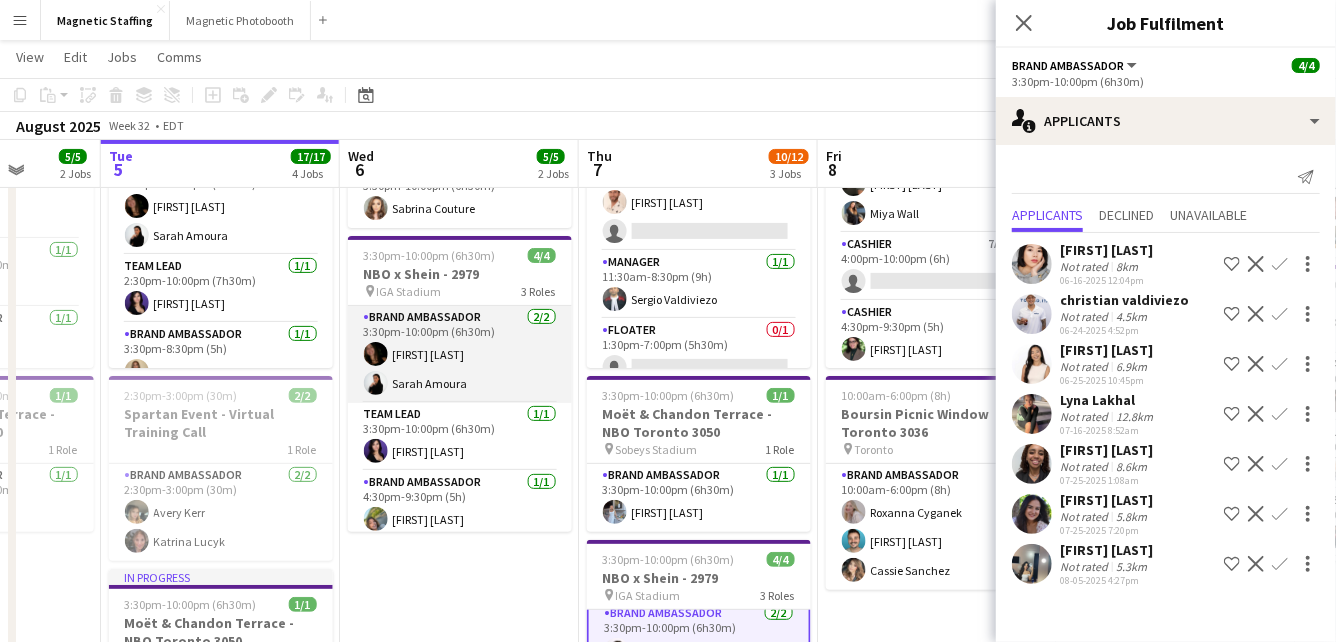 click on "Brand Ambassador   2/2   [H]:[MM]pm-[HH]:[MM]pm ([H]h[MM]m)
[FIRST] [LAST] [FIRST] [LAST]" at bounding box center (460, 354) 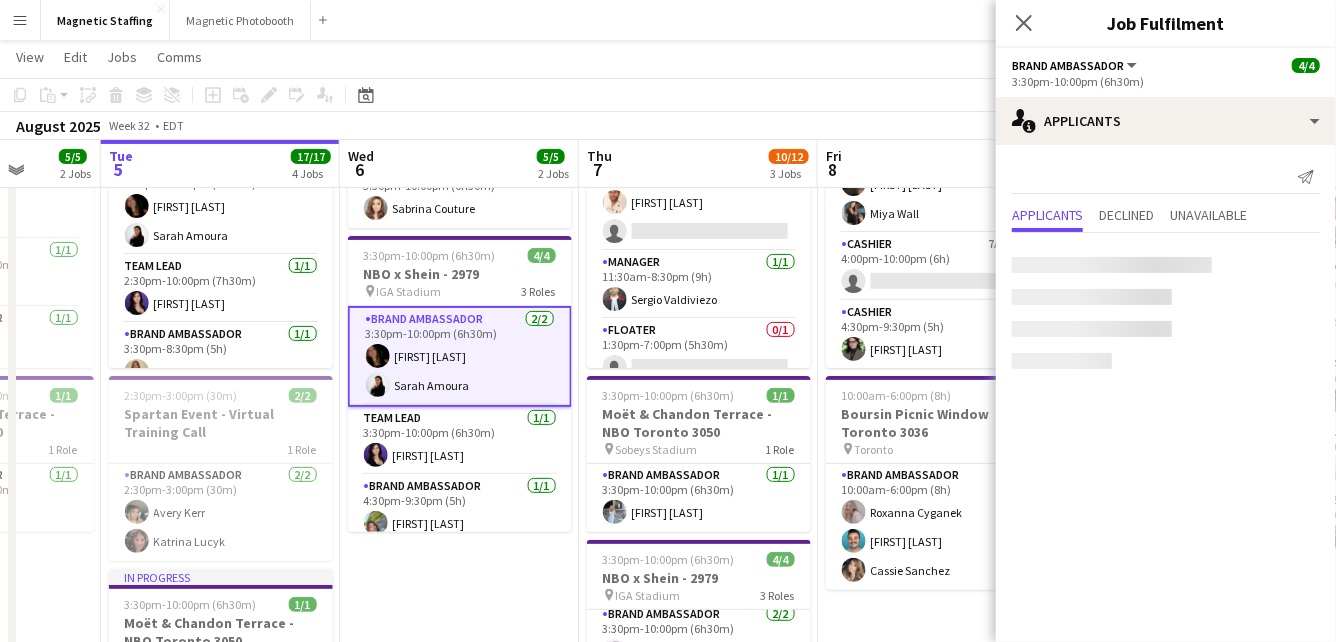 scroll, scrollTop: 7, scrollLeft: 0, axis: vertical 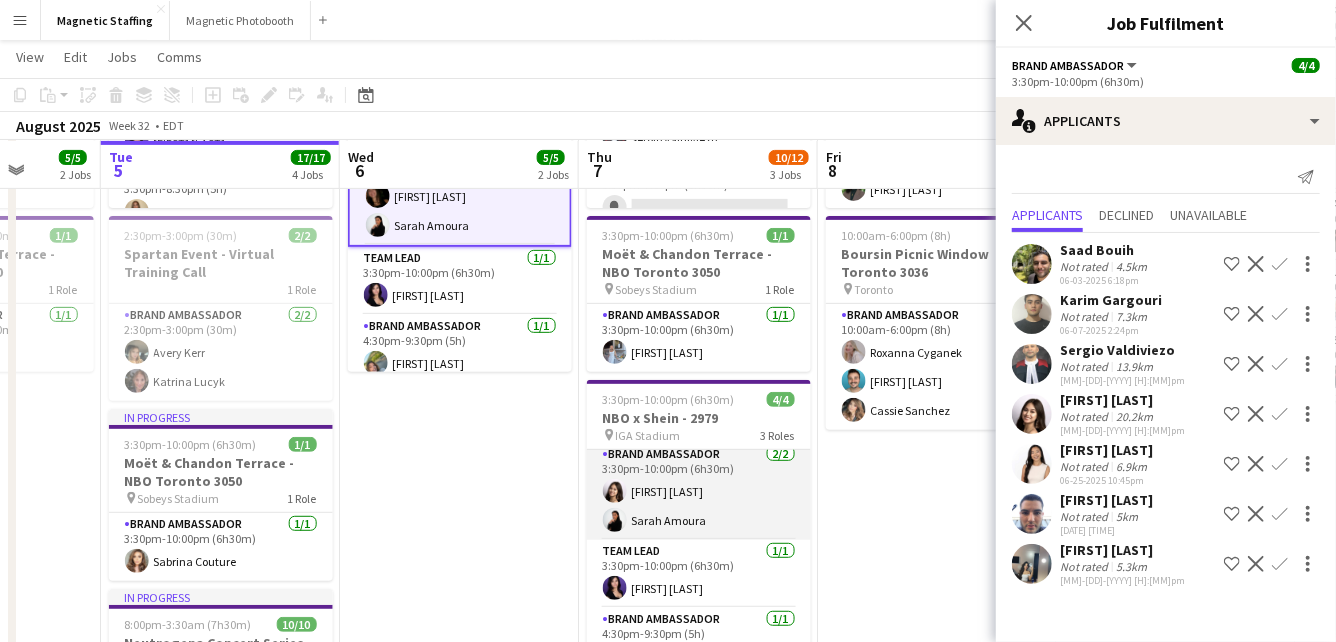 click on "Brand Ambassador   2/2   3:30pm-10:00pm (6h30m)
Sharon Azarine Sarah Amoura" at bounding box center [699, 491] 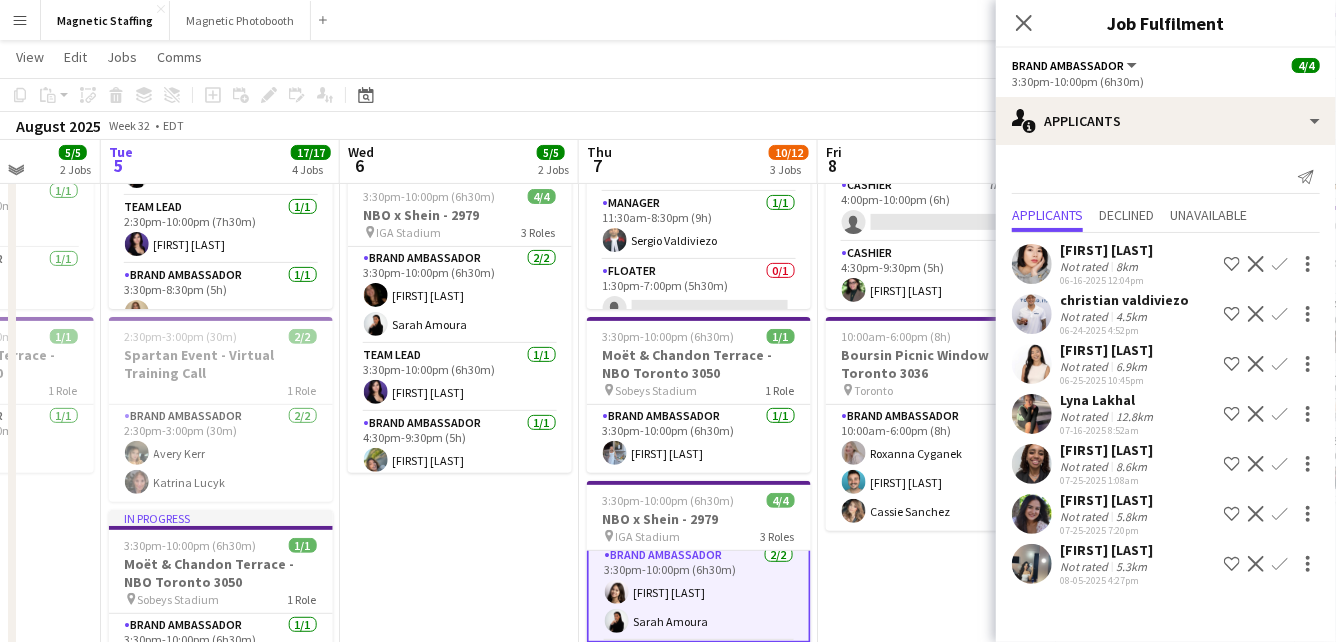scroll, scrollTop: 215, scrollLeft: 0, axis: vertical 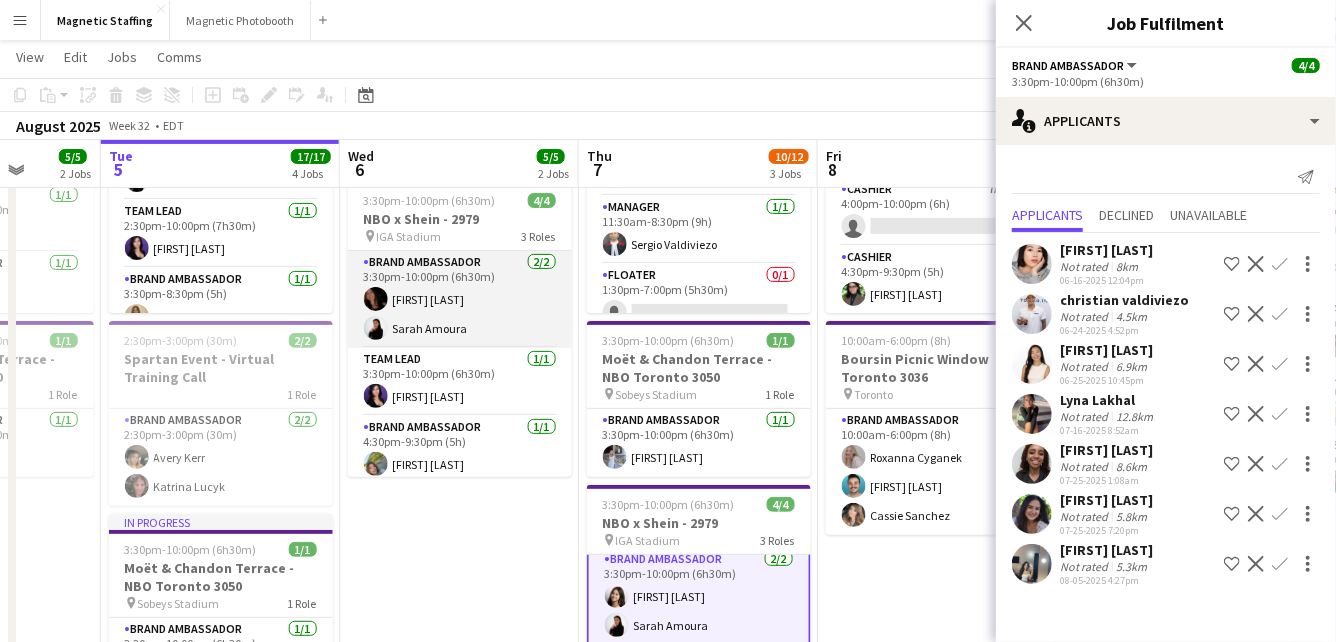 click on "Brand Ambassador   2/2   [H]:[MM]pm-[HH]:[MM]pm ([H]h[MM]m)
[FIRST] [LAST] [FIRST] [LAST]" at bounding box center (460, 299) 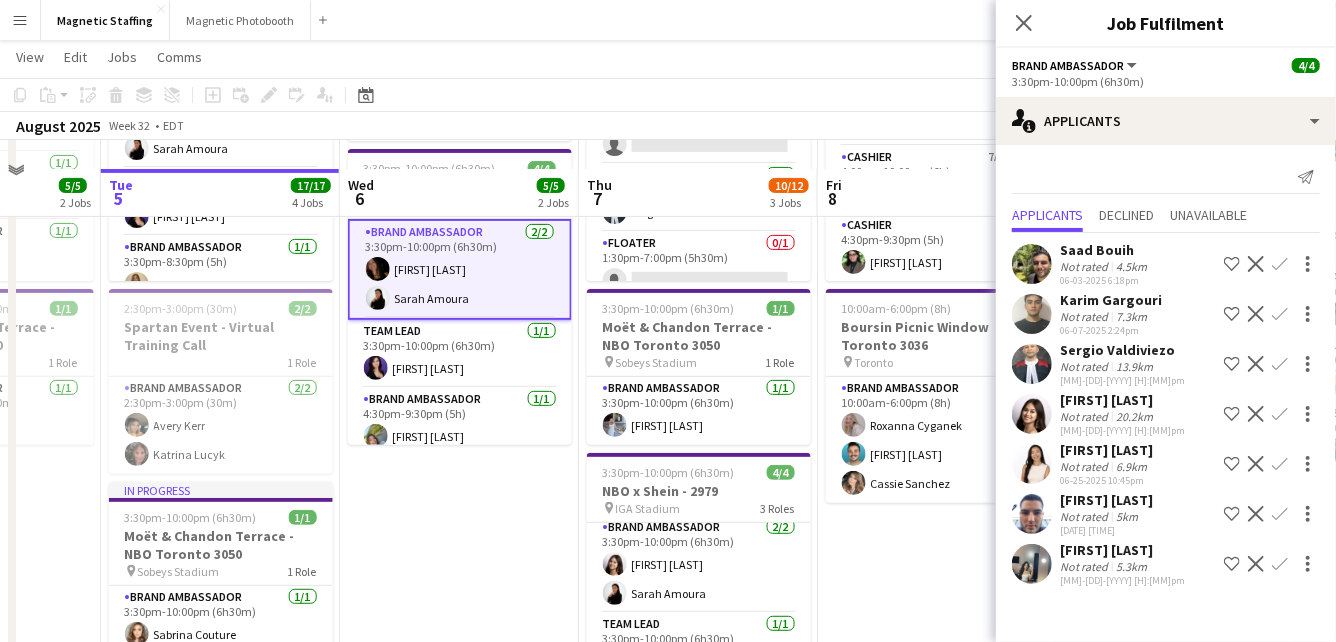 scroll, scrollTop: 276, scrollLeft: 0, axis: vertical 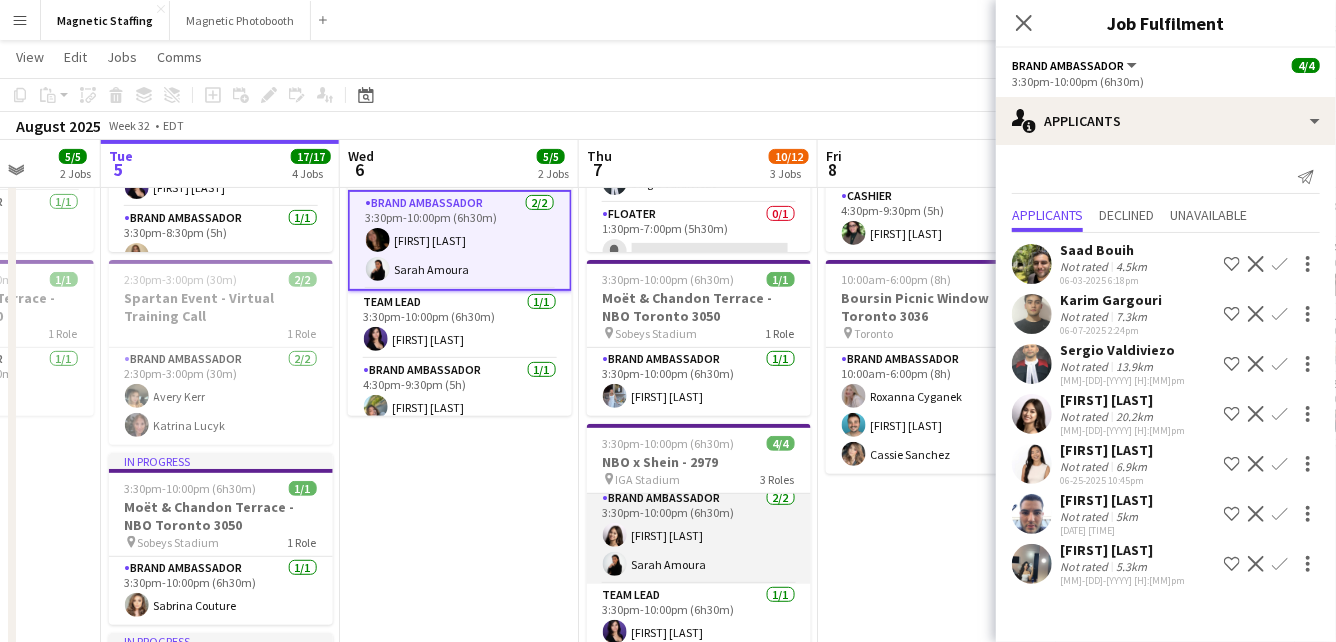 click on "Brand Ambassador   2/2   3:30pm-10:00pm (6h30m)
Sharon Azarine Sarah Amoura" at bounding box center [699, 535] 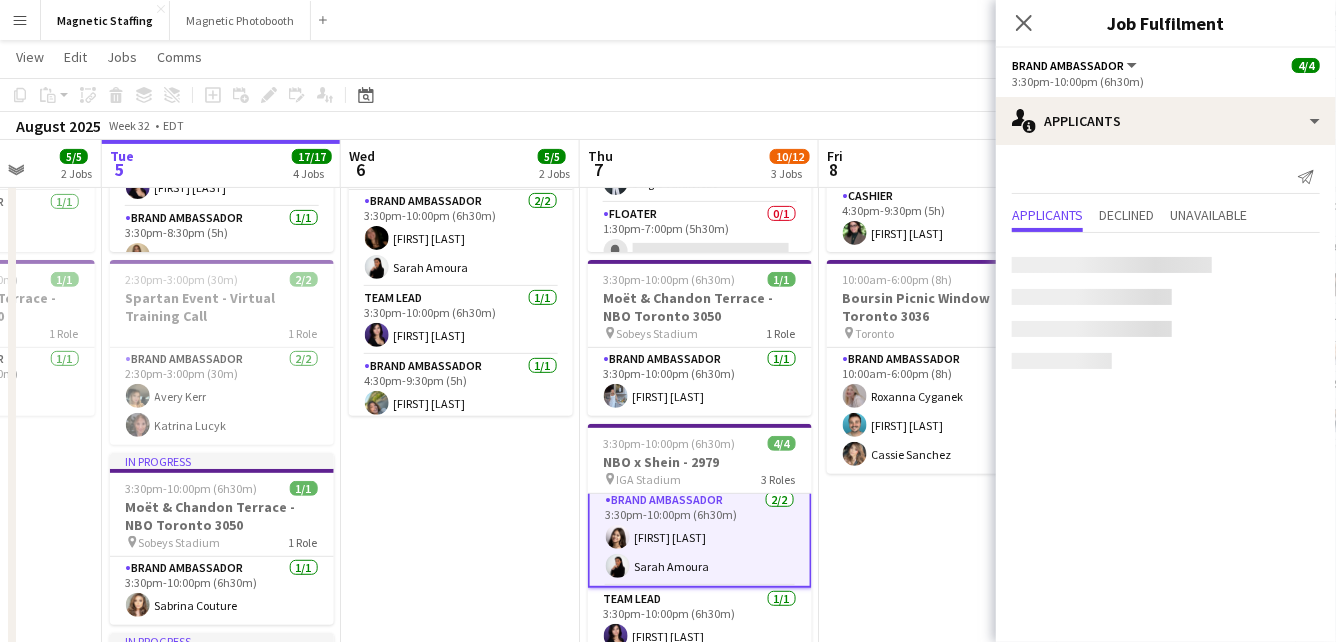 scroll, scrollTop: 9, scrollLeft: 0, axis: vertical 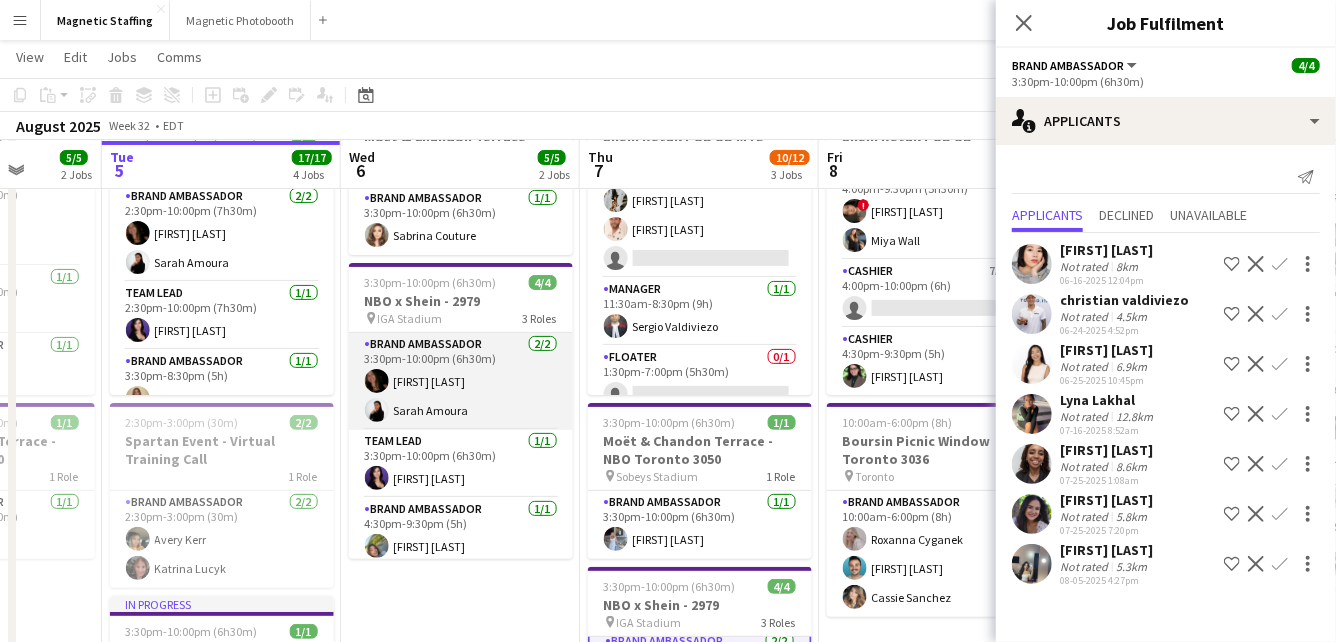 click on "Brand Ambassador   2/2   [H]:[MM]pm-[HH]:[MM]pm ([H]h[MM]m)
[FIRST] [LAST] [FIRST] [LAST]" at bounding box center (461, 381) 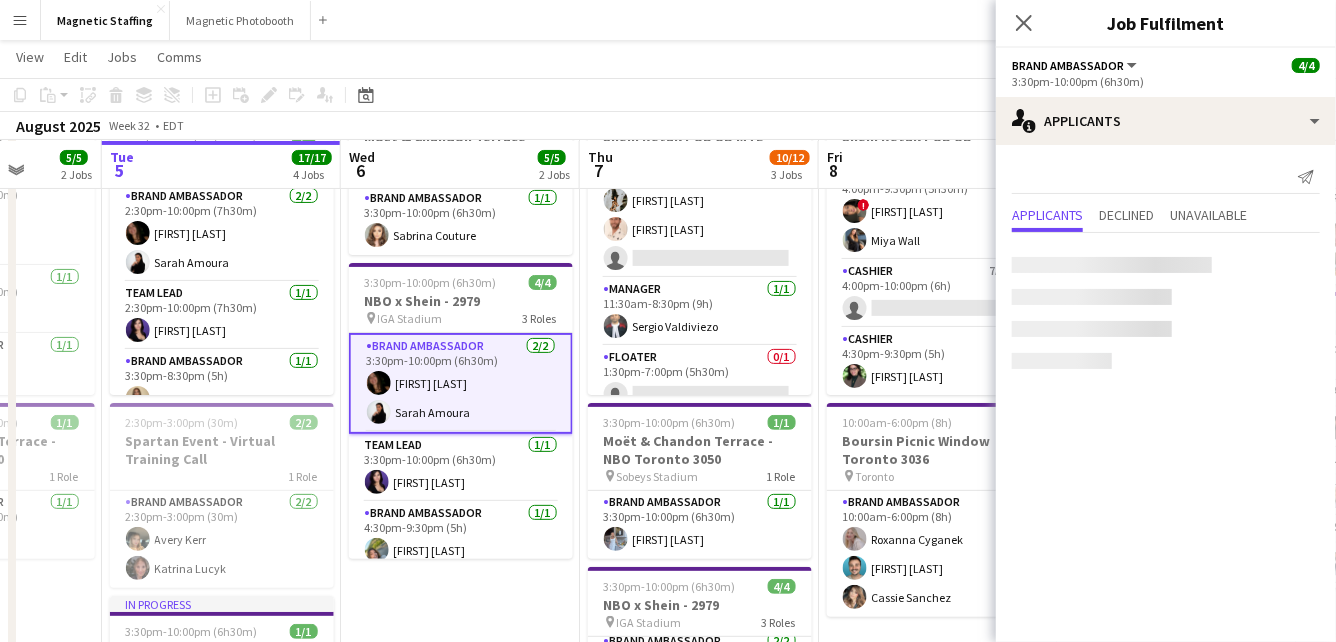 scroll, scrollTop: 0, scrollLeft: 853, axis: horizontal 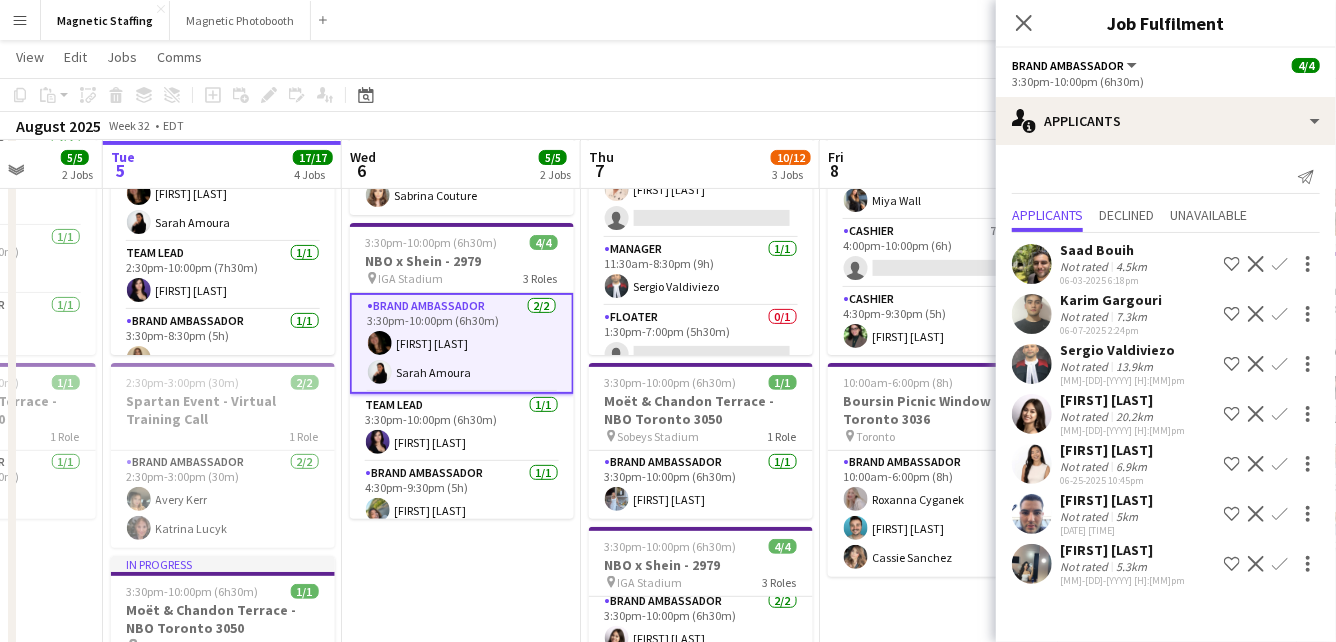 click on "Brand Ambassador   2/2   3:30pm-10:00pm (6h30m)
Sharon Azarine Sarah Amoura" at bounding box center (701, 638) 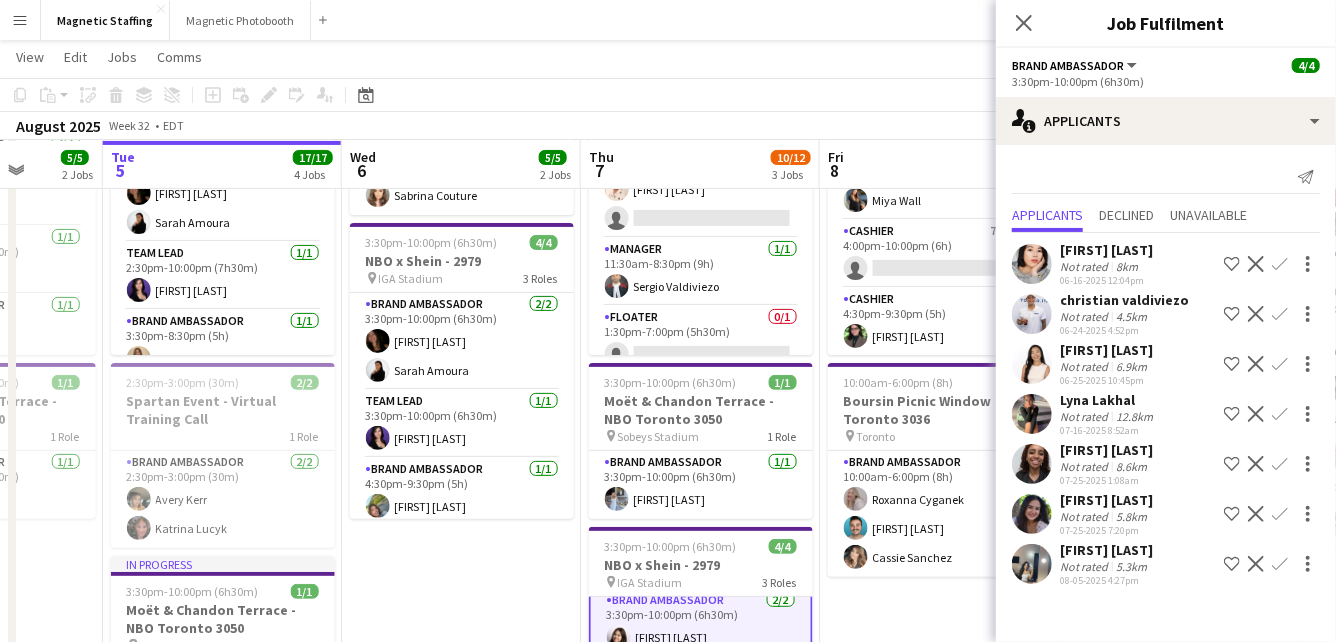 scroll, scrollTop: 7, scrollLeft: 0, axis: vertical 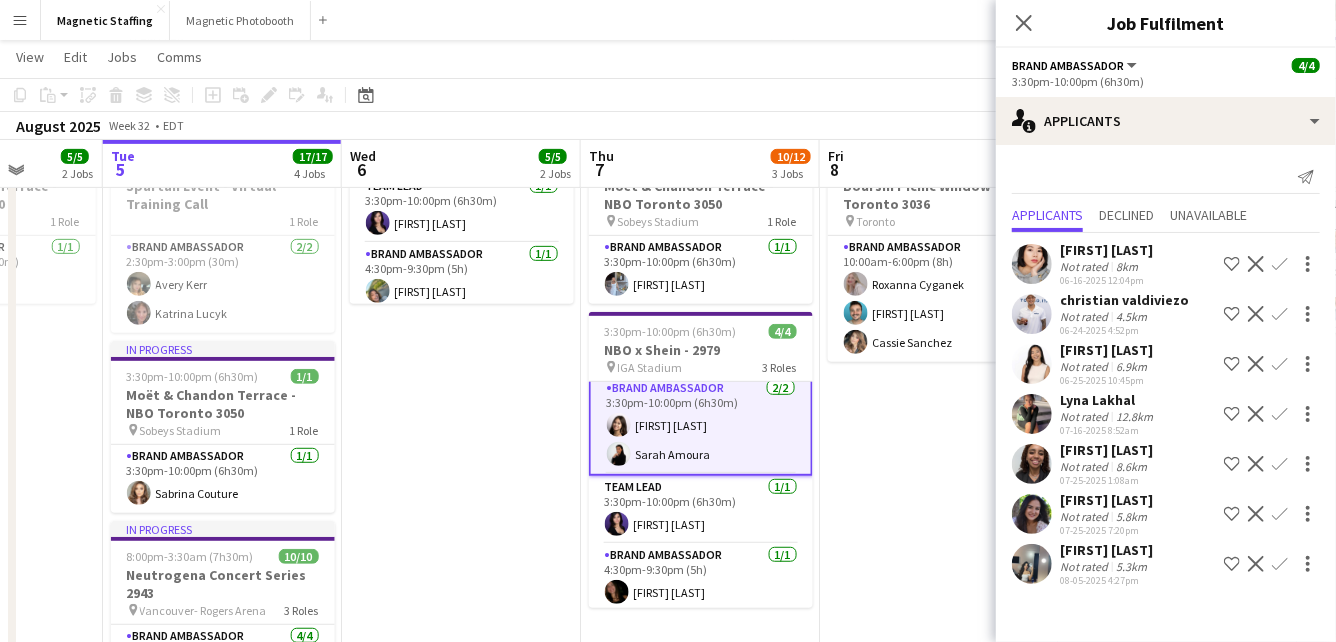 click at bounding box center (1032, 564) 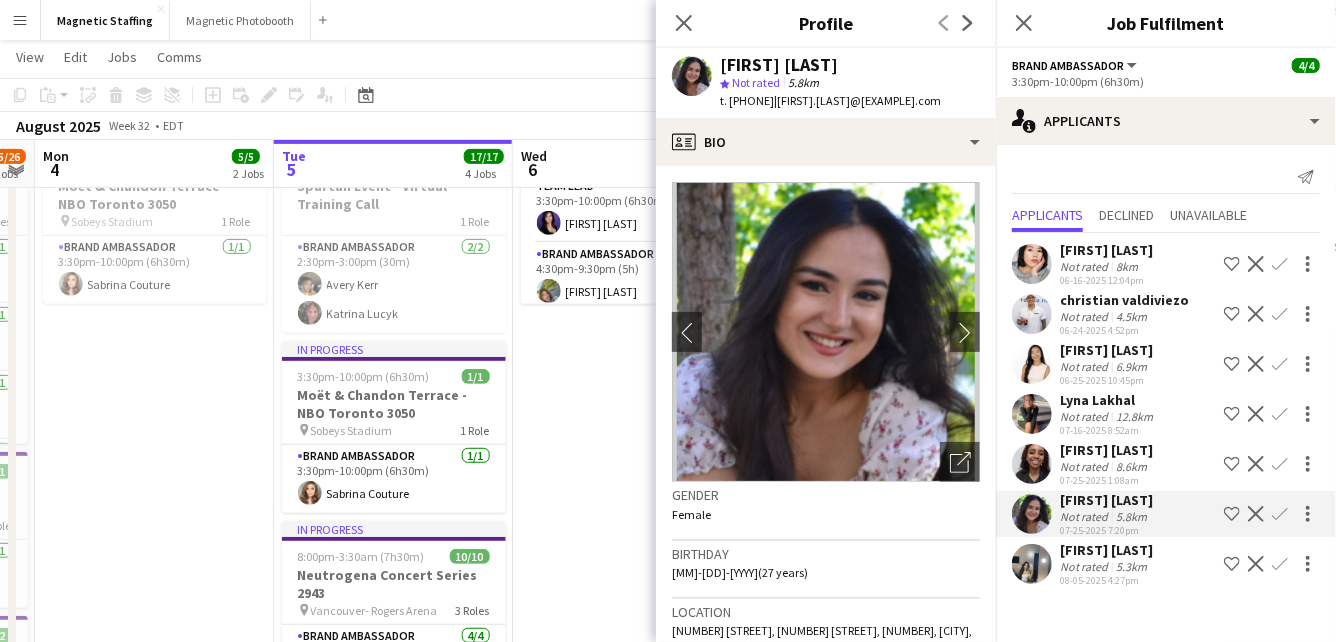 drag, startPoint x: 592, startPoint y: 569, endPoint x: 441, endPoint y: 569, distance: 151 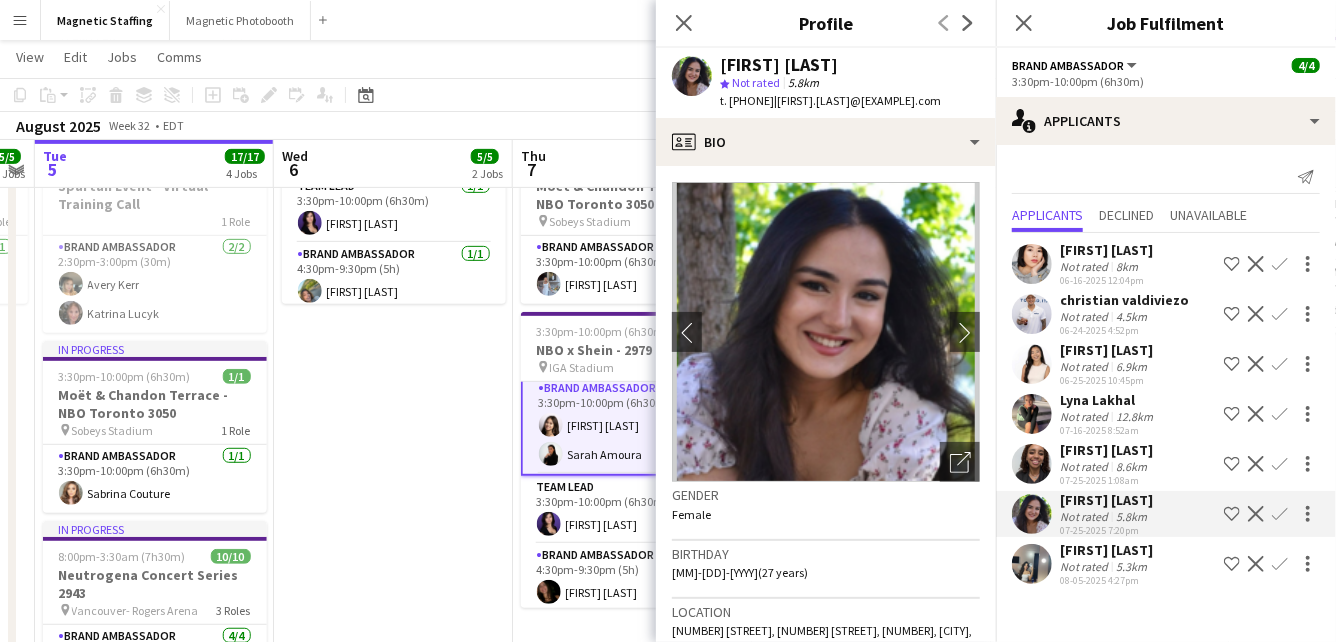 scroll, scrollTop: 0, scrollLeft: 762, axis: horizontal 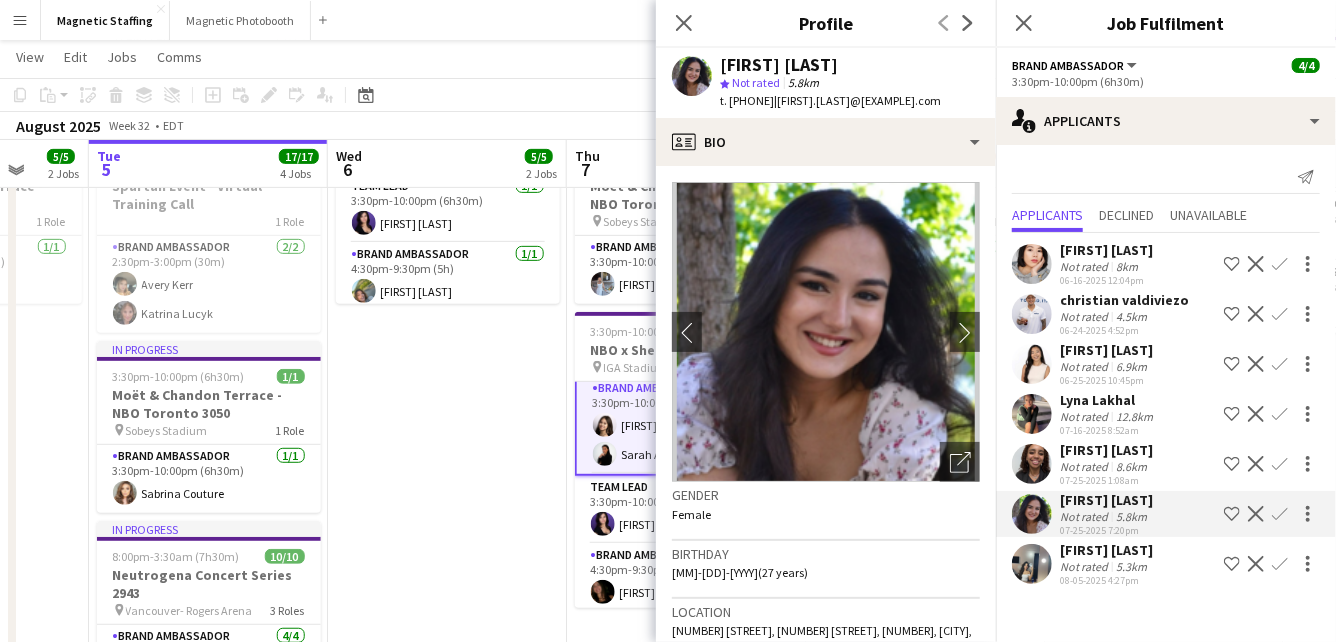 drag, startPoint x: 316, startPoint y: 524, endPoint x: 458, endPoint y: 524, distance: 142 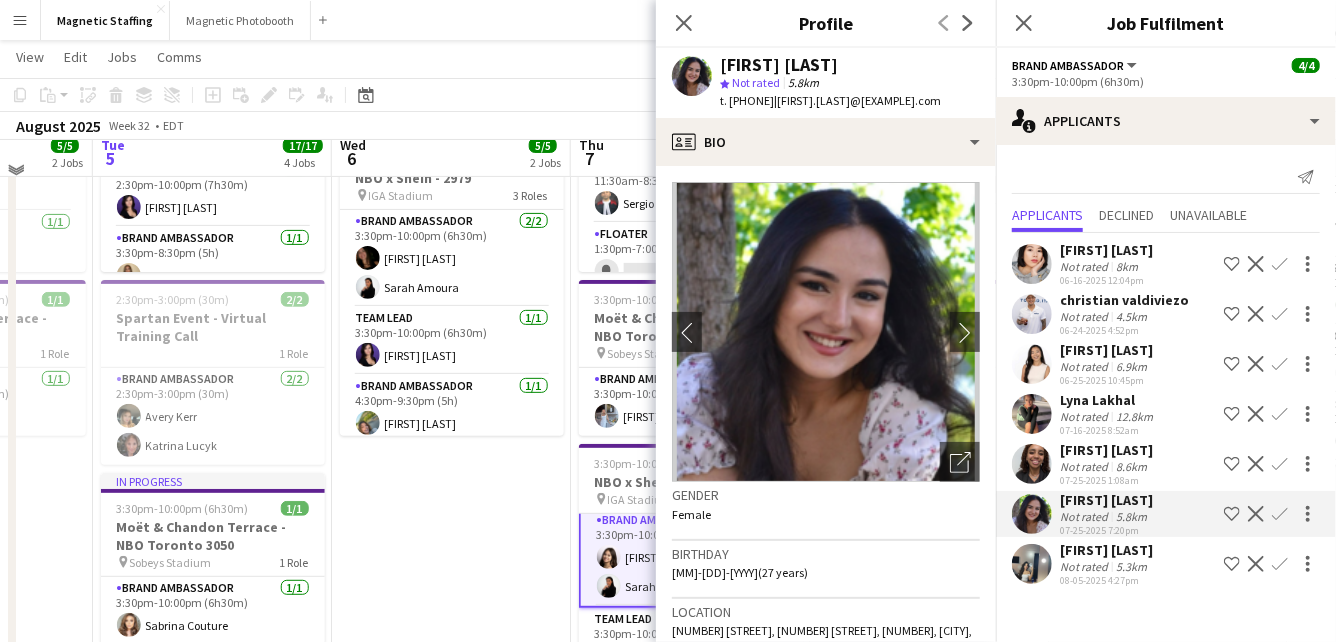 scroll, scrollTop: 244, scrollLeft: 0, axis: vertical 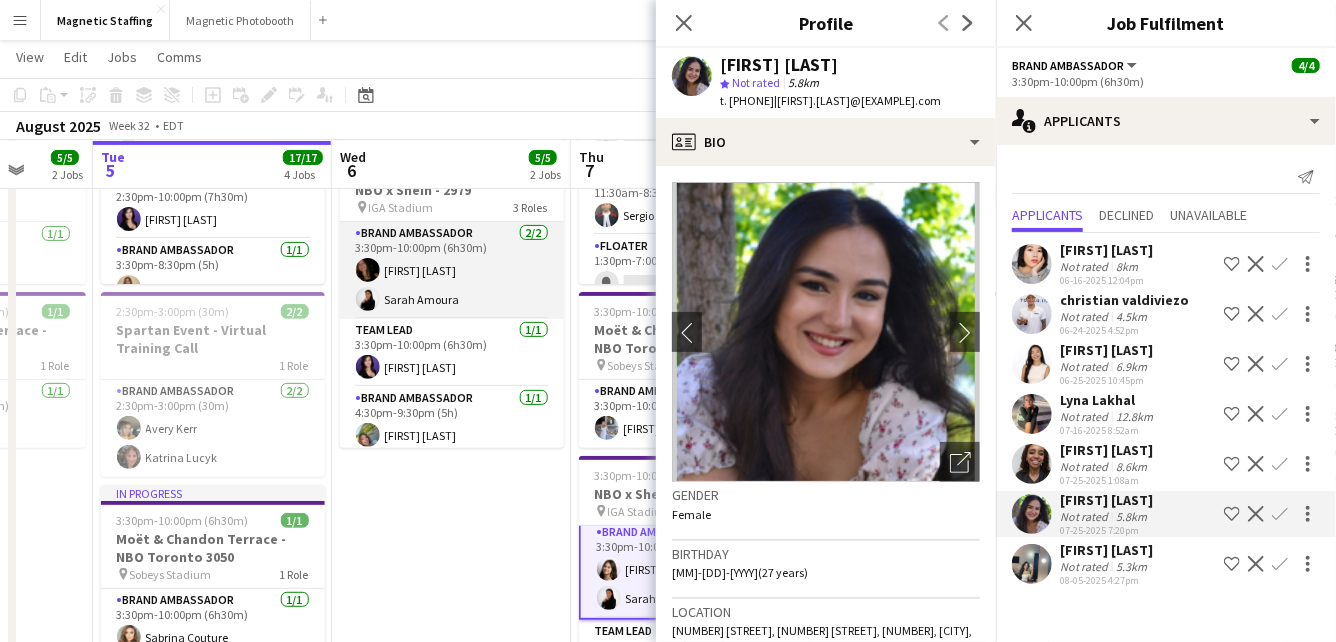 click on "Brand Ambassador   2/2   [H]:[MM]pm-[HH]:[MM]pm ([H]h[MM]m)
[FIRST] [LAST] [FIRST] [LAST]" at bounding box center (452, 270) 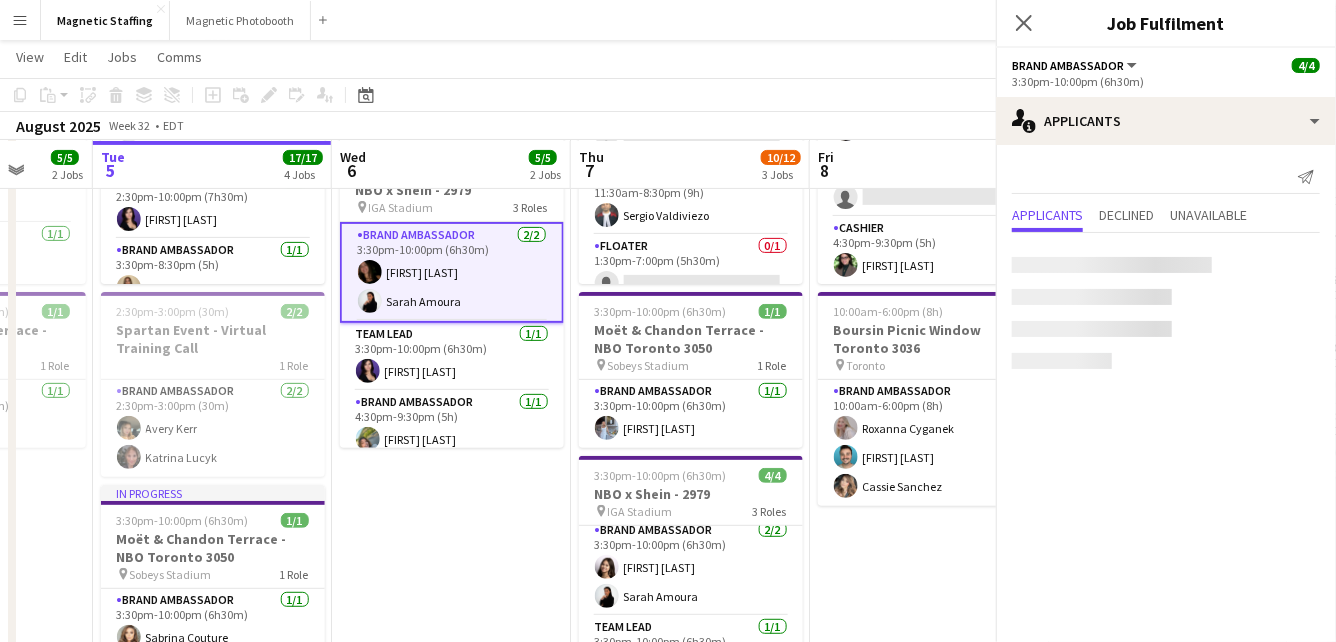 scroll, scrollTop: 5, scrollLeft: 0, axis: vertical 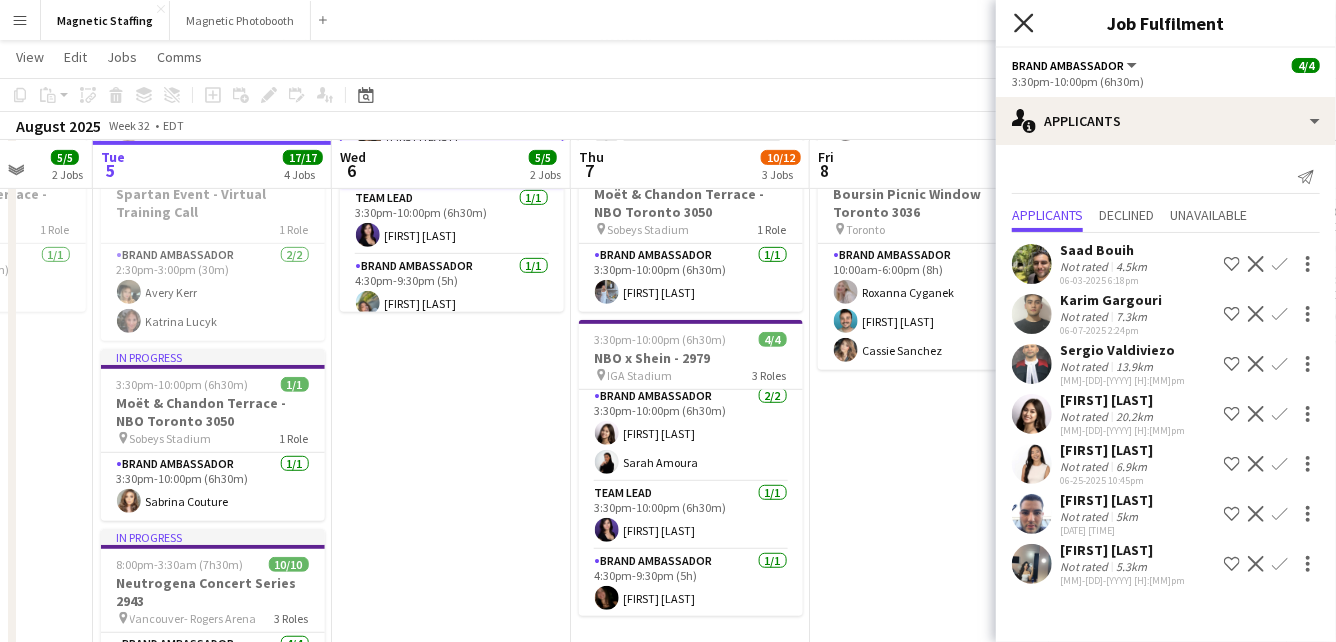 click on "Close pop-in" 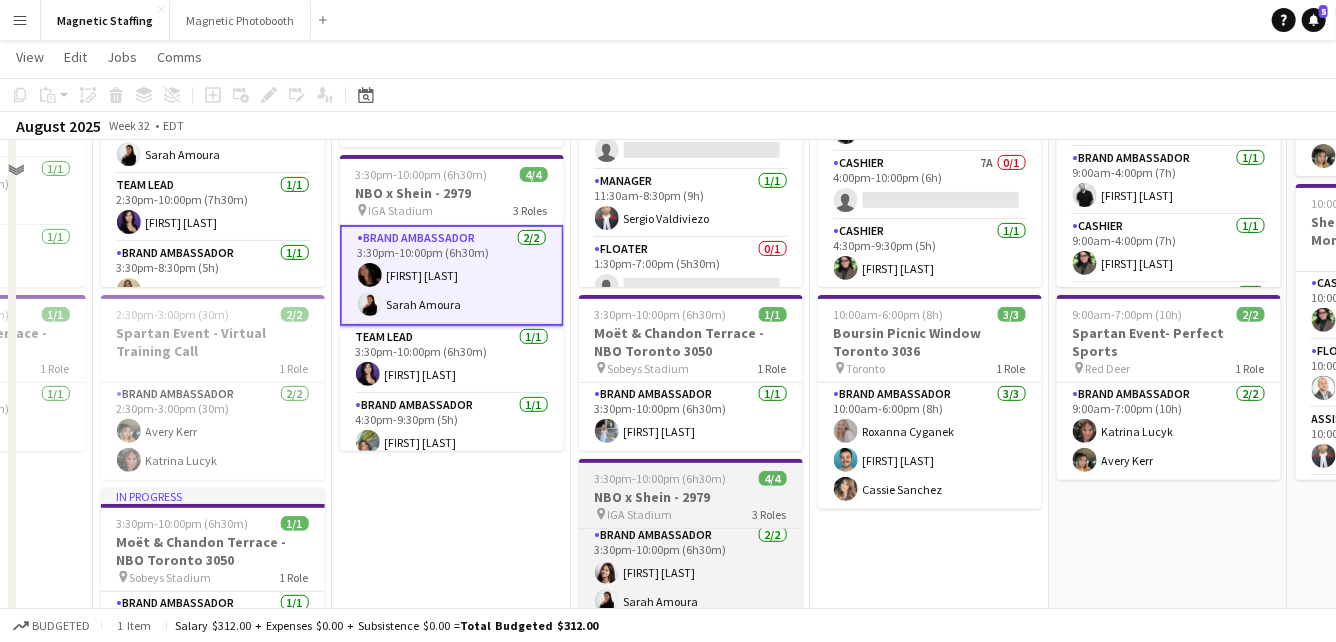 scroll, scrollTop: 0, scrollLeft: 0, axis: both 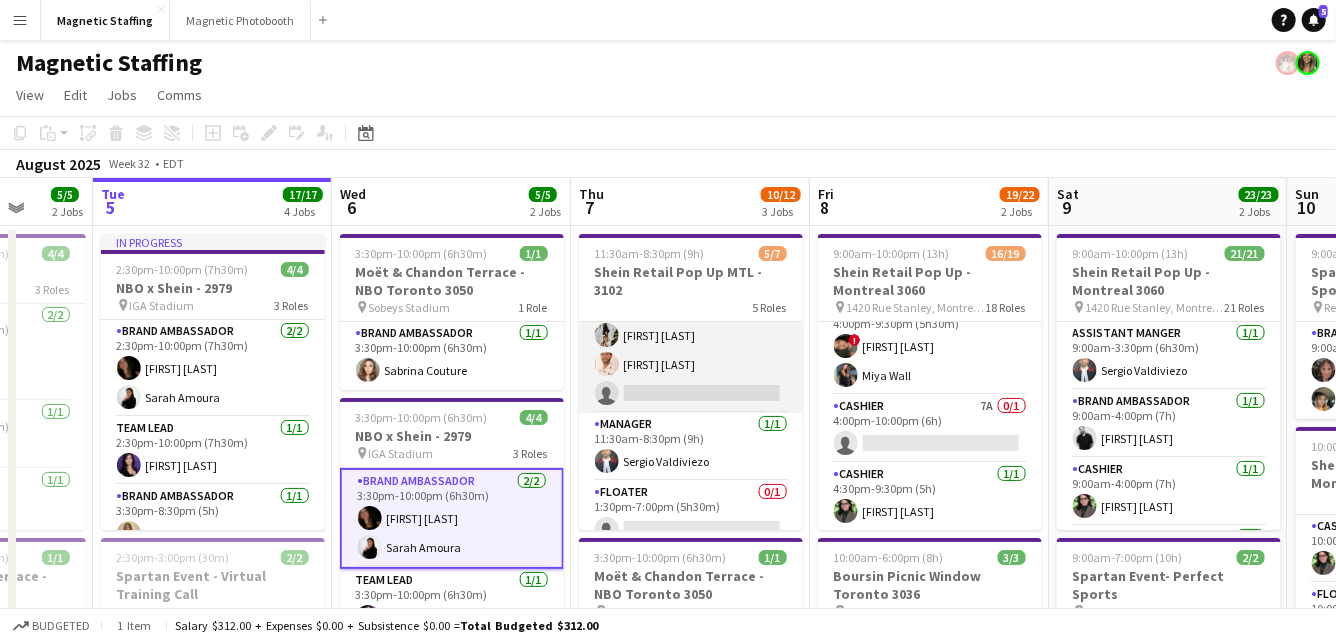 click on "Floor Associate   2A   2/3   11:30am-8:30pm (9h)
[FIRST] [LAST] [FIRST] [LAST]
single-neutral-actions" at bounding box center (691, 350) 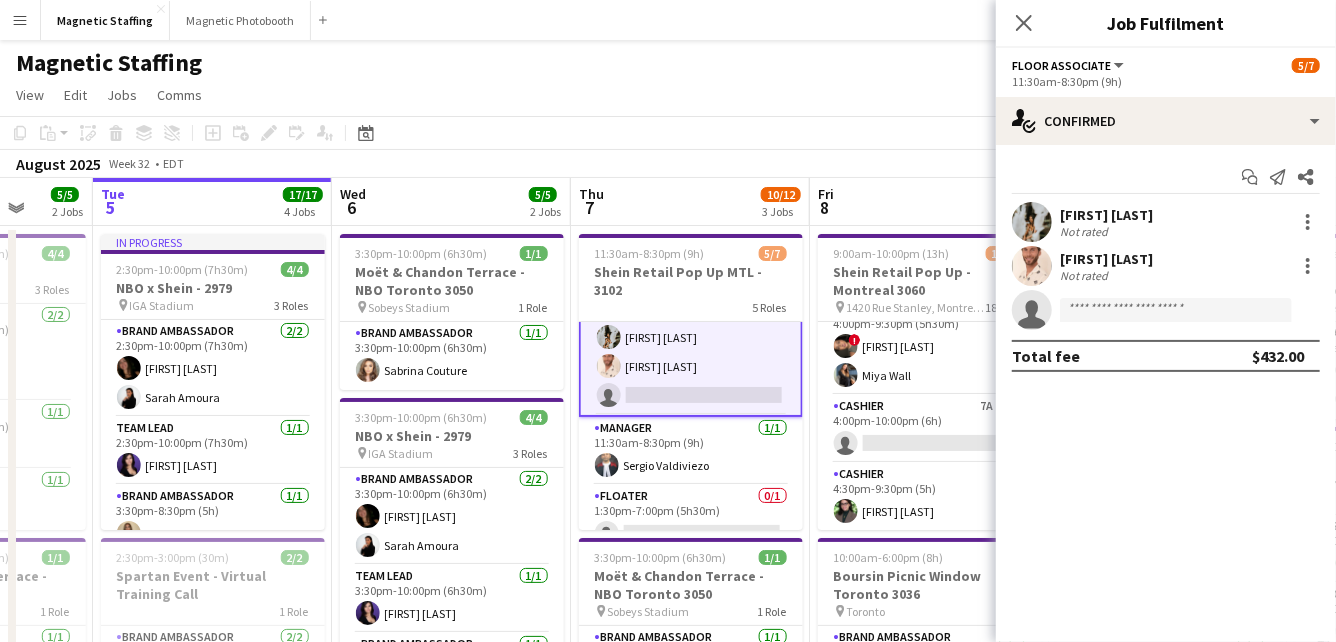 scroll, scrollTop: 173, scrollLeft: 0, axis: vertical 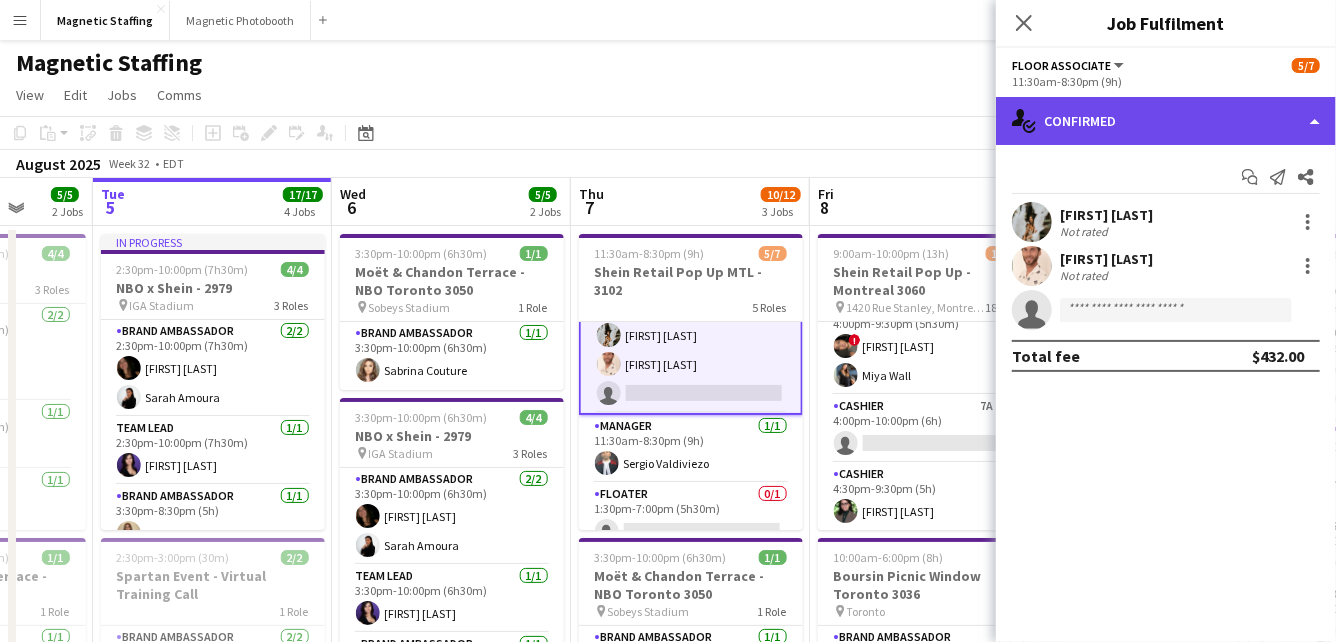 click on "single-neutral-actions-check-2
Confirmed" 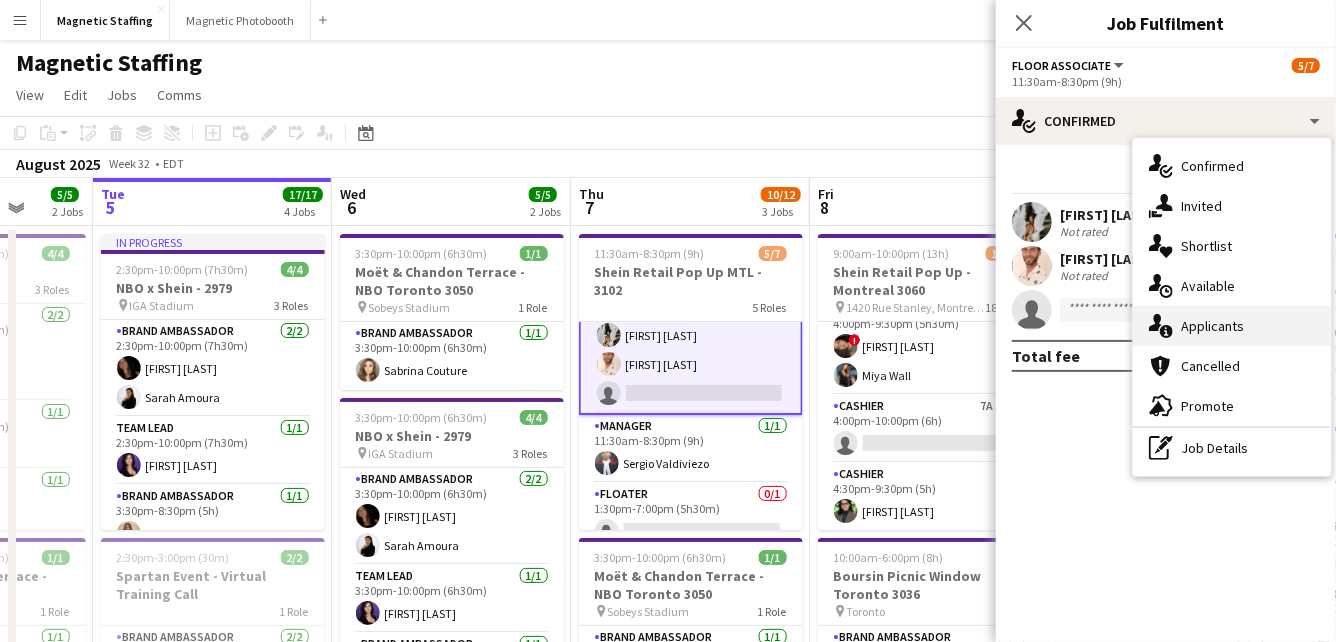 click on "single-neutral-actions-information
Applicants" at bounding box center [1232, 326] 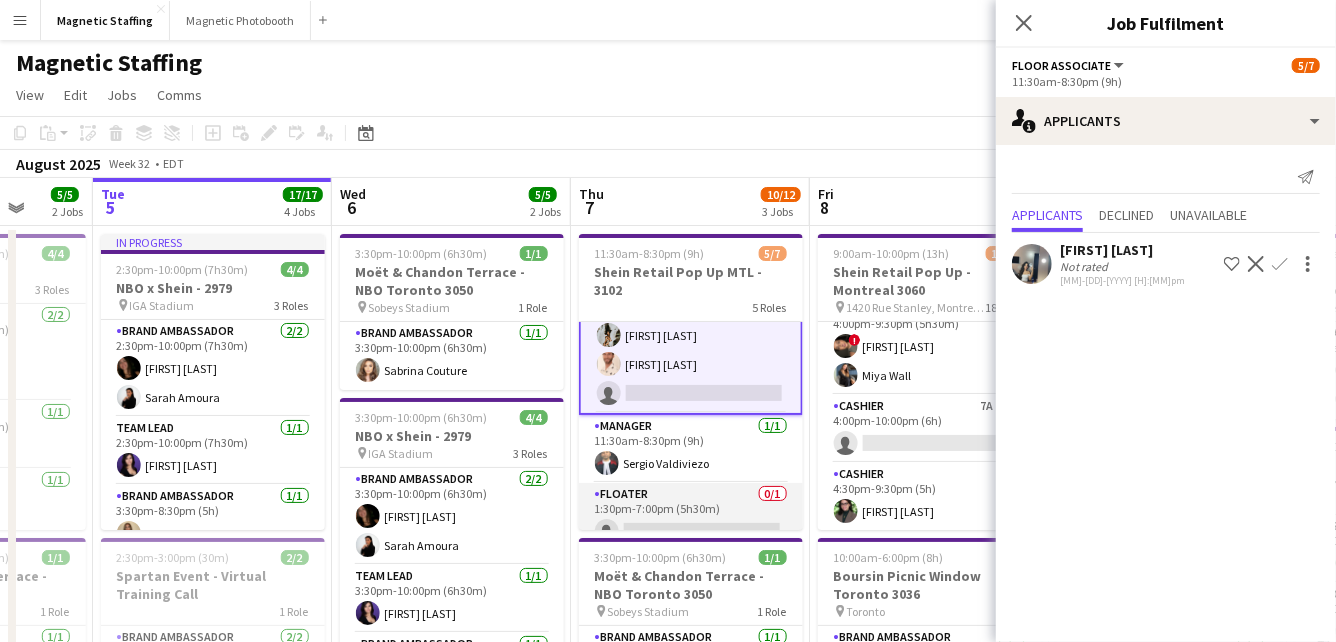 click on "Floater   0/1   1:30pm-7:00pm (5h30m)
single-neutral-actions" at bounding box center (691, 517) 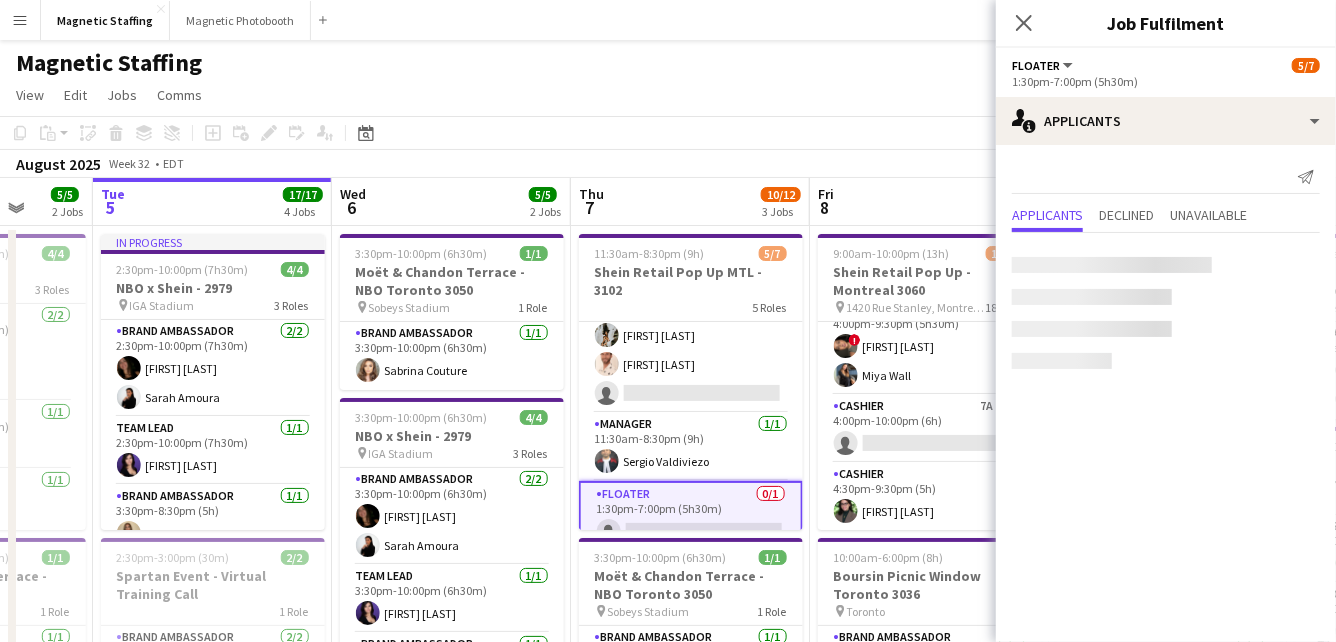 scroll, scrollTop: 0, scrollLeft: 0, axis: both 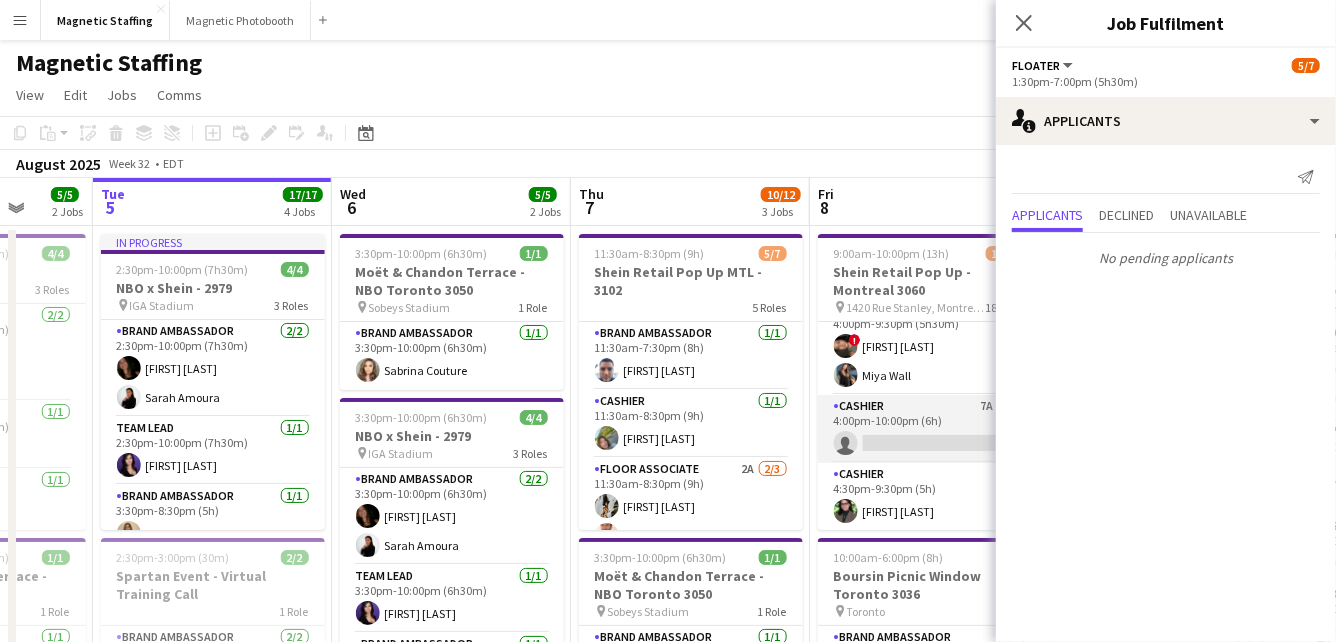 click on "Cashier   7A   0/1   4:00pm-10:00pm (6h)
single-neutral-actions" at bounding box center (930, 429) 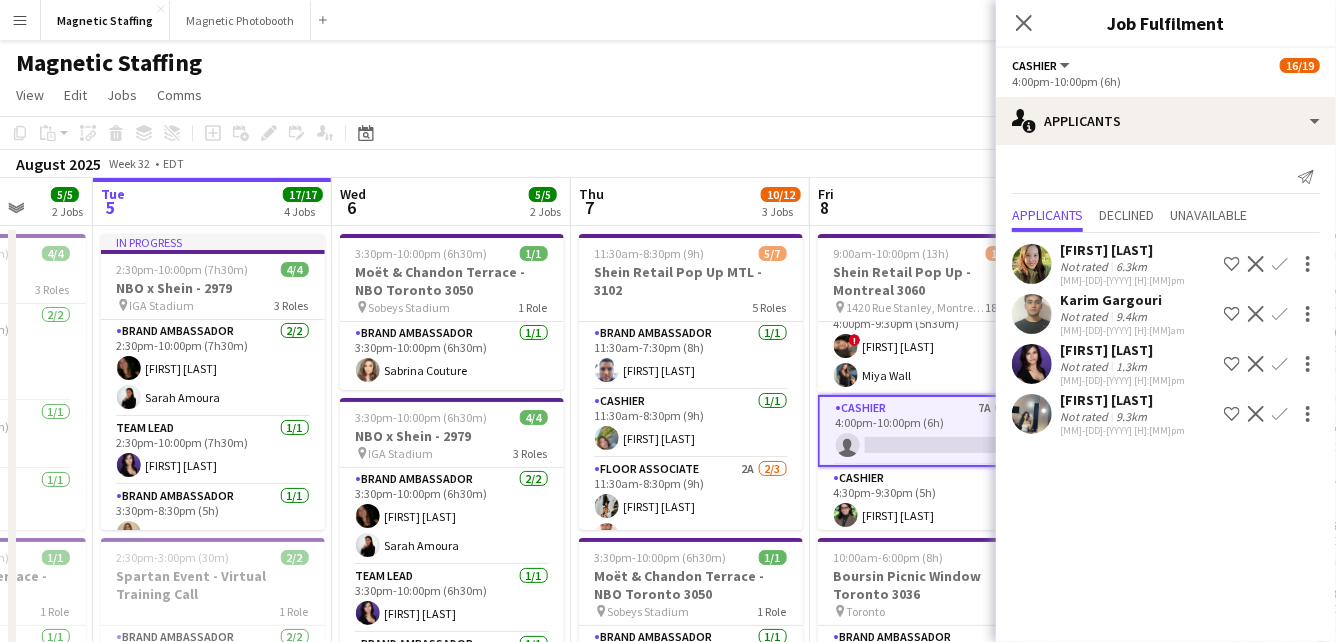 scroll, scrollTop: 1048, scrollLeft: 0, axis: vertical 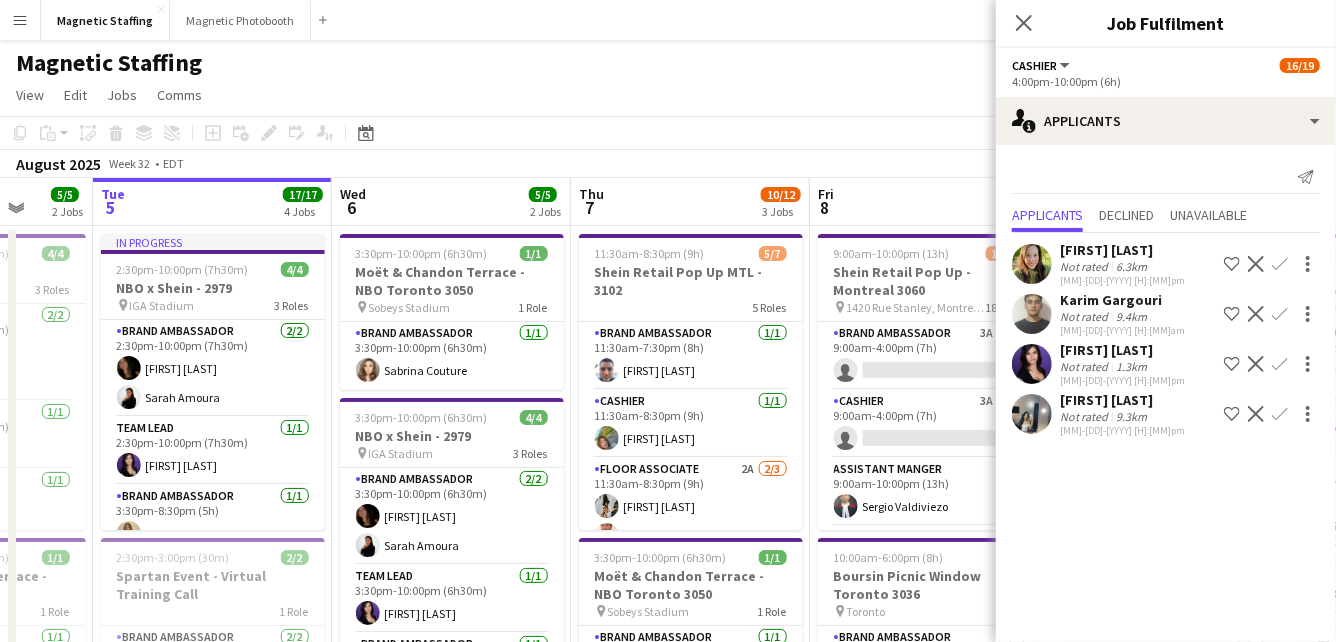click on "Cashier   3A   0/1   9:00am-4:00pm (7h)
single-neutral-actions" at bounding box center [930, 424] 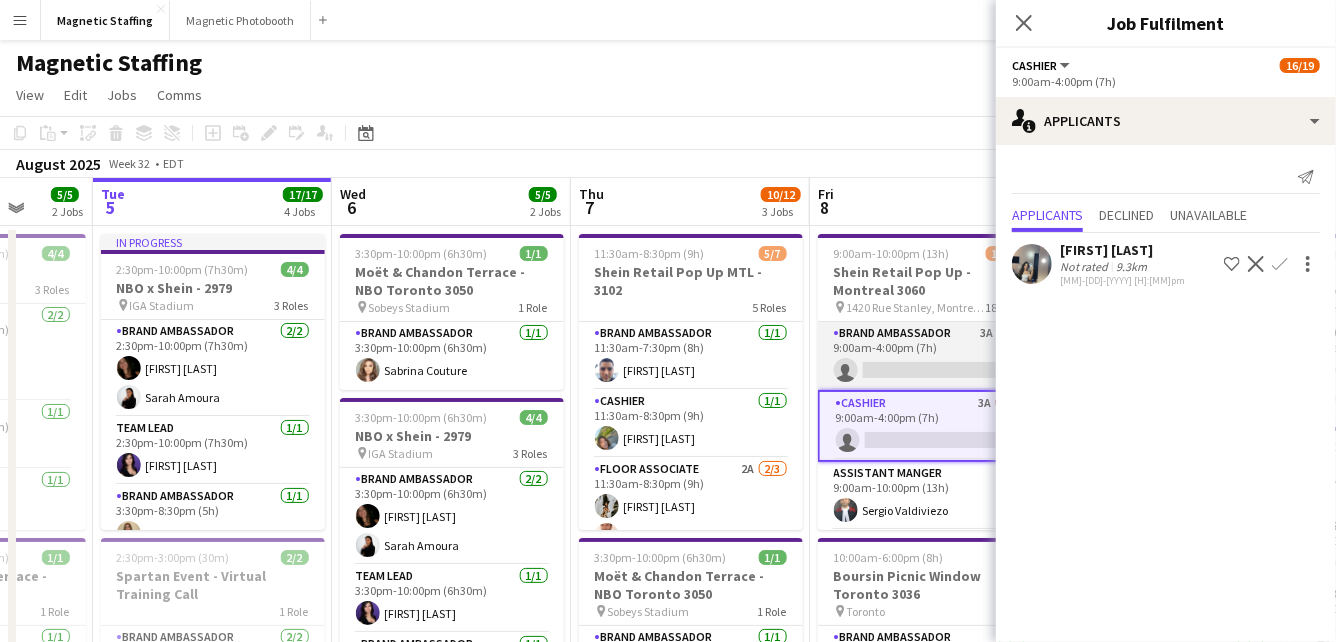click on "Brand Ambassador   3A   0/1   9:00am-4:00pm (7h)
single-neutral-actions" at bounding box center [930, 356] 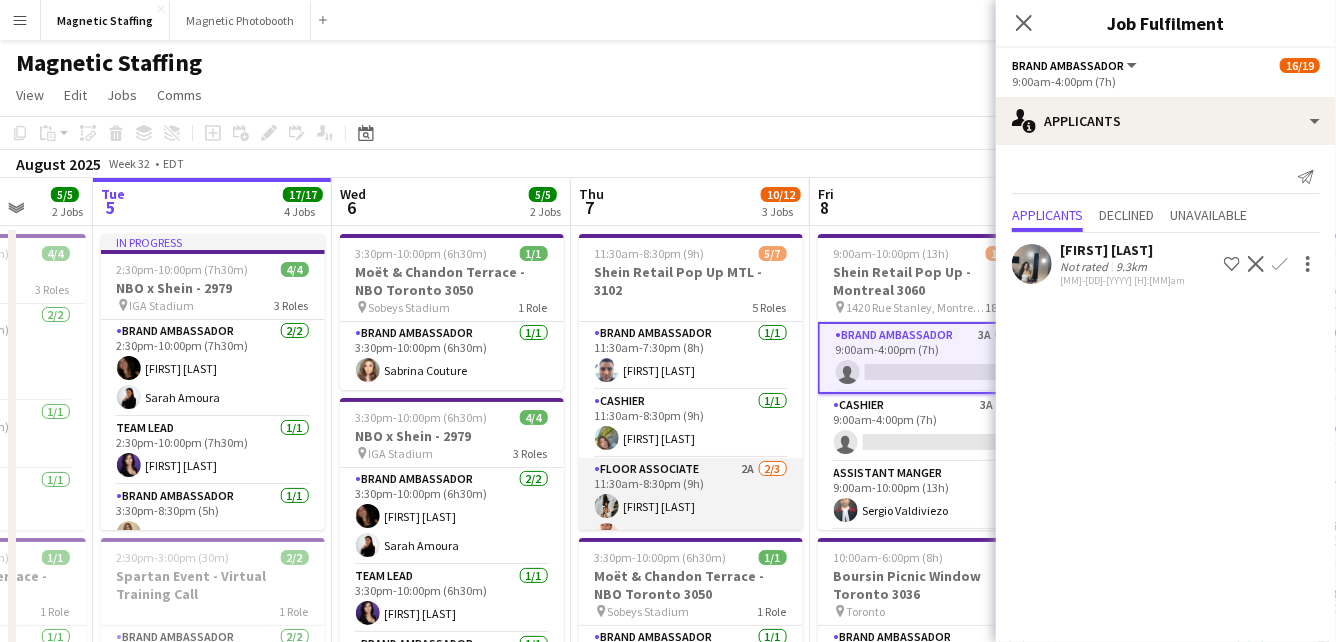 scroll, scrollTop: 171, scrollLeft: 0, axis: vertical 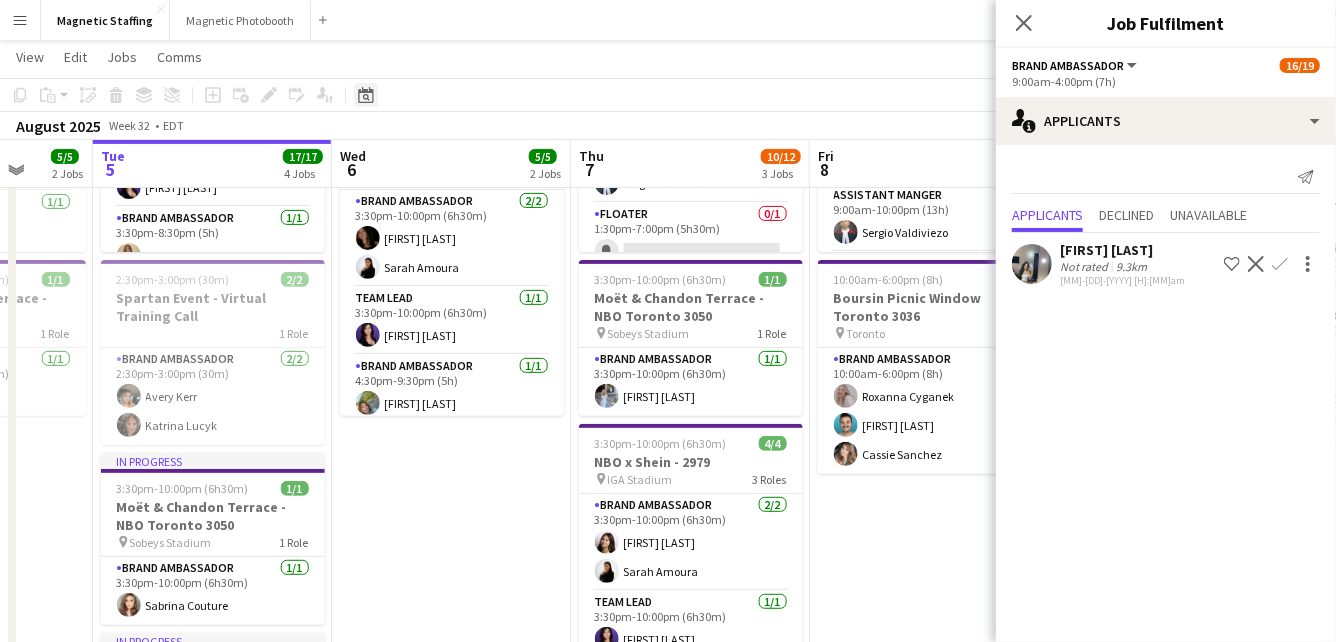 click on "Date picker" at bounding box center (366, 95) 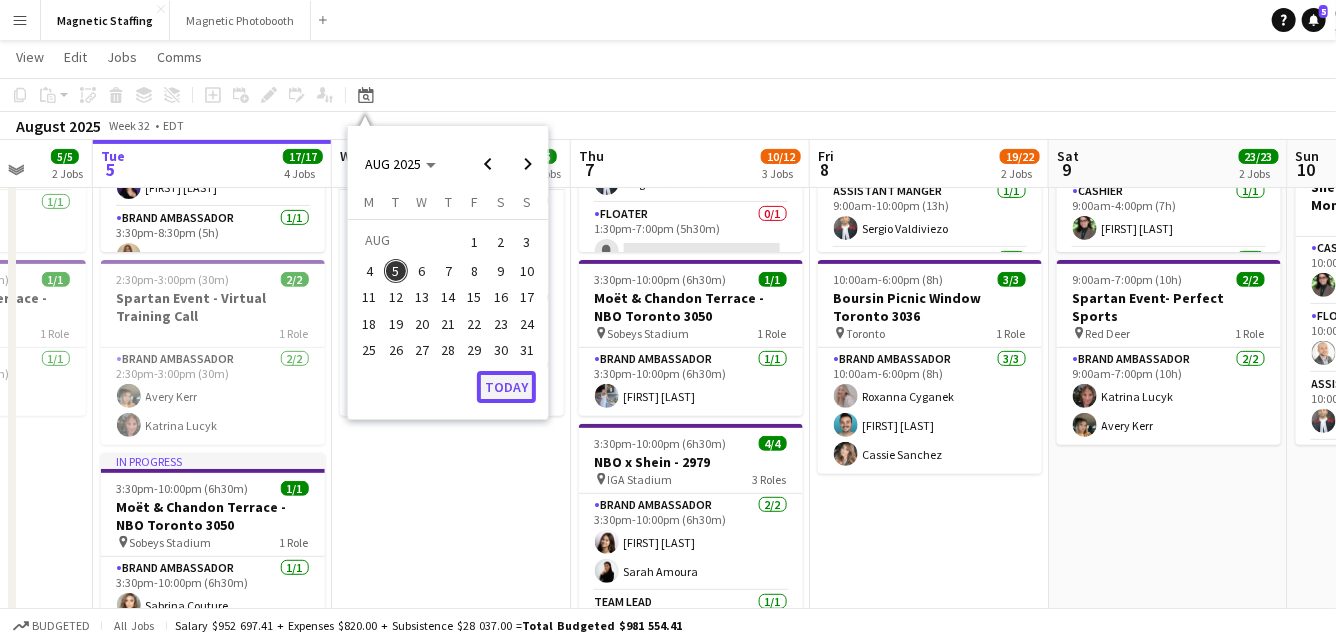 click on "Today" at bounding box center [506, 387] 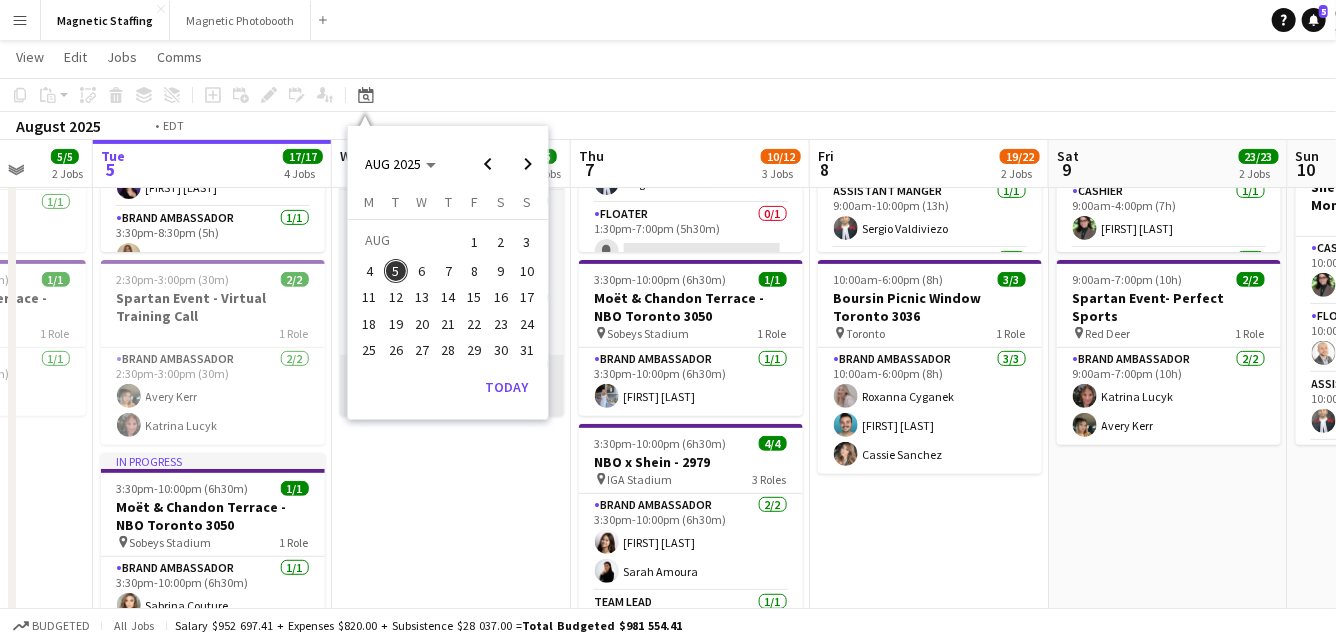 scroll, scrollTop: 0, scrollLeft: 687, axis: horizontal 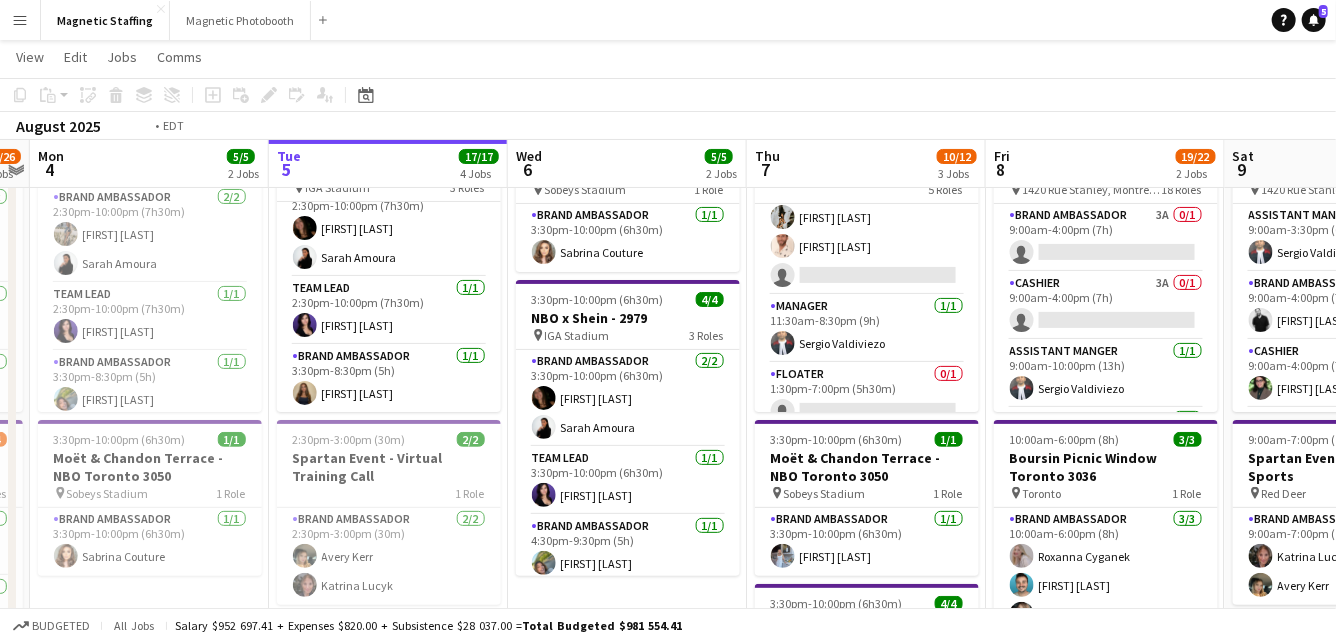 drag, startPoint x: 667, startPoint y: 368, endPoint x: 612, endPoint y: 368, distance: 55 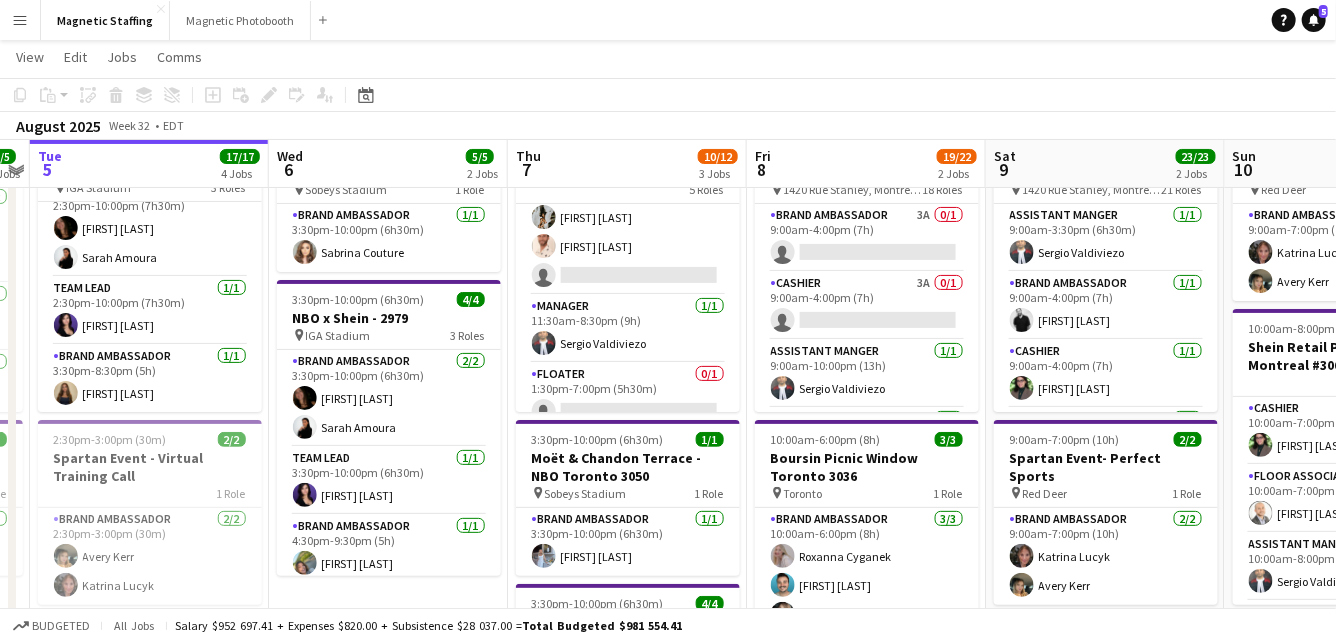 scroll, scrollTop: 0, scrollLeft: 688, axis: horizontal 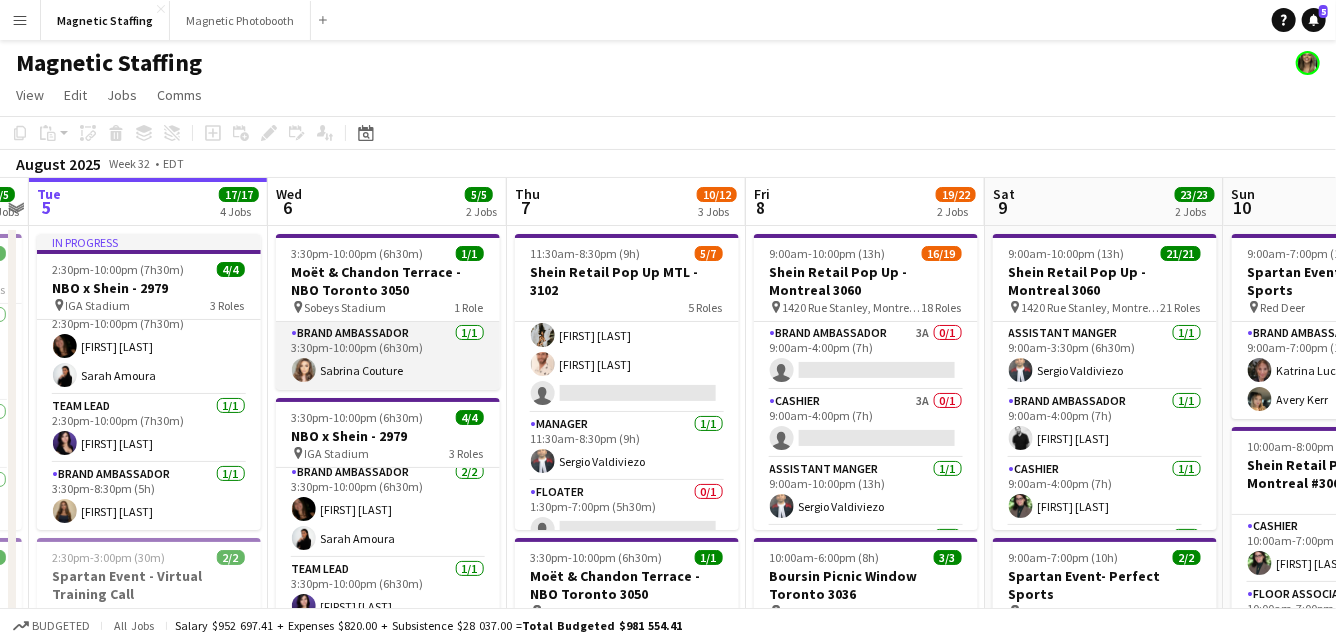 click on "Brand Ambassador   1/1   3:30pm-10:00pm (6h30m)
[FIRST] [LAST]" at bounding box center [388, 356] 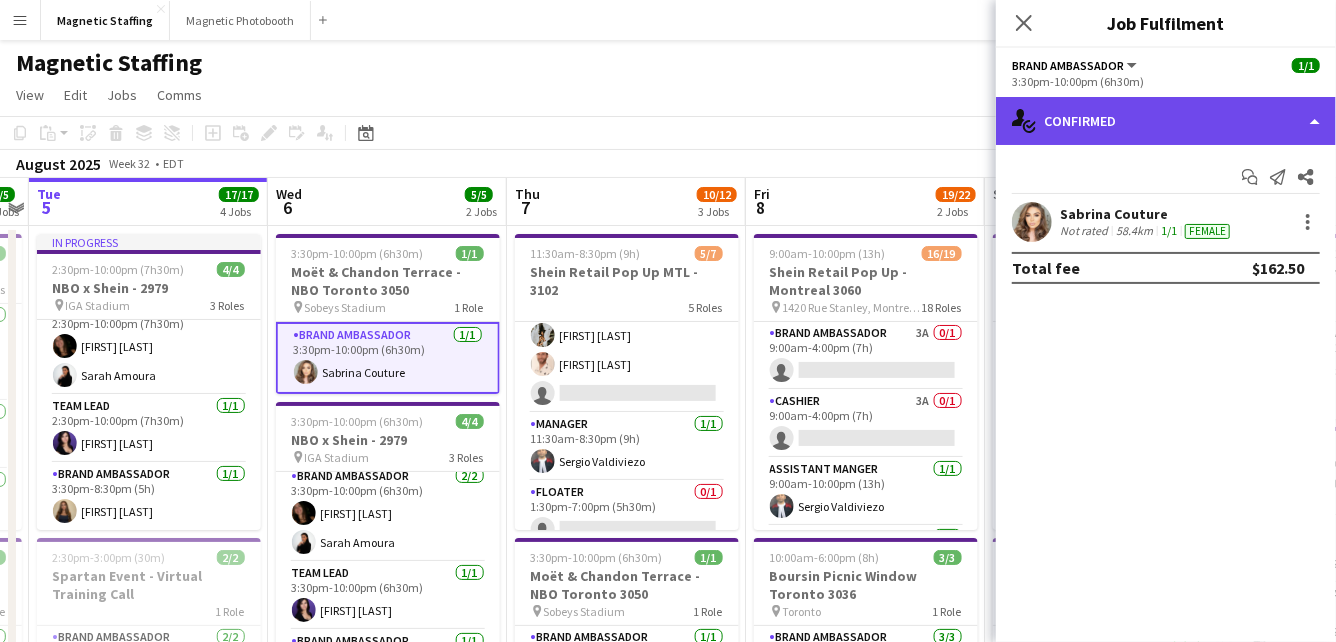 click on "single-neutral-actions-check-2
Confirmed" 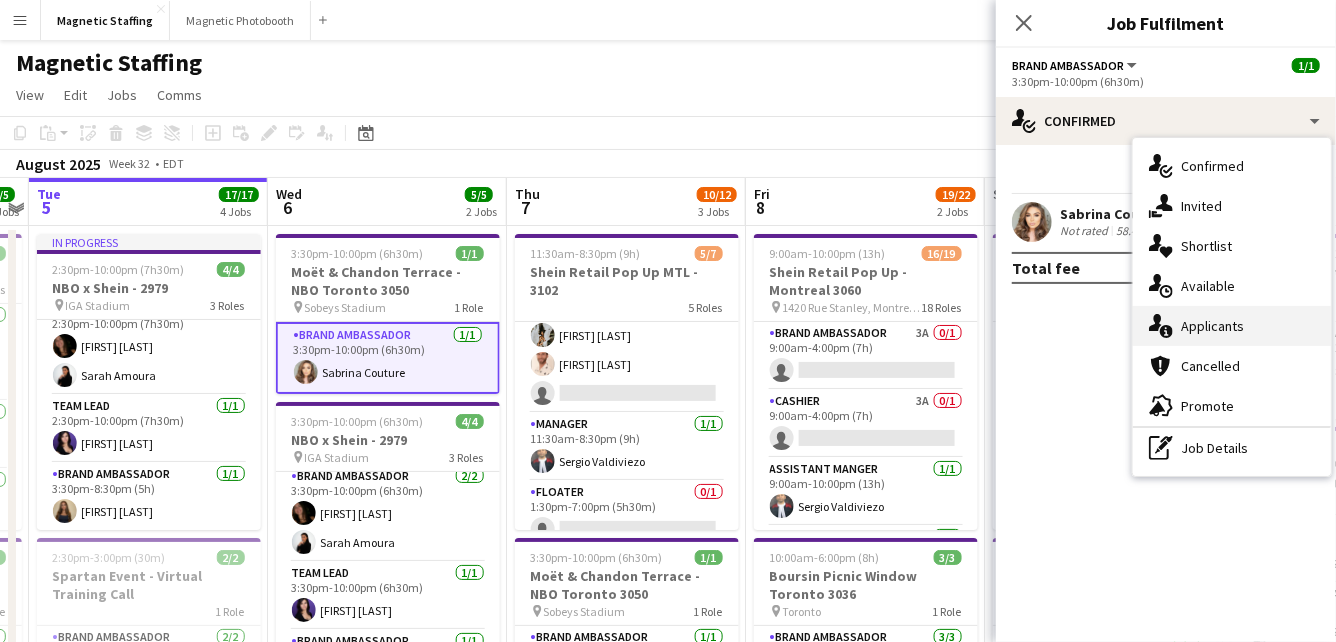 click 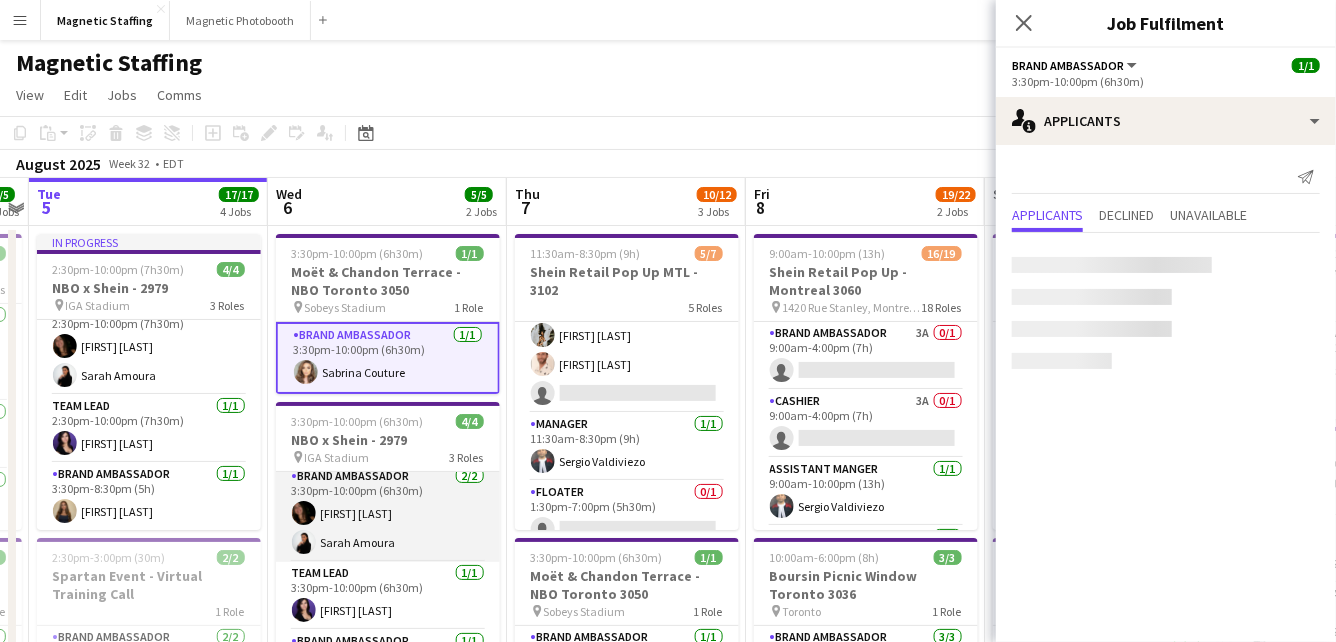 click on "Brand Ambassador   2/2   [H]:[MM]pm-[HH]:[MM]pm ([H]h[MM]m)
[FIRST] [LAST] [FIRST] [LAST]" at bounding box center [388, 513] 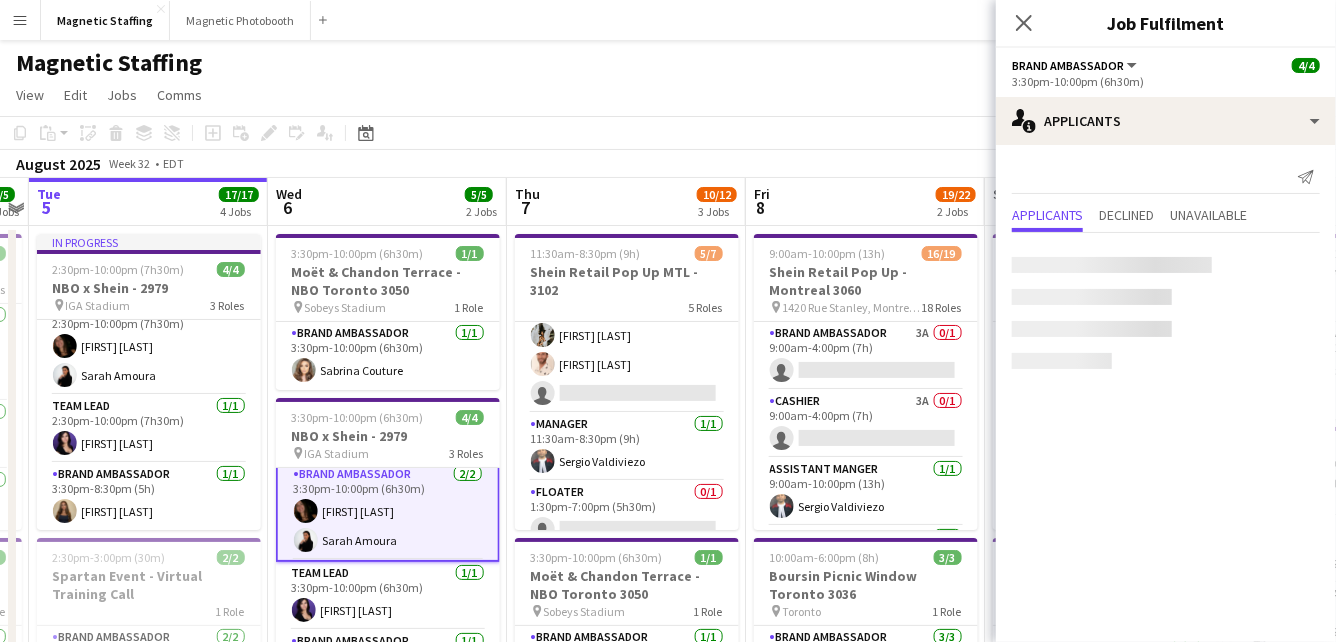 scroll, scrollTop: 0, scrollLeft: 689, axis: horizontal 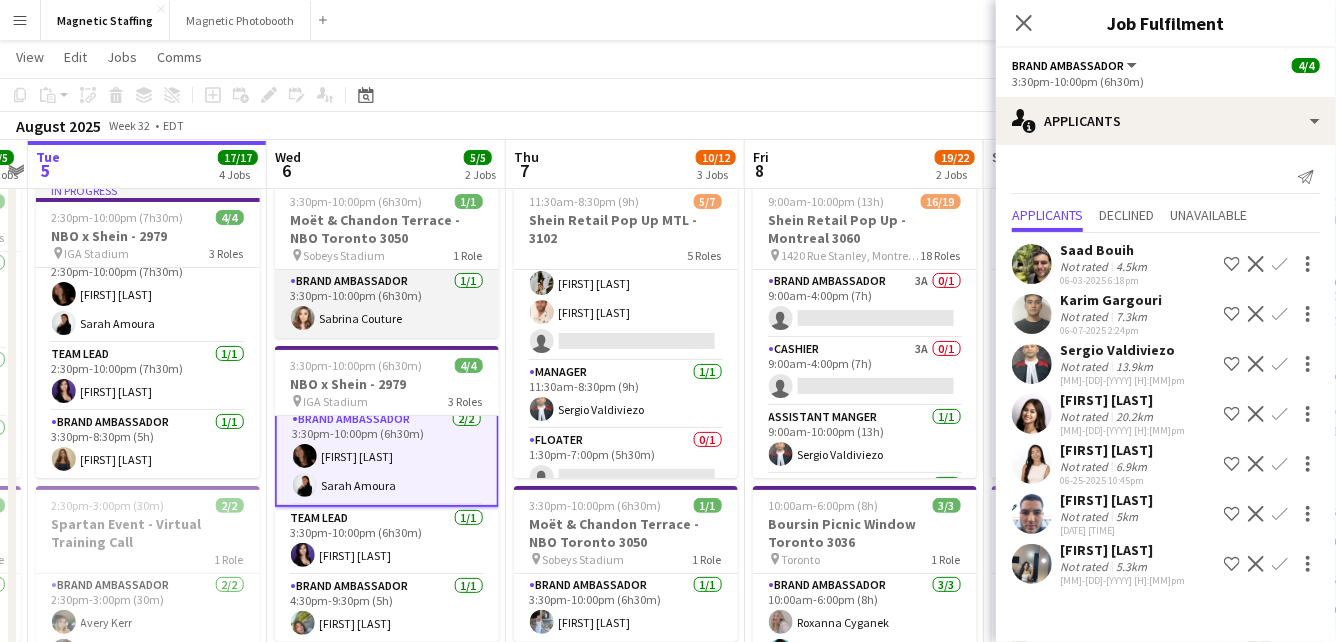 click on "Brand Ambassador   1/1   3:30pm-10:00pm (6h30m)
[FIRST] [LAST]" at bounding box center [387, 304] 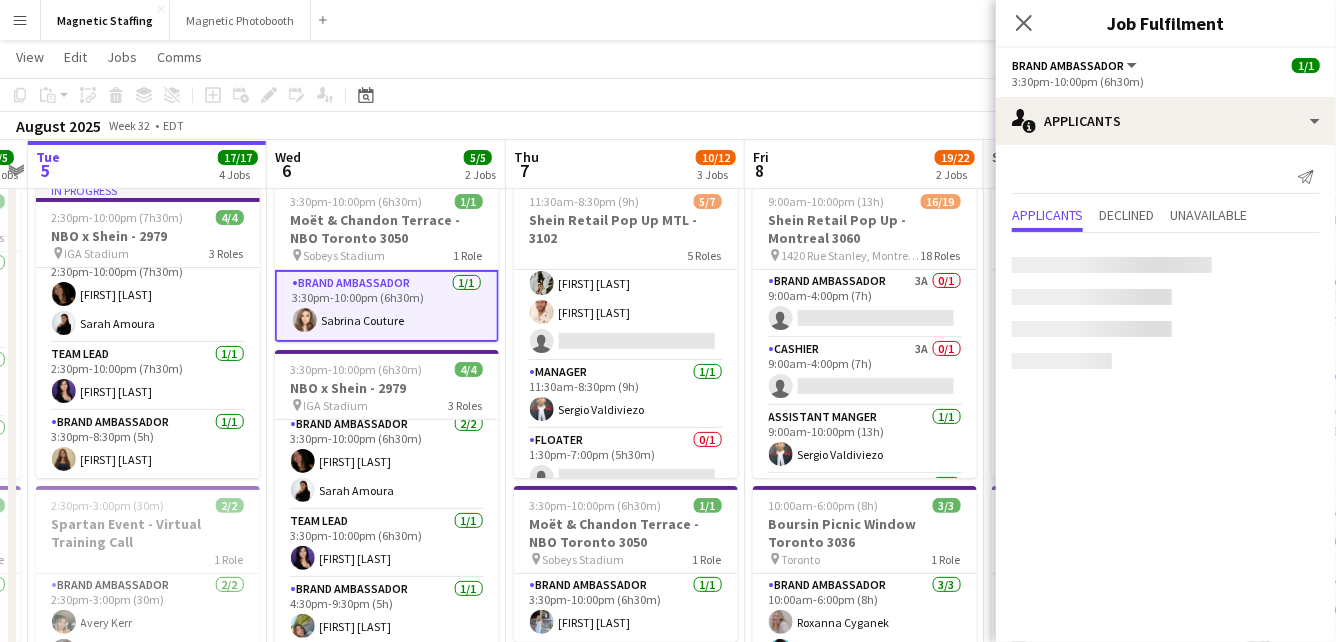 scroll, scrollTop: 7, scrollLeft: 0, axis: vertical 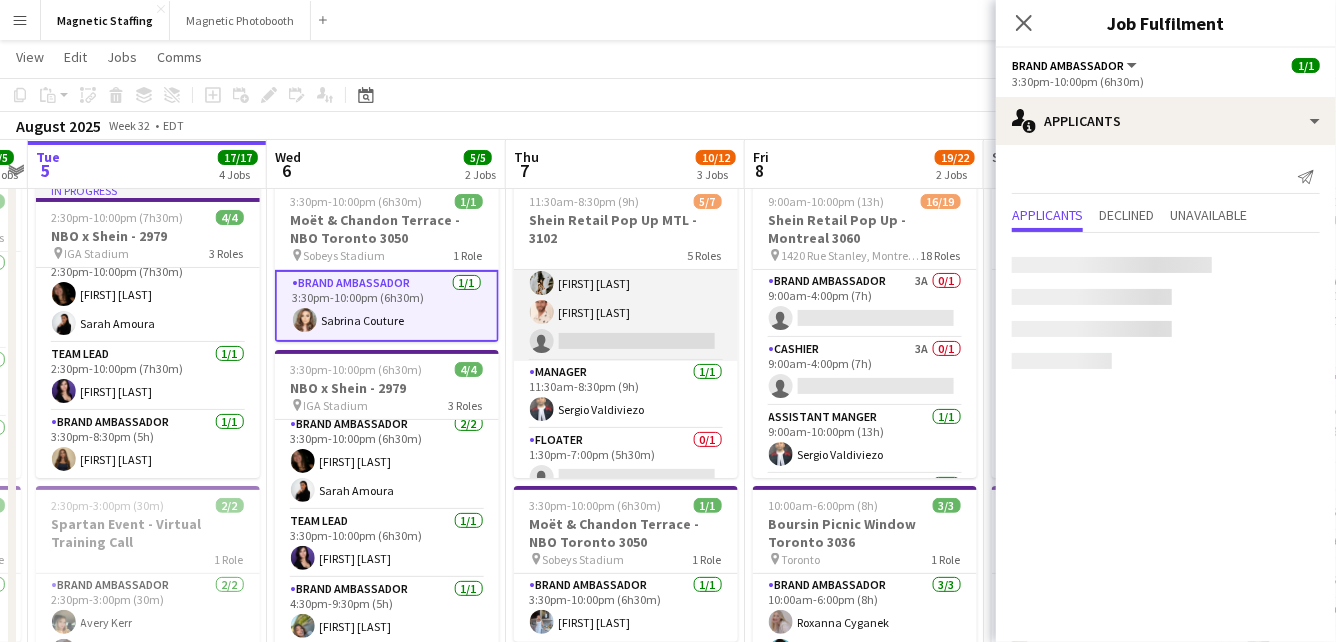 click on "Floor Associate   2A   2/3   11:30am-8:30pm (9h)
[FIRST] [LAST] [FIRST] [LAST]
single-neutral-actions" at bounding box center [626, 298] 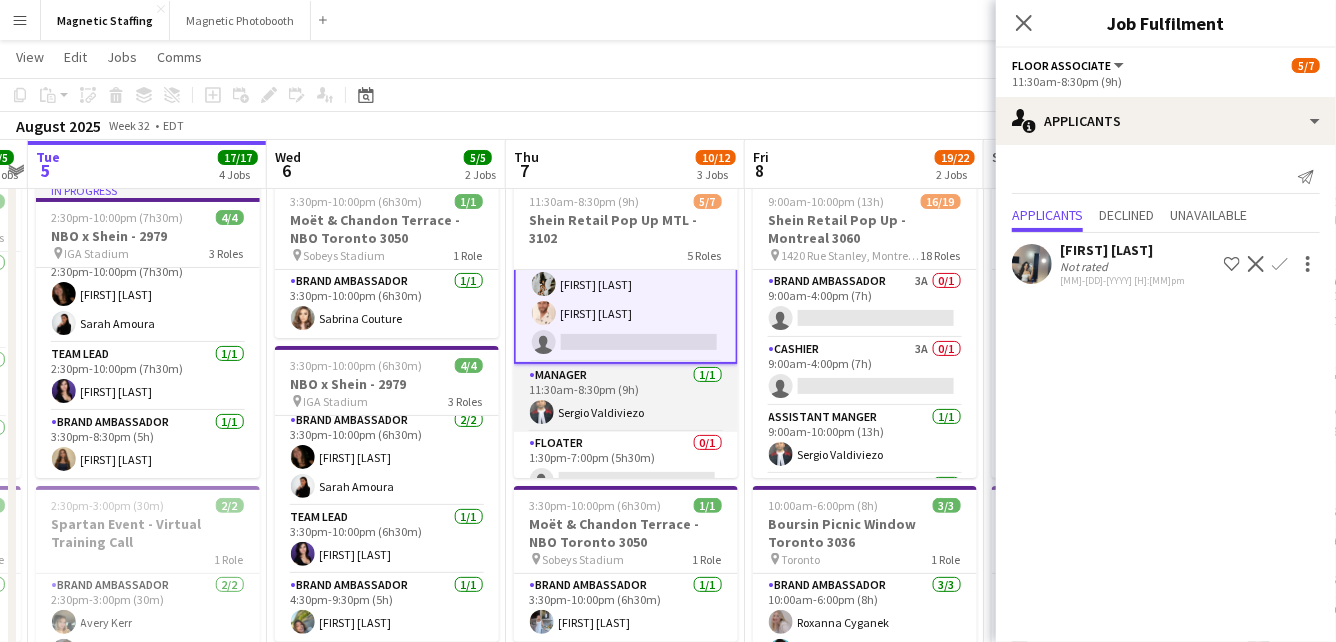 scroll, scrollTop: 0, scrollLeft: 0, axis: both 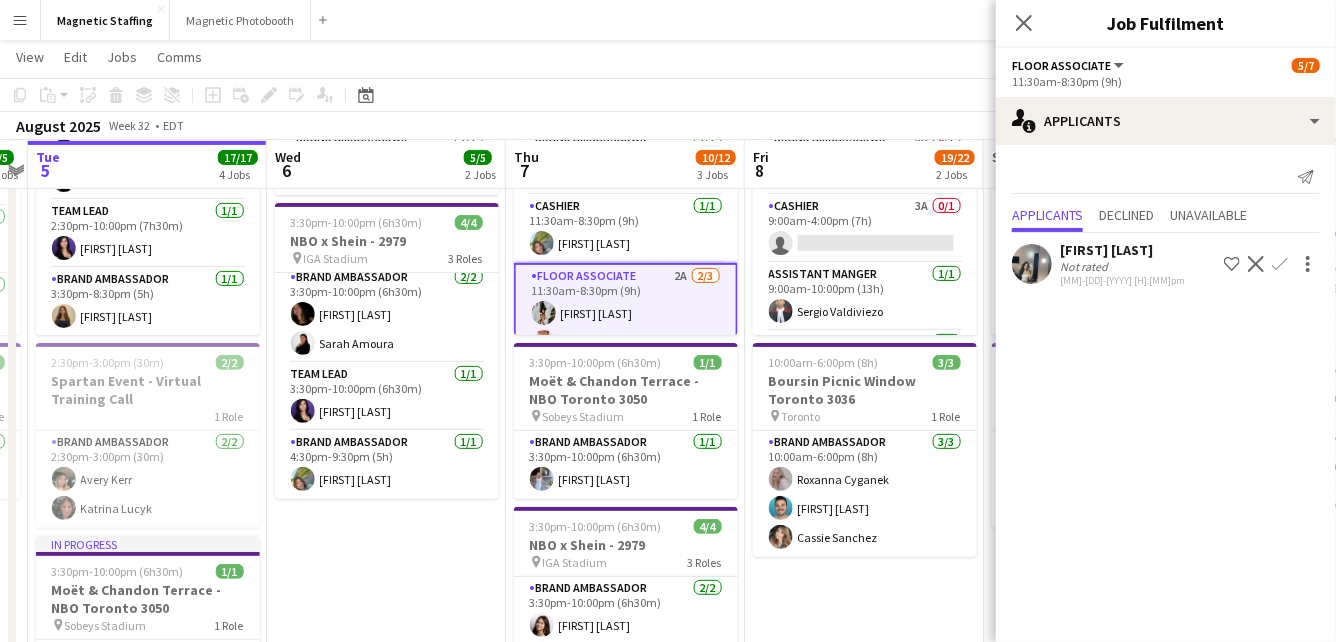 click on "[H]:[MM]pm-[HH]:[MM]pm ([H]h[MM]m)    1/1   Moët & Chandon Terrace - NBO Toronto 3050
pin
Sobeys Stadium    1 Role   Brand Ambassador   1/1   [H]:[MM]pm-[HH]:[MM]pm ([H]h[MM]m)
[FIRST] [LAST]     [H]:[MM]pm-[HH]:[MM]pm ([H]h[MM]m)    4/4   NBO x Shein - 2979
pin
IGA Stadium   3 Roles   Brand Ambassador   2/2   [H]:[MM]pm-[HH]:[MM]pm ([H]h[MM]m)
[FIRST] [LAST] [FIRST] [LAST]  Team Lead   1/1   [H]:[MM]pm-[HH]:[MM]pm ([H]h[MM]m)
[FIRST] [LAST]  Brand Ambassador   1/1   [H]:[MM]pm-[H]:[MM]pm ([H]h)
[FIRST] [LAST]" at bounding box center [386, 853] 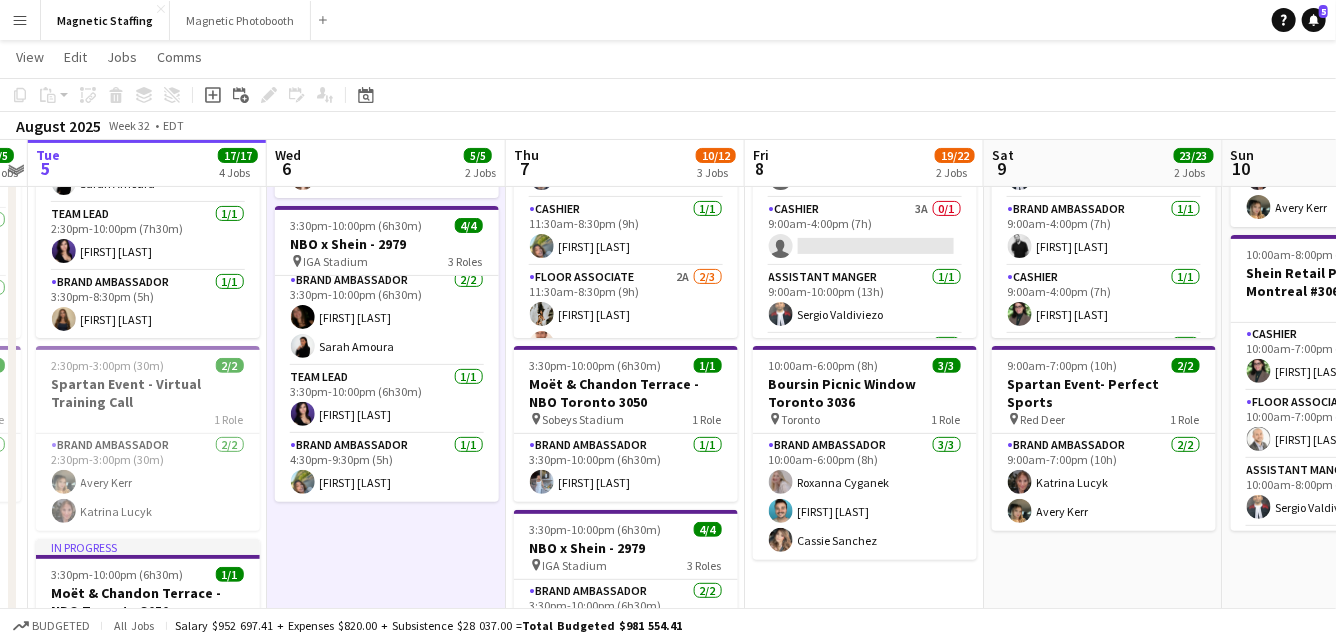 scroll, scrollTop: 189, scrollLeft: 0, axis: vertical 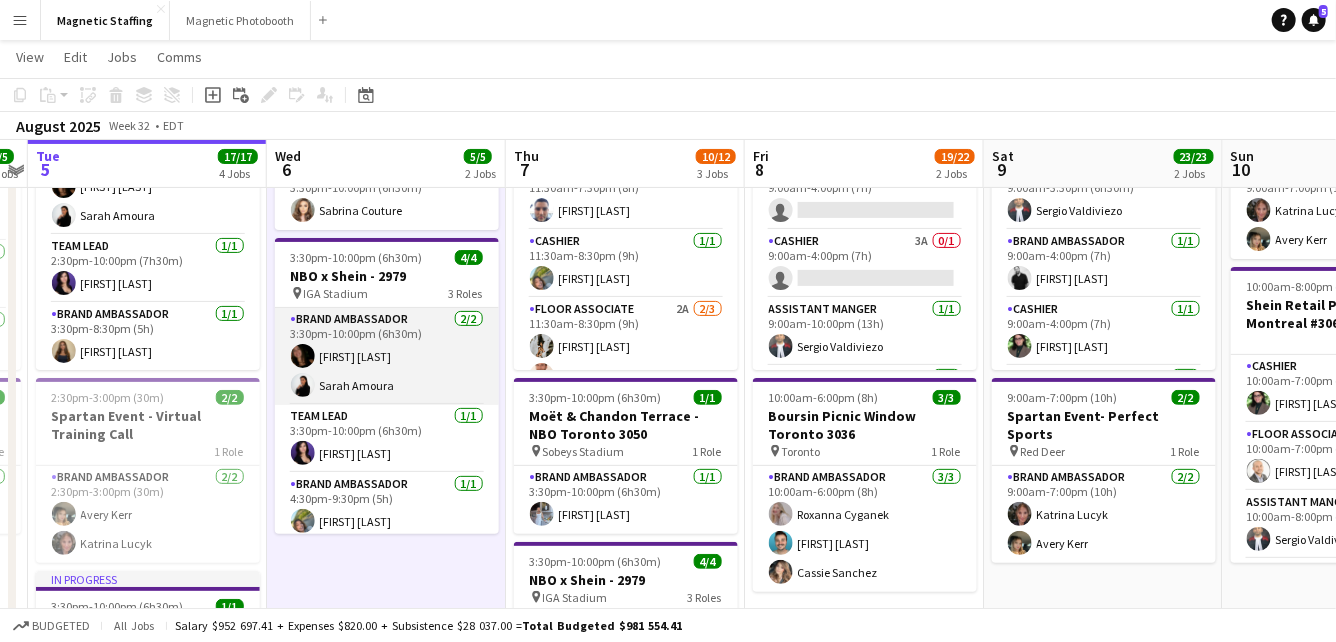 click on "Brand Ambassador   2/2   [H]:[MM]pm-[HH]:[MM]pm ([H]h[MM]m)
[FIRST] [LAST] [FIRST] [LAST]" at bounding box center [387, 356] 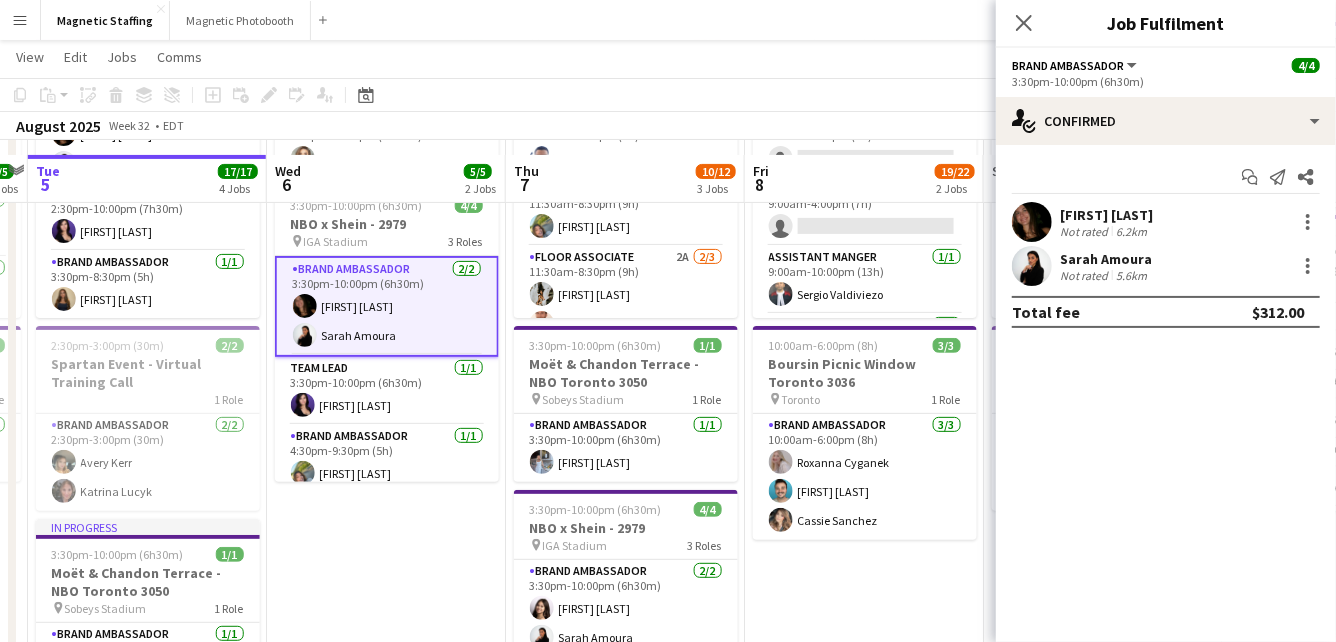 scroll, scrollTop: 209, scrollLeft: 0, axis: vertical 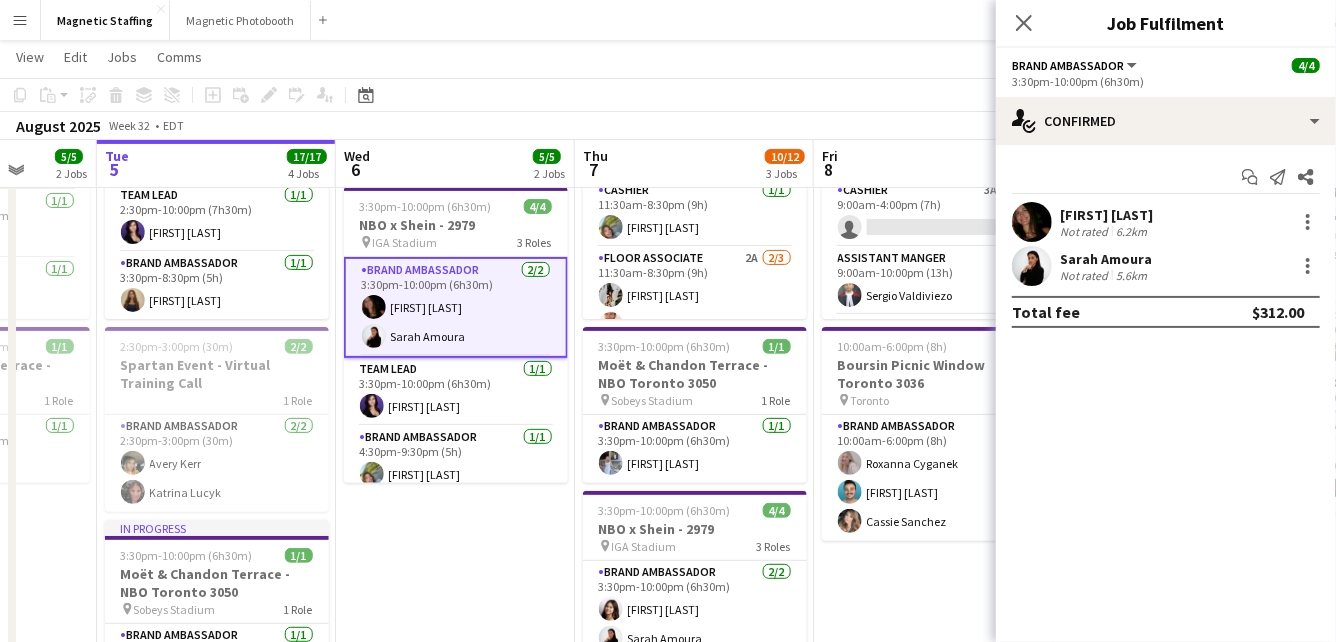 drag, startPoint x: 360, startPoint y: 527, endPoint x: 443, endPoint y: 523, distance: 83.09633 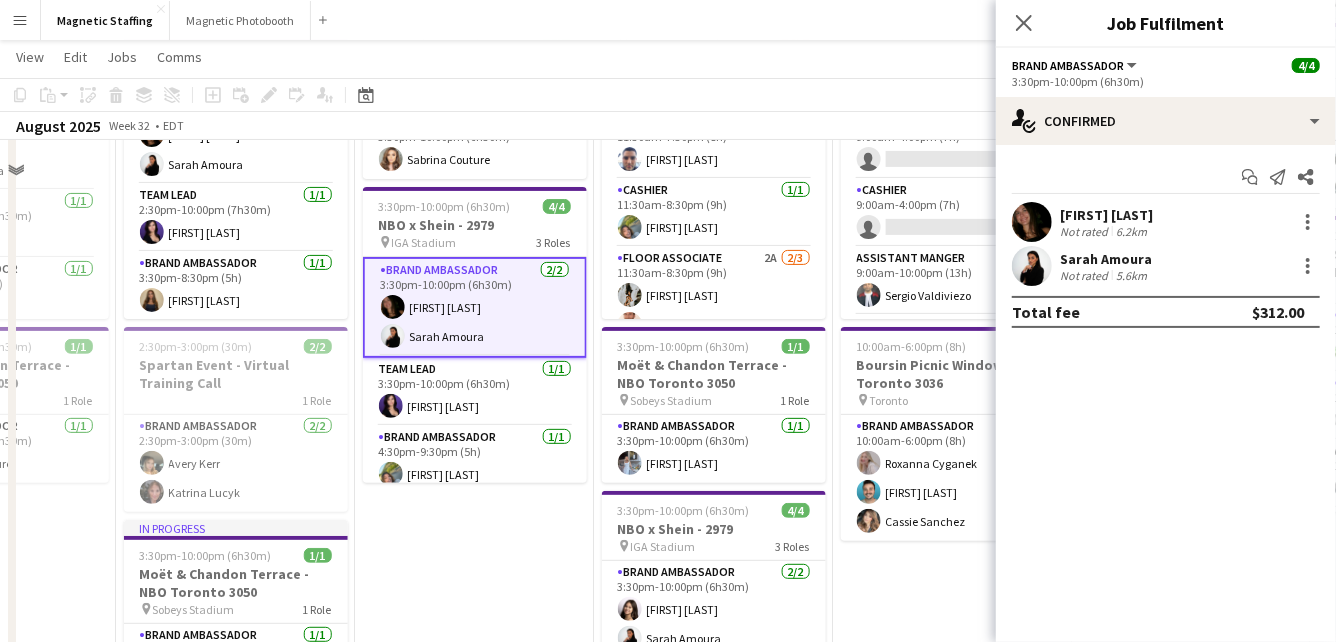 scroll, scrollTop: 0, scrollLeft: 0, axis: both 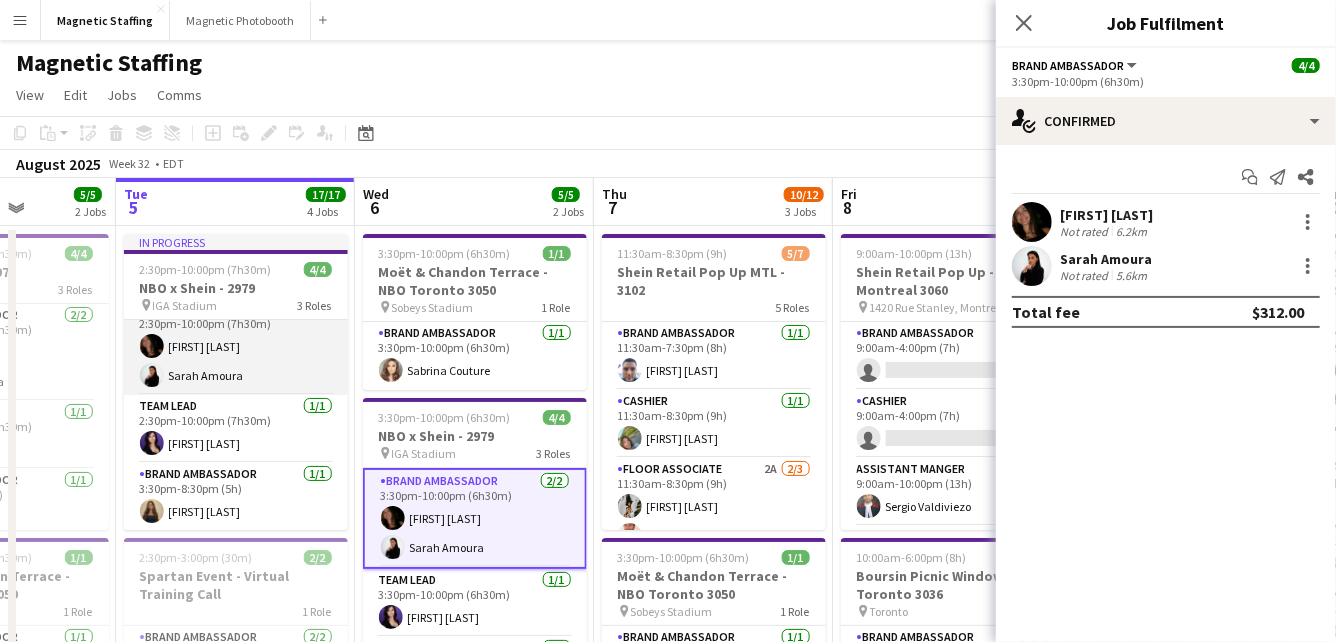 click on "Brand Ambassador   2/2   [H]:[MM]pm-[HH]:[MM]pm ([H]h[MM]m)
[FIRST] [LAST] [FIRST] [LAST]" at bounding box center (236, 346) 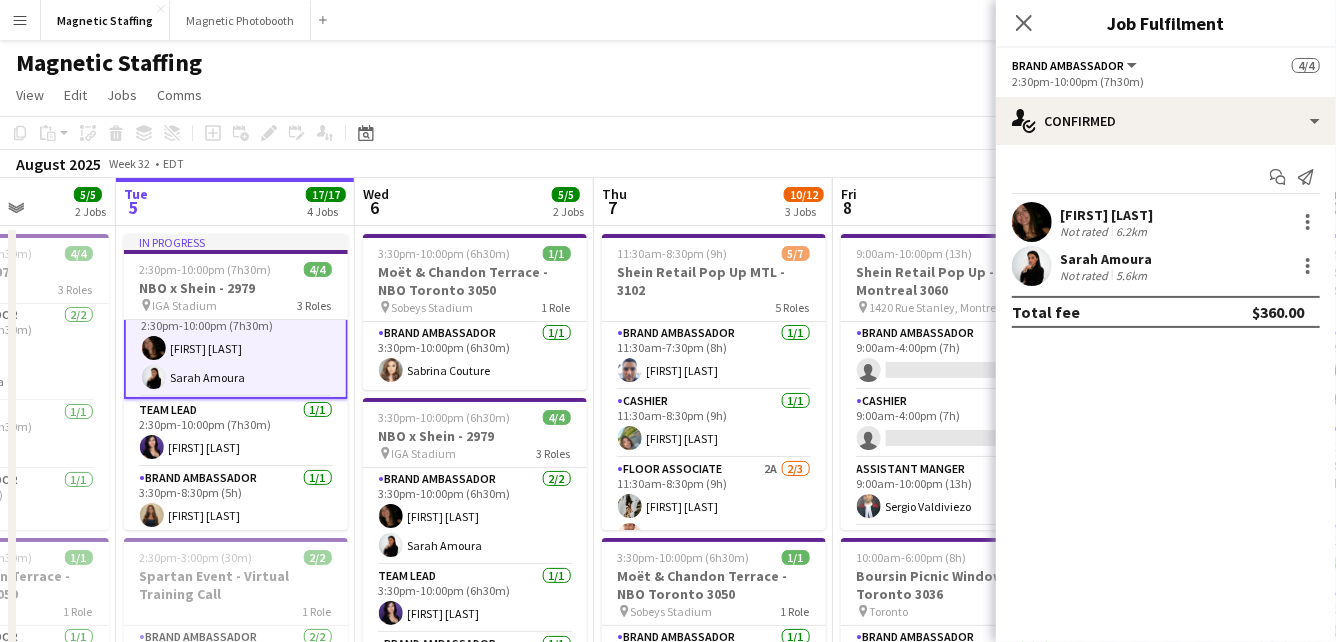 scroll, scrollTop: 0, scrollLeft: 600, axis: horizontal 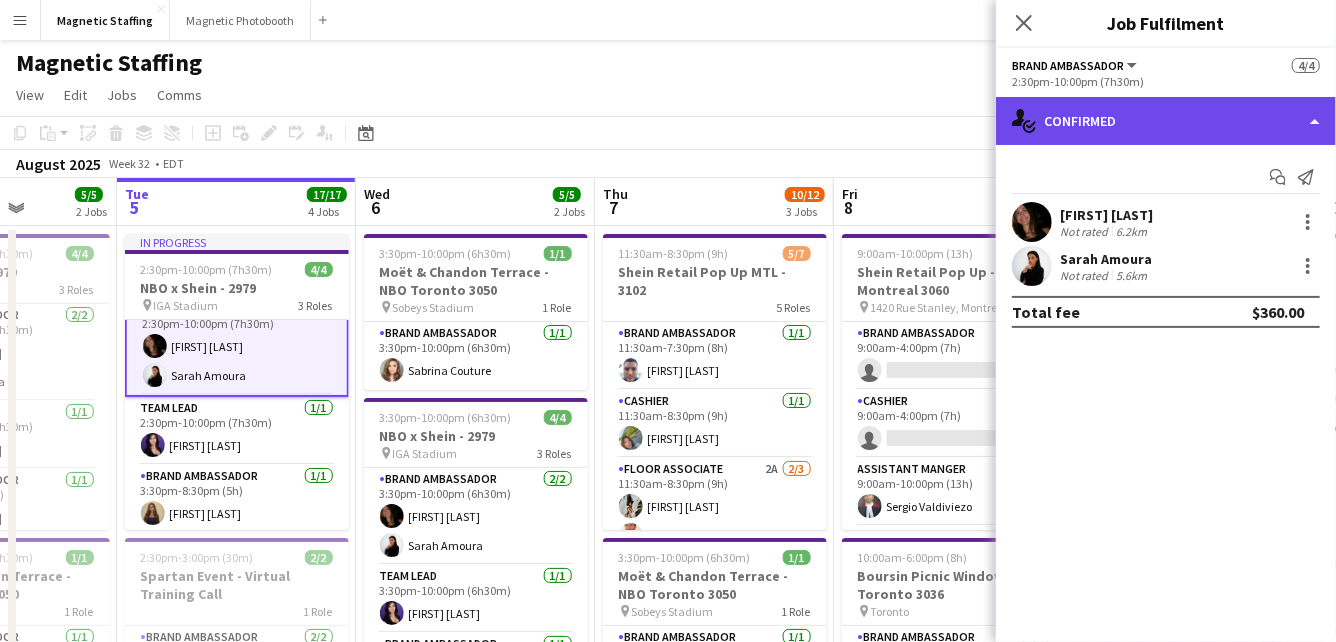 click on "single-neutral-actions-check-2
Confirmed" 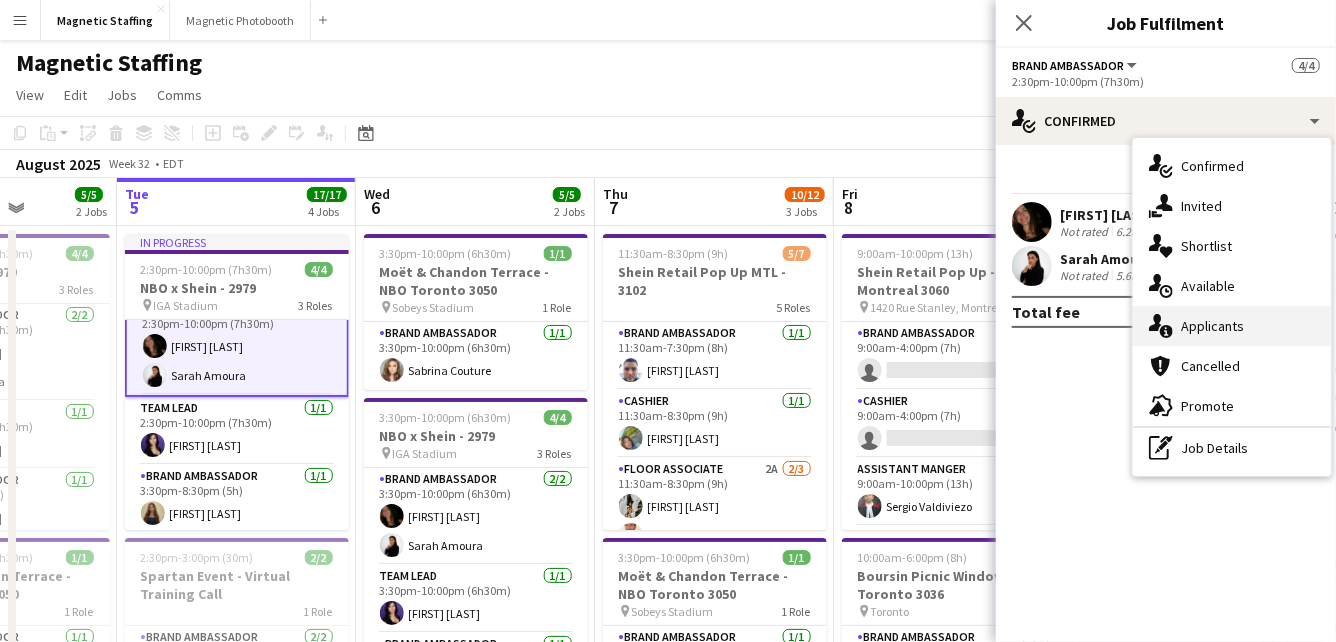 click on "single-neutral-actions-information
Applicants" at bounding box center [1232, 326] 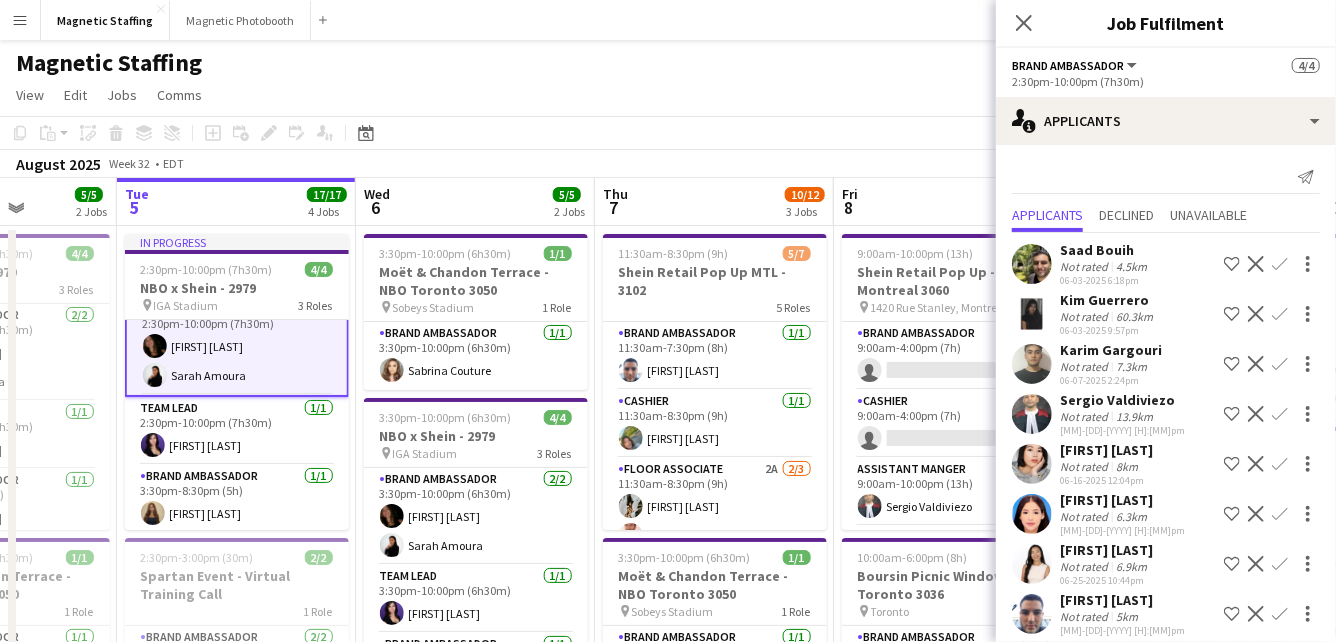 scroll, scrollTop: 114, scrollLeft: 0, axis: vertical 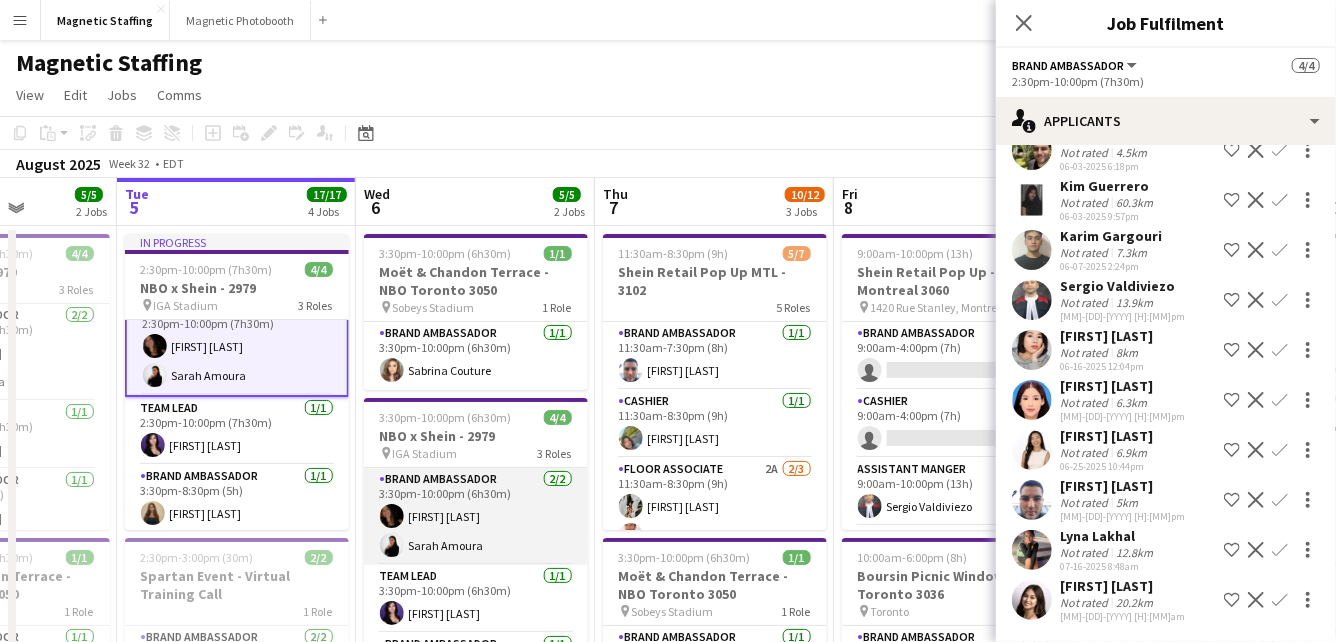 click on "Brand Ambassador   2/2   [H]:[MM]pm-[HH]:[MM]pm ([H]h[MM]m)
[FIRST] [LAST] [FIRST] [LAST]" at bounding box center [476, 516] 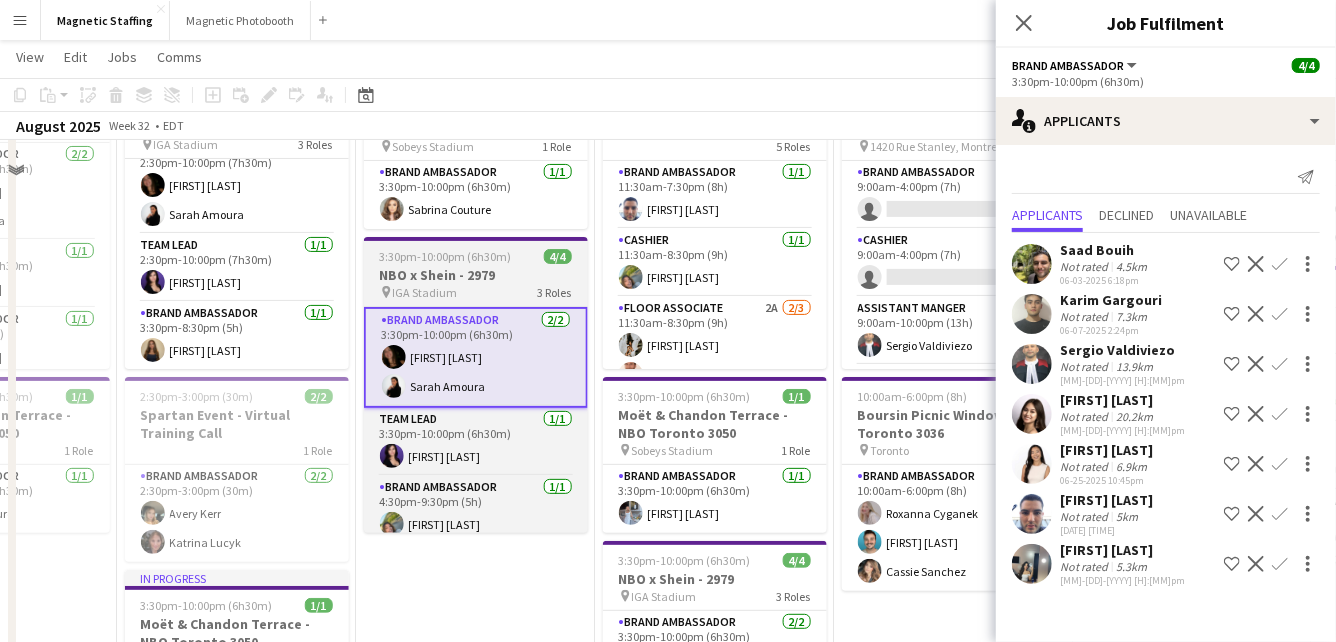 scroll, scrollTop: 163, scrollLeft: 0, axis: vertical 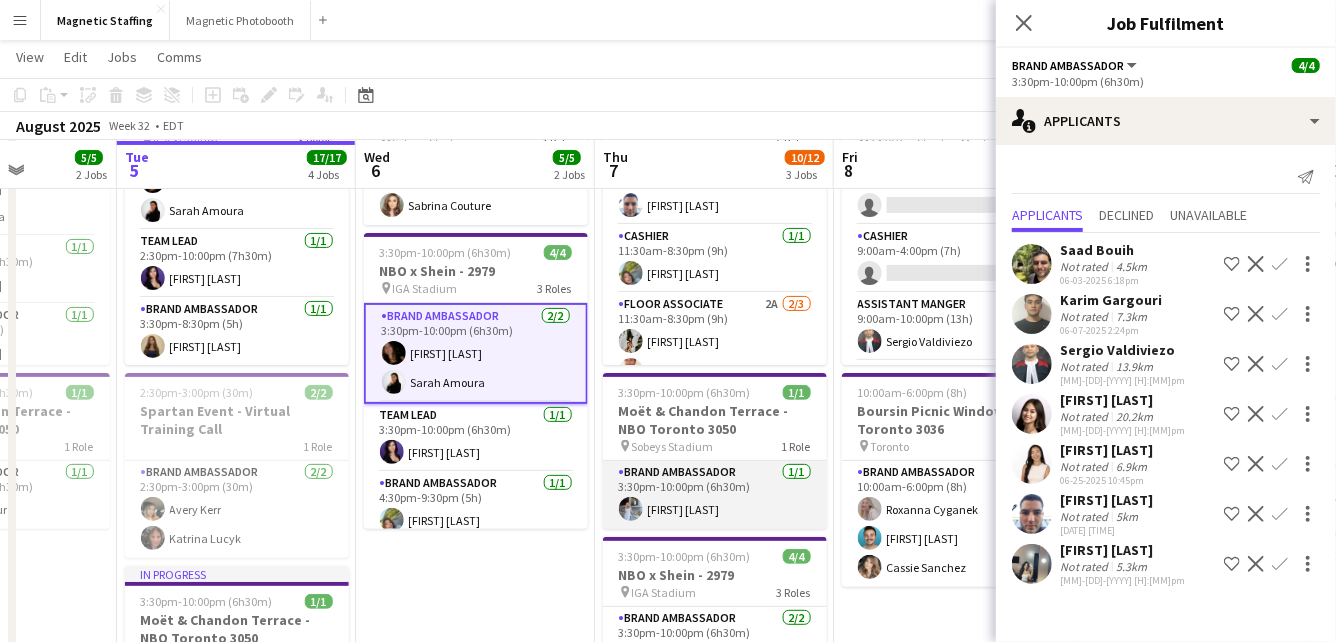 click on "Brand Ambassador   1/1   [H]:[MM]pm-[HH]:[MM]pm ([H]h[MM]m)
[FIRST] [LAST]" at bounding box center (715, 495) 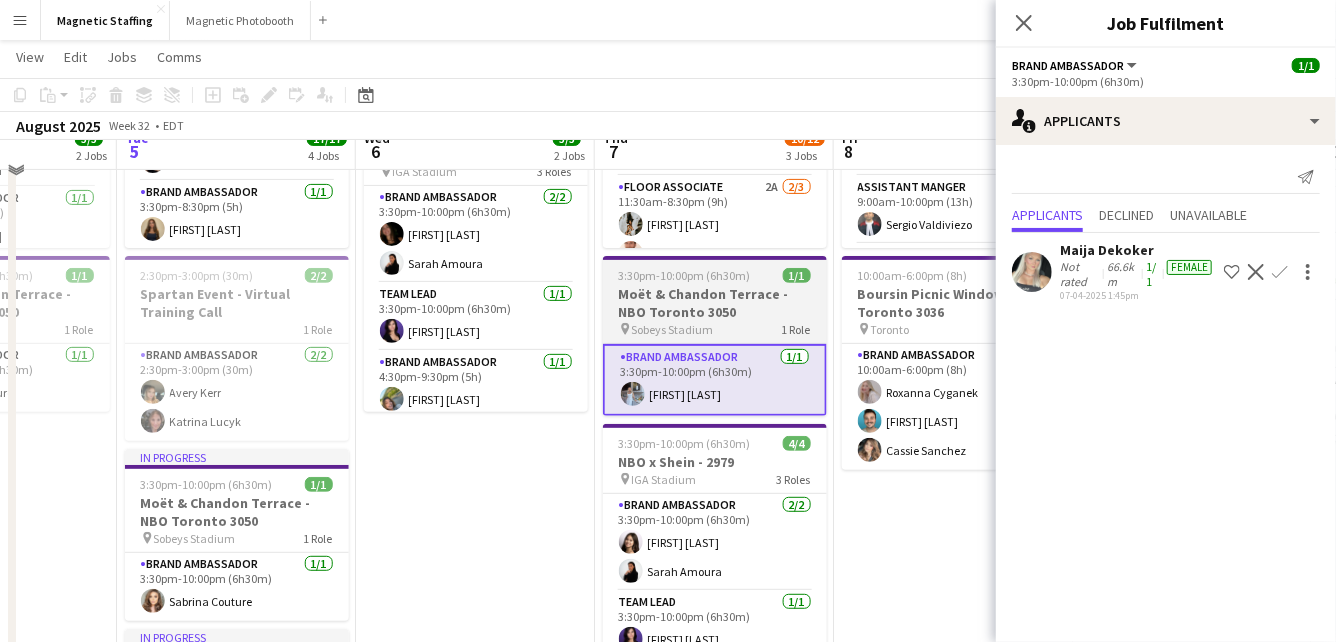 scroll, scrollTop: 281, scrollLeft: 0, axis: vertical 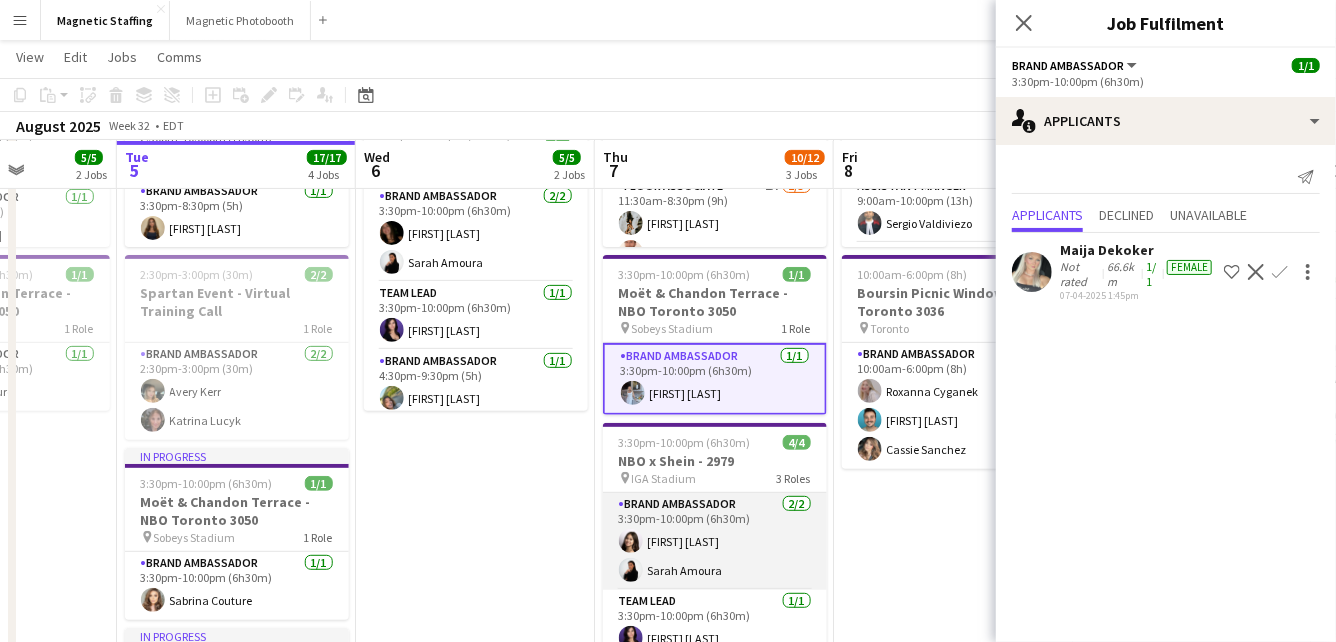click on "Brand Ambassador   2/2   3:30pm-10:00pm (6h30m)
Sharon Azarine Sarah Amoura" at bounding box center [715, 541] 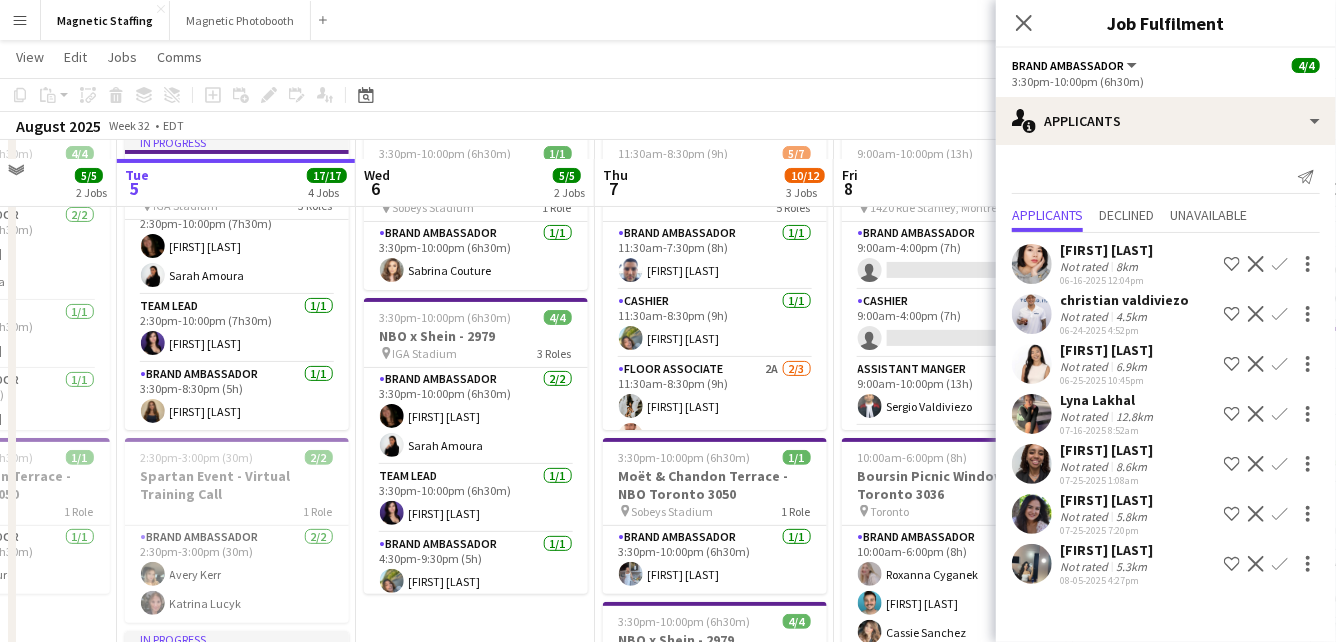 scroll, scrollTop: 96, scrollLeft: 0, axis: vertical 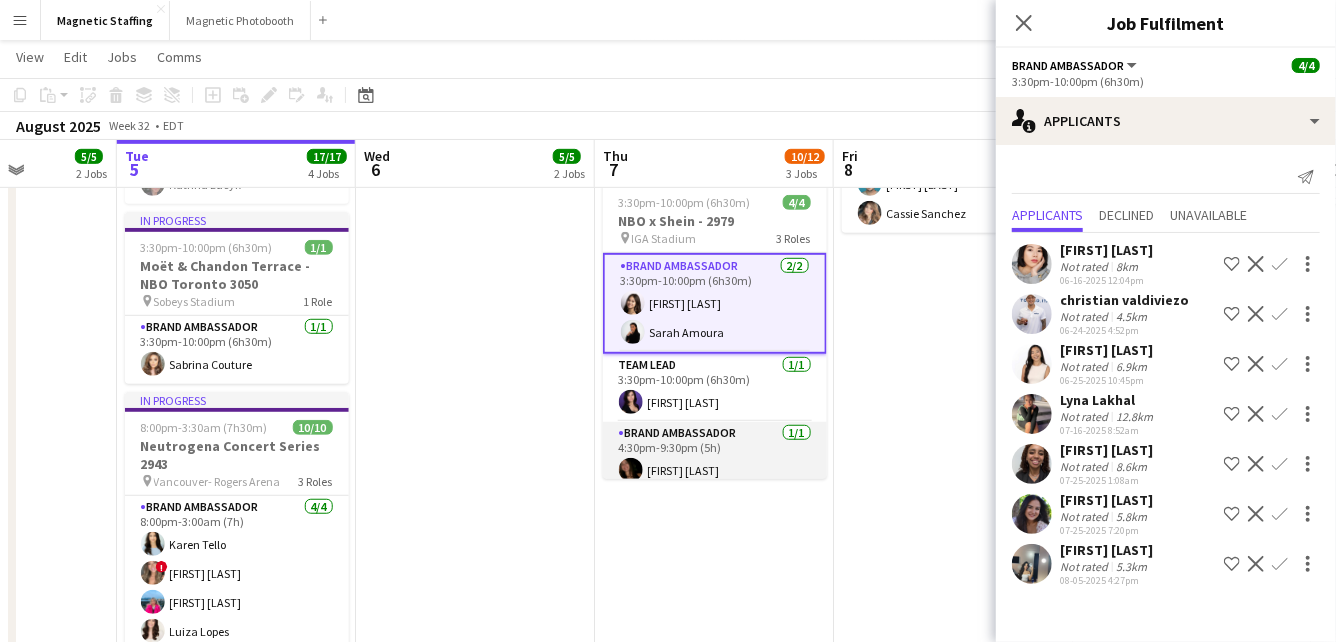 click on "Brand Ambassador   1/1   [H]:[MM]pm-[H]:[MM]pm ([H]h)
[FIRST] [LAST]" at bounding box center (715, 456) 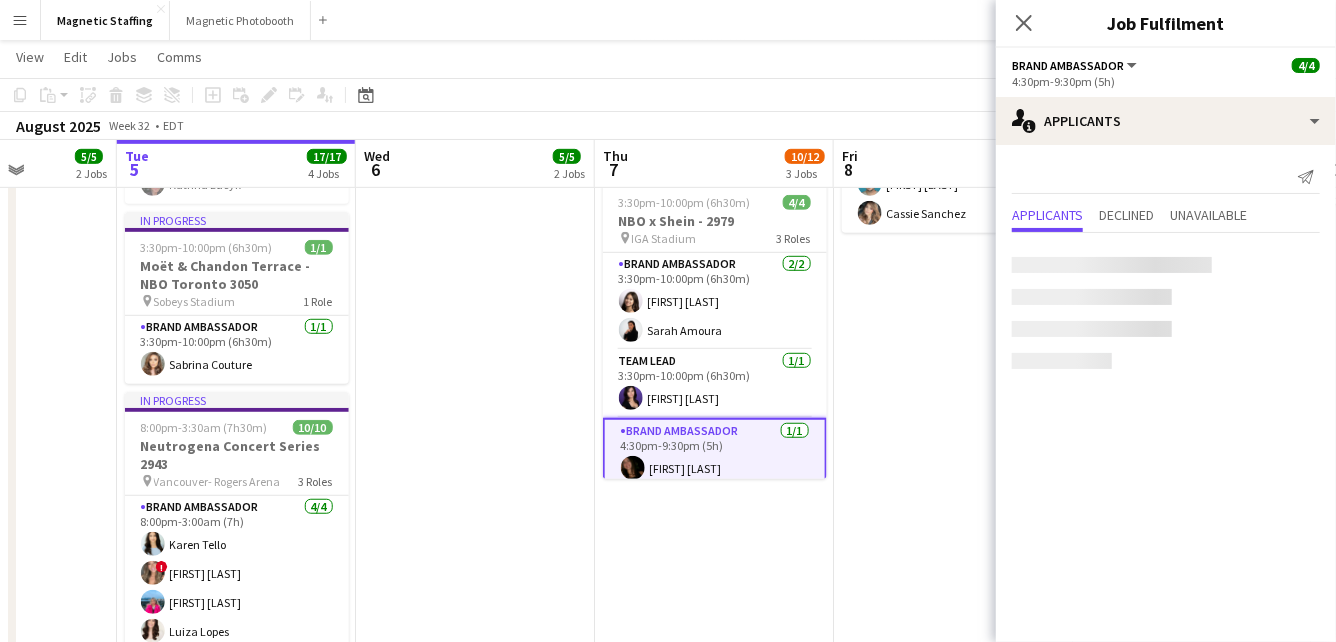 scroll, scrollTop: 0, scrollLeft: 599, axis: horizontal 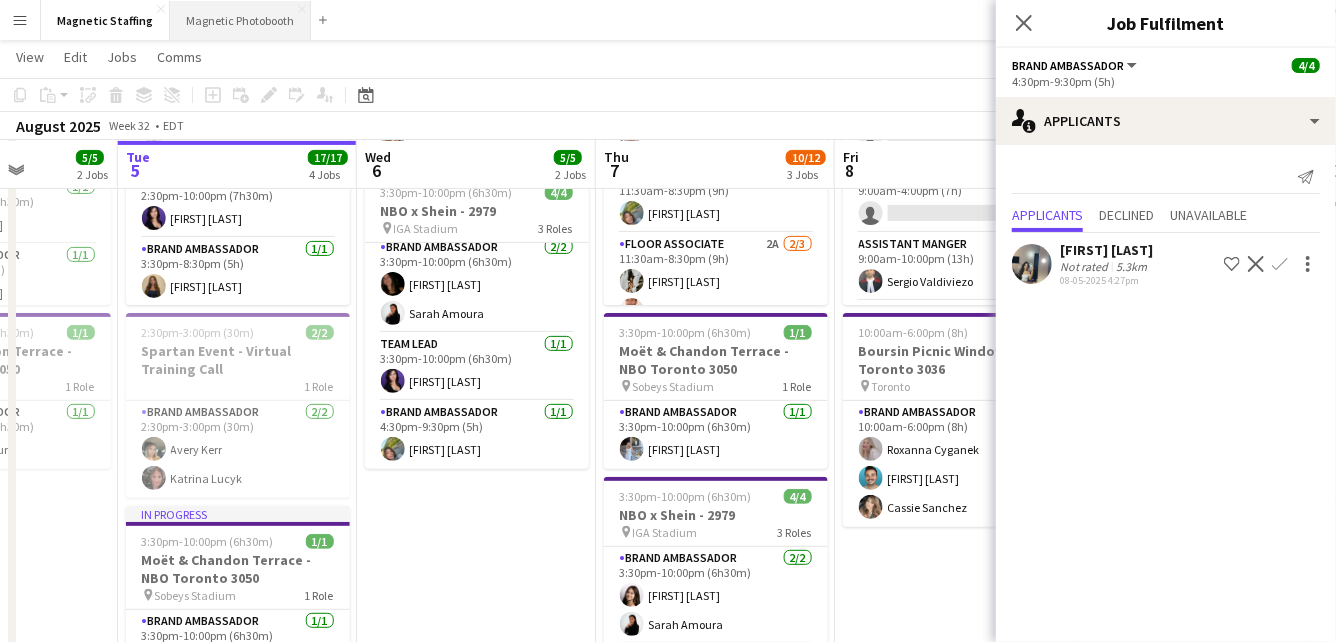 click on "Magnetic Photobooth
Close" at bounding box center (240, 20) 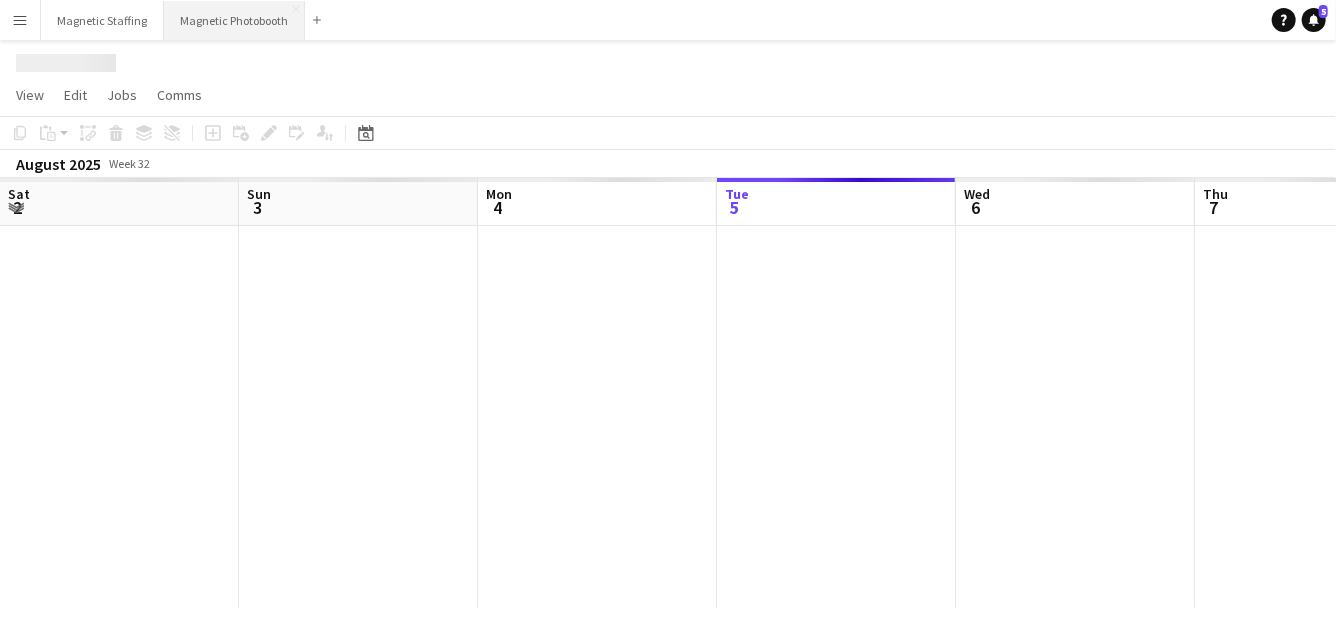scroll, scrollTop: 0, scrollLeft: 478, axis: horizontal 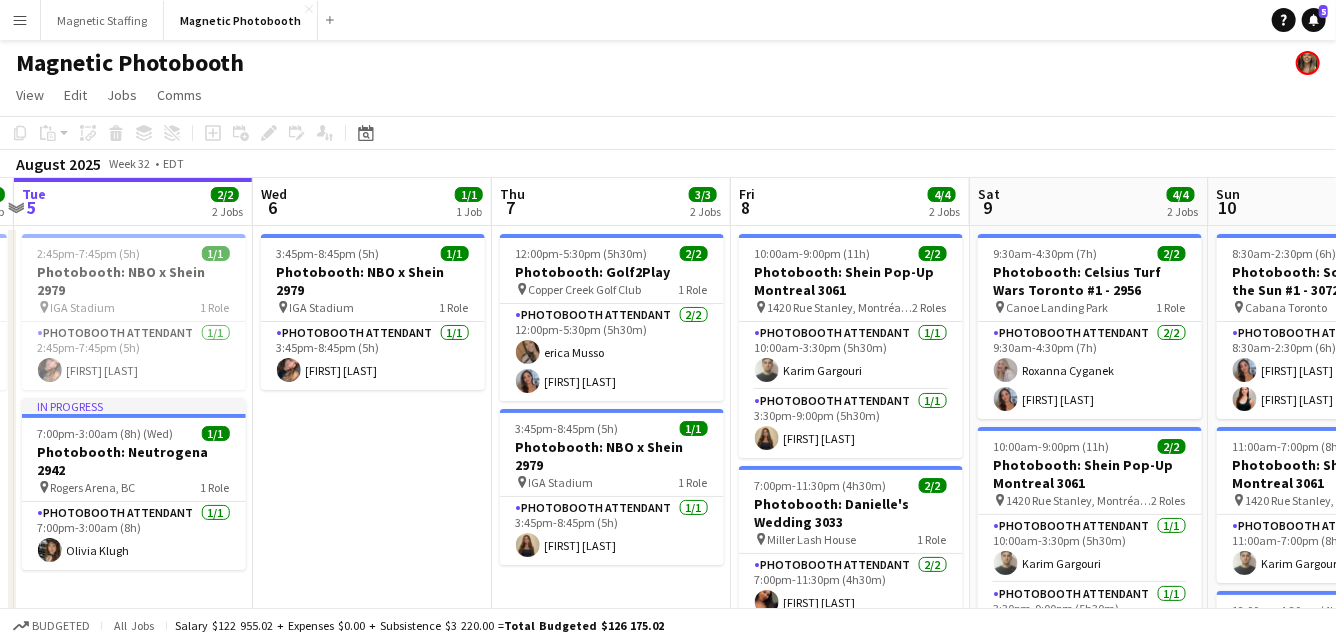 drag, startPoint x: 648, startPoint y: 313, endPoint x: 424, endPoint y: 313, distance: 224 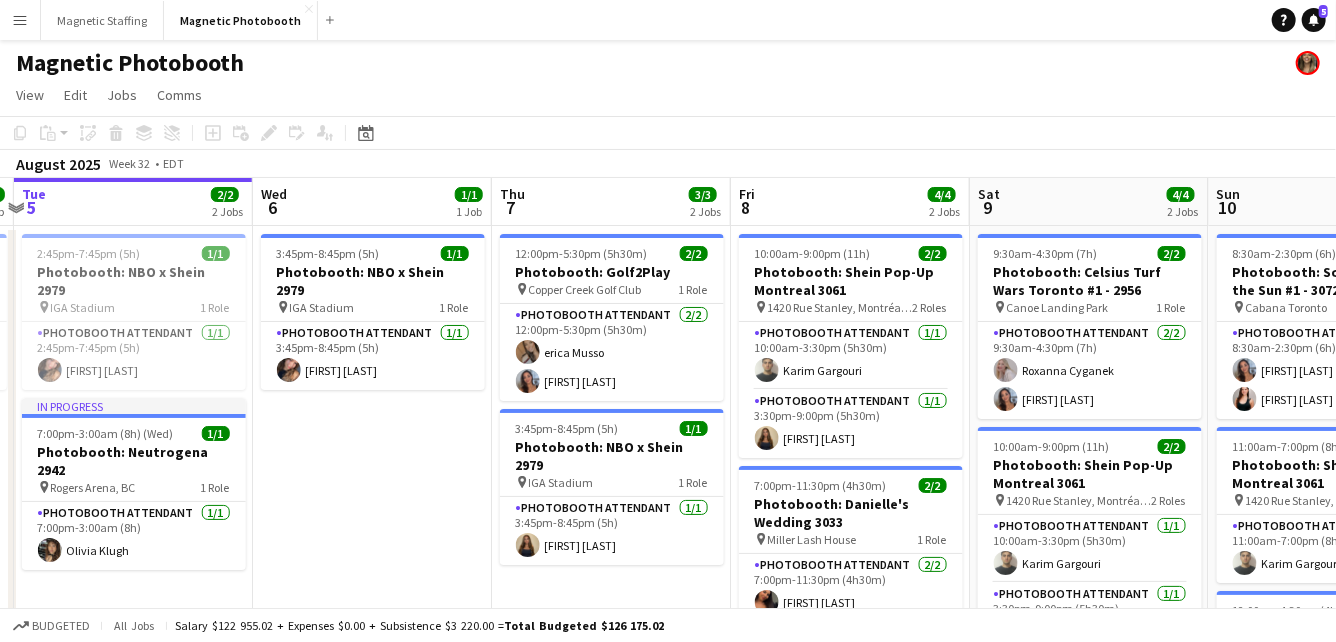 click on "Menu" at bounding box center (20, 20) 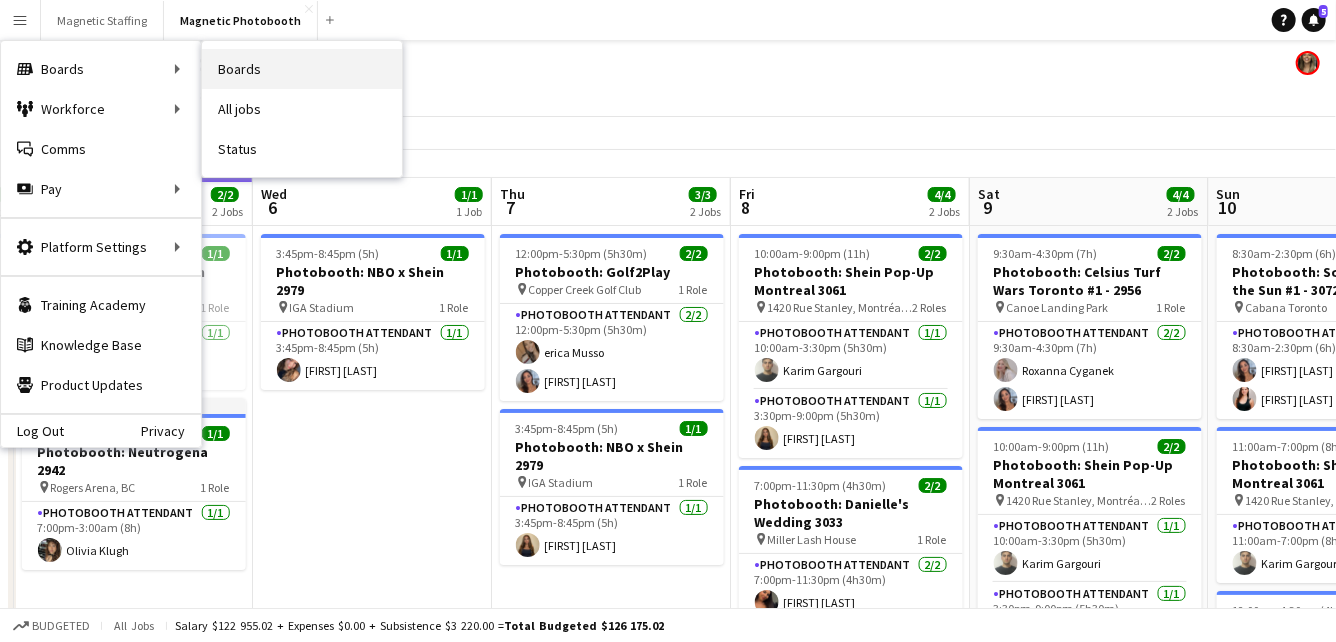 click on "Boards" at bounding box center [302, 69] 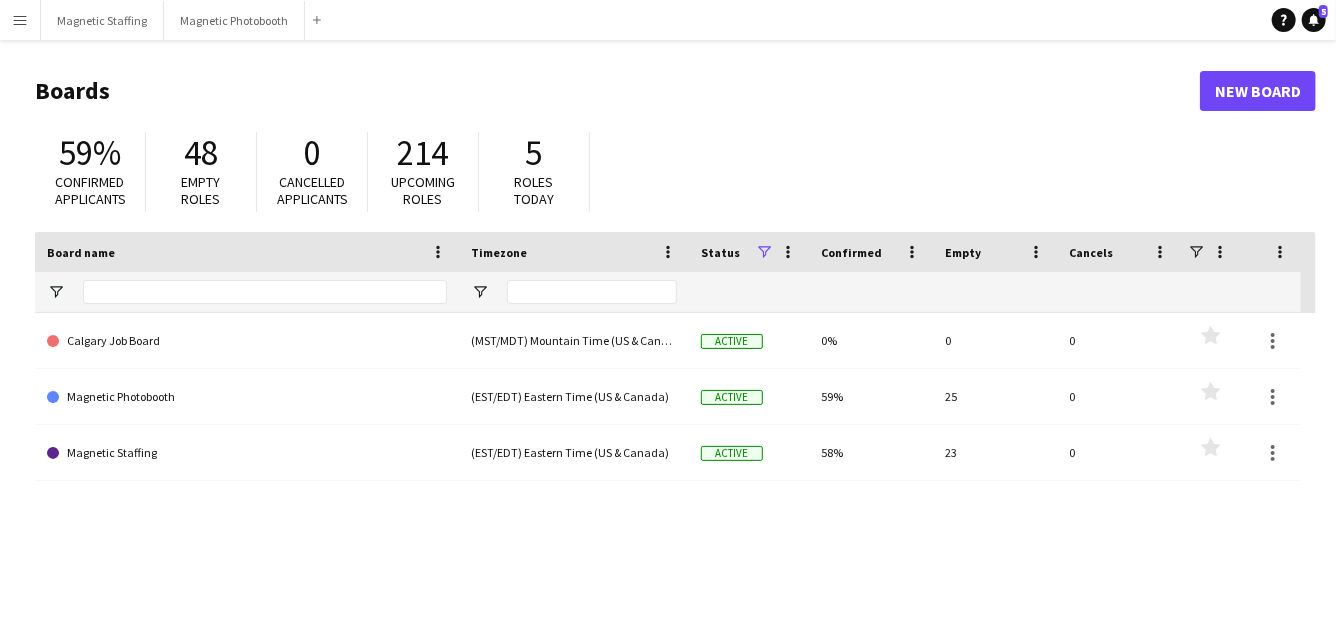 click on "Confirmed applicants" 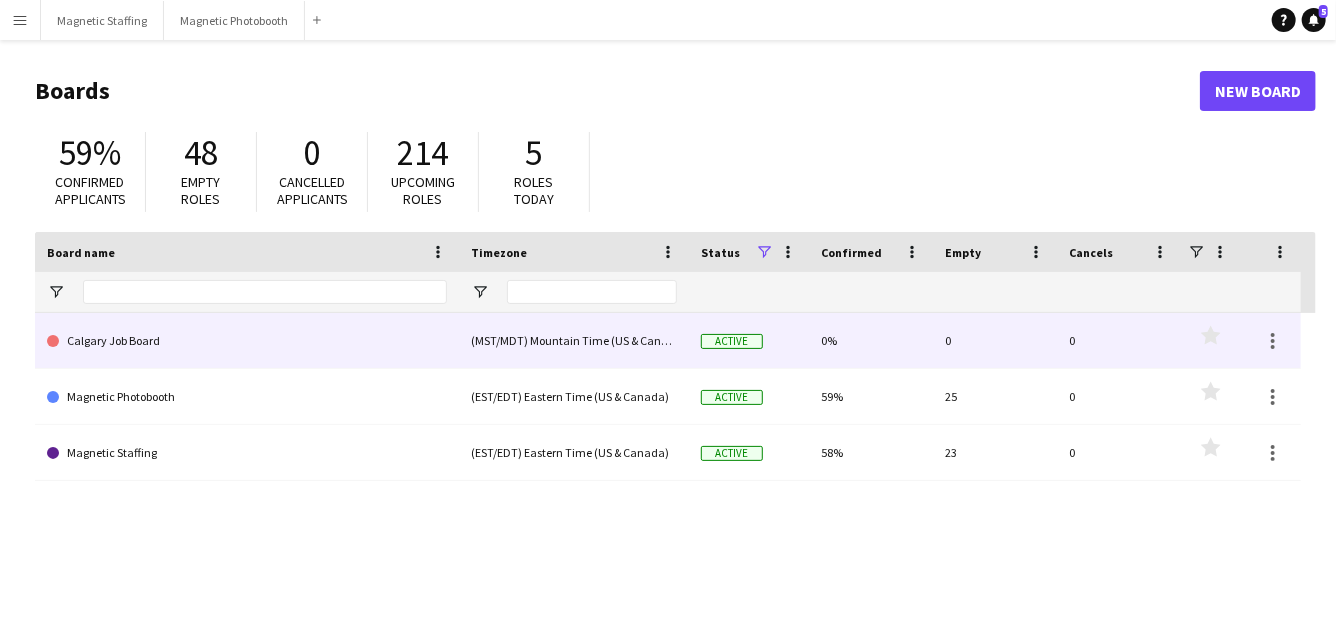 click on "Calgary Job Board" 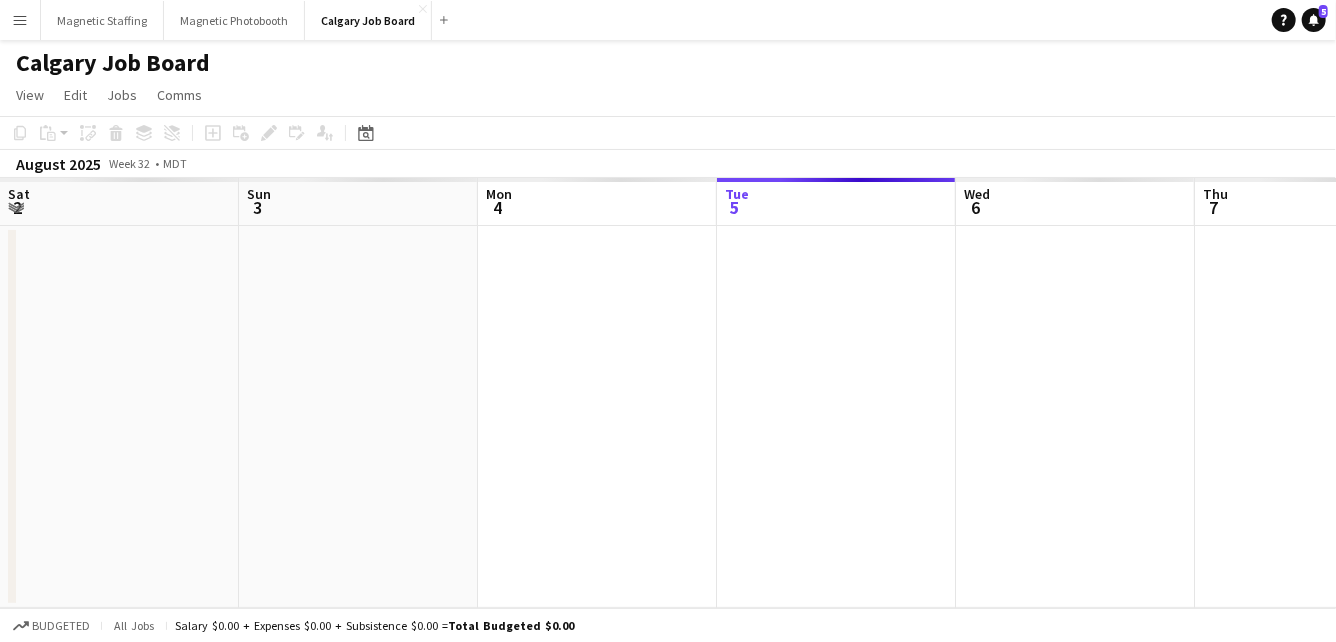 scroll, scrollTop: 0, scrollLeft: 478, axis: horizontal 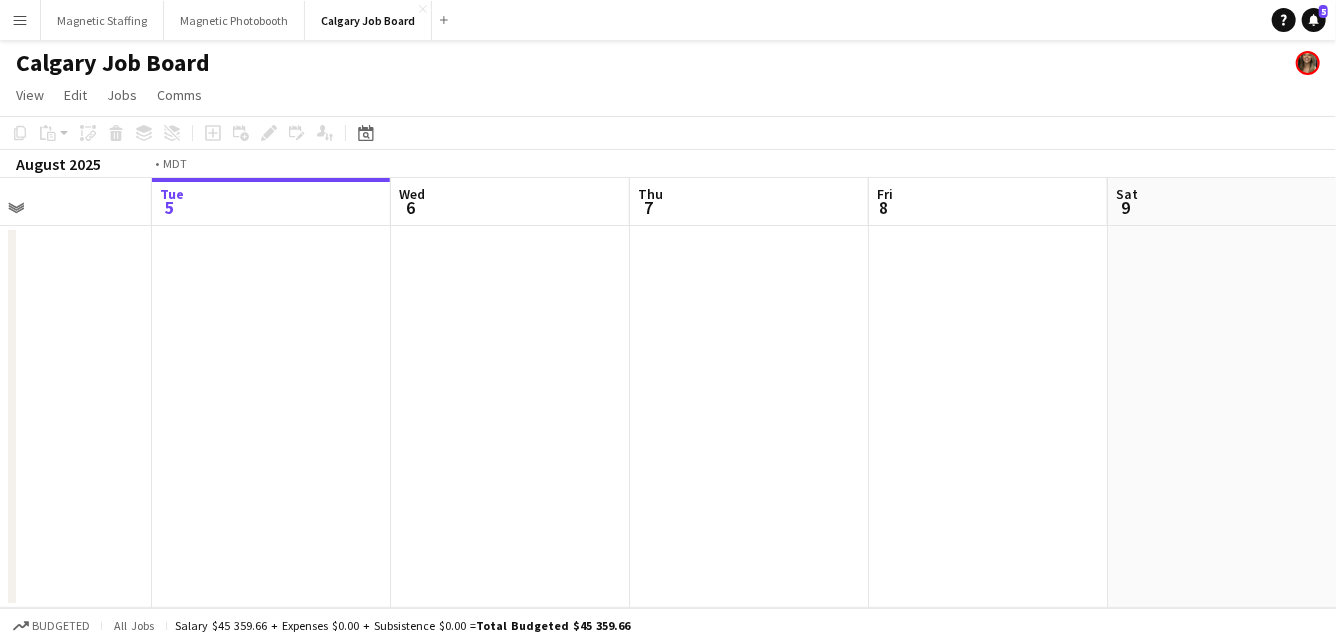 drag, startPoint x: 226, startPoint y: 365, endPoint x: 670, endPoint y: 365, distance: 444 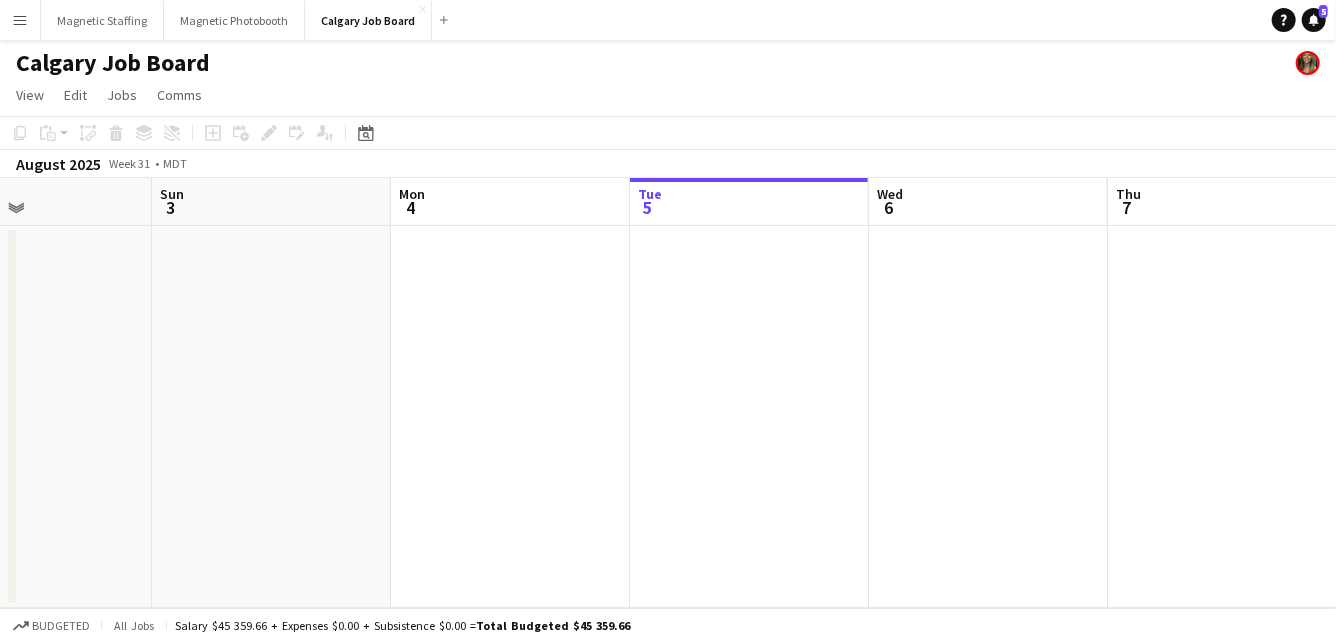 scroll, scrollTop: 0, scrollLeft: 514, axis: horizontal 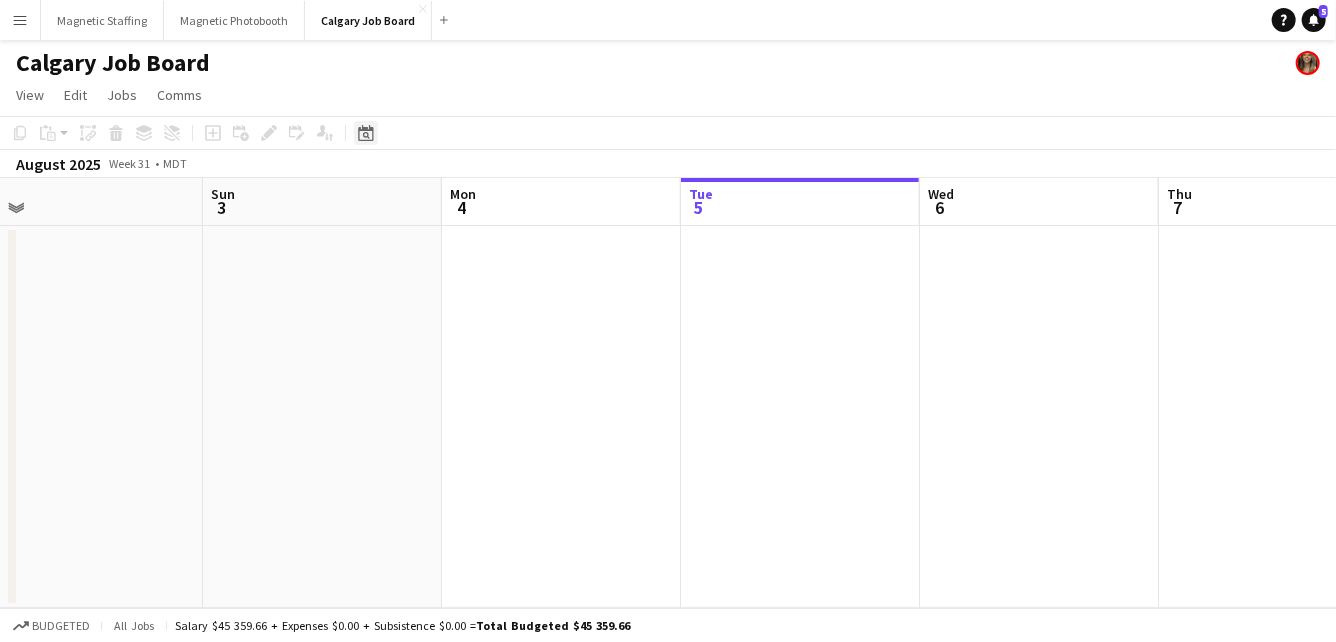 click 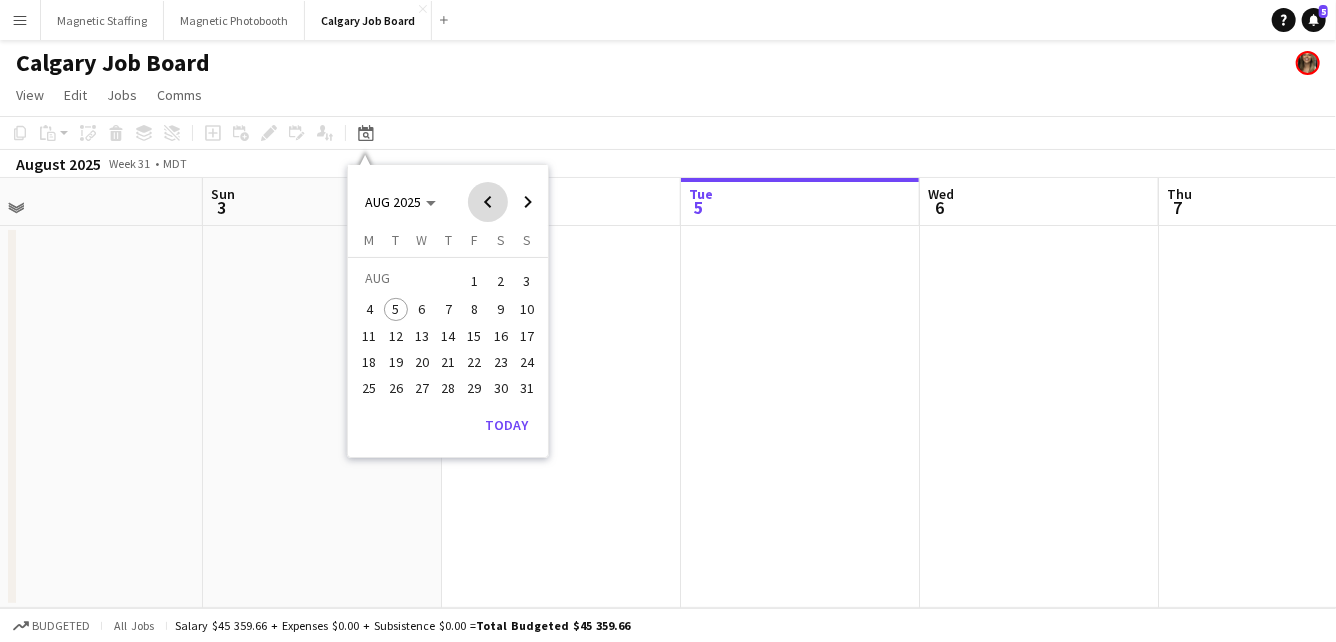 click at bounding box center (488, 202) 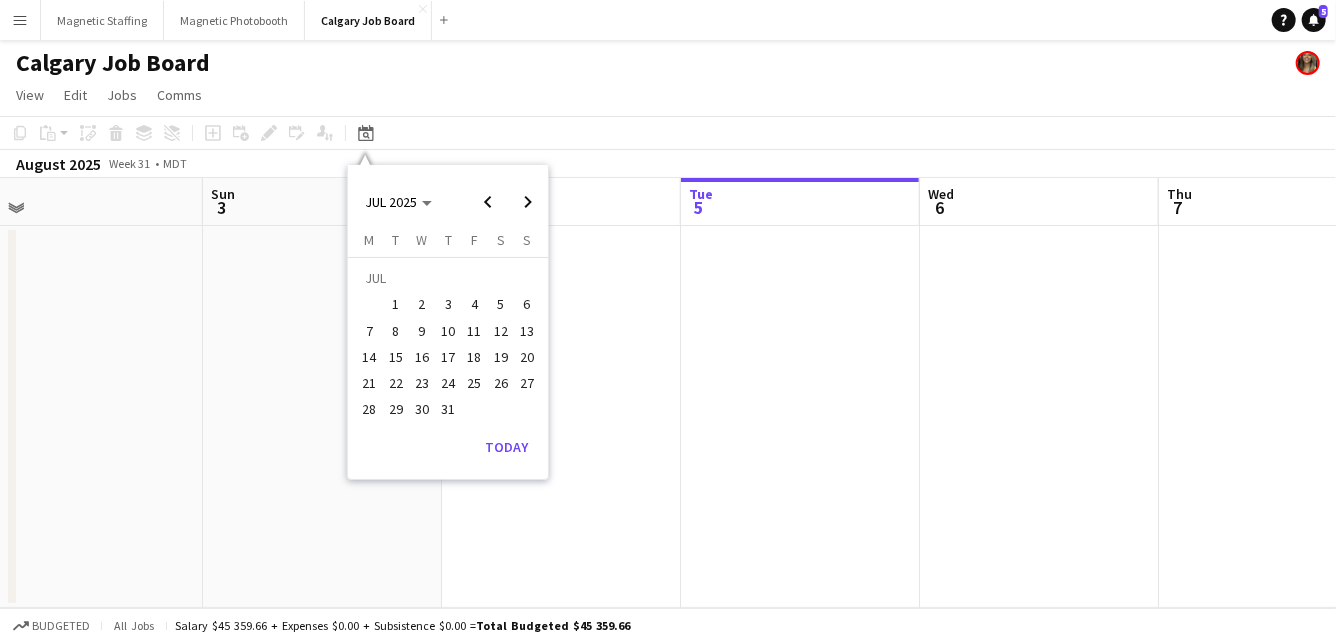 click on "3" at bounding box center (448, 305) 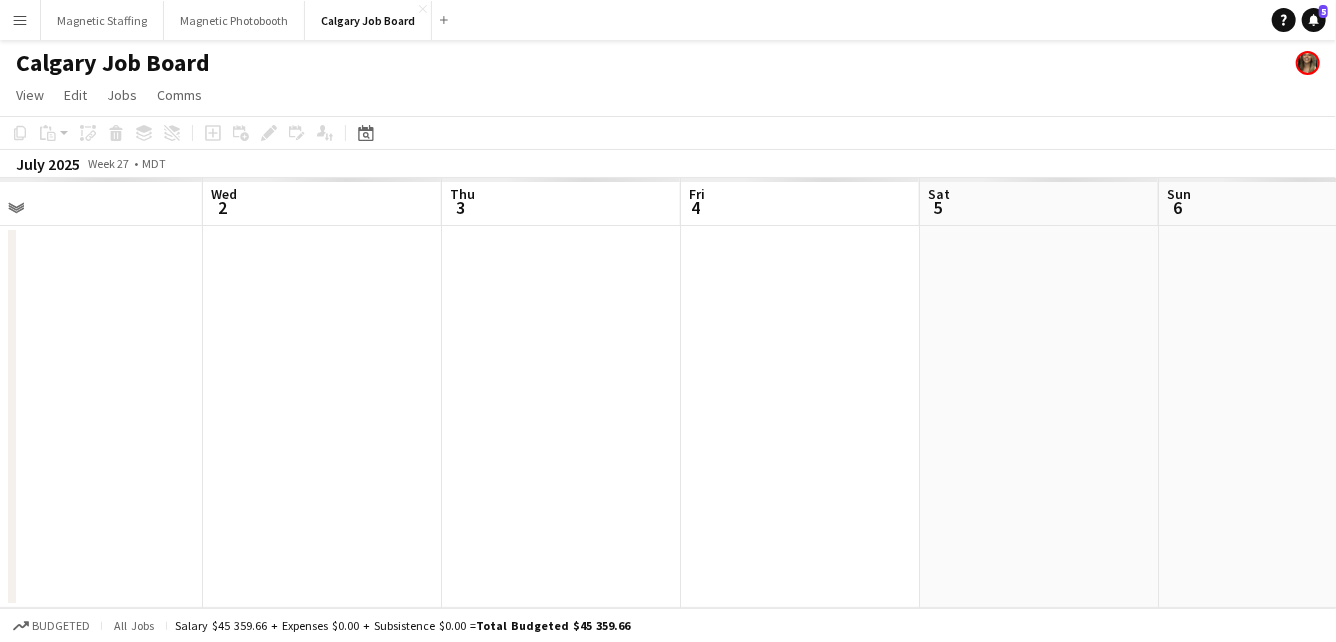 scroll, scrollTop: 0, scrollLeft: 687, axis: horizontal 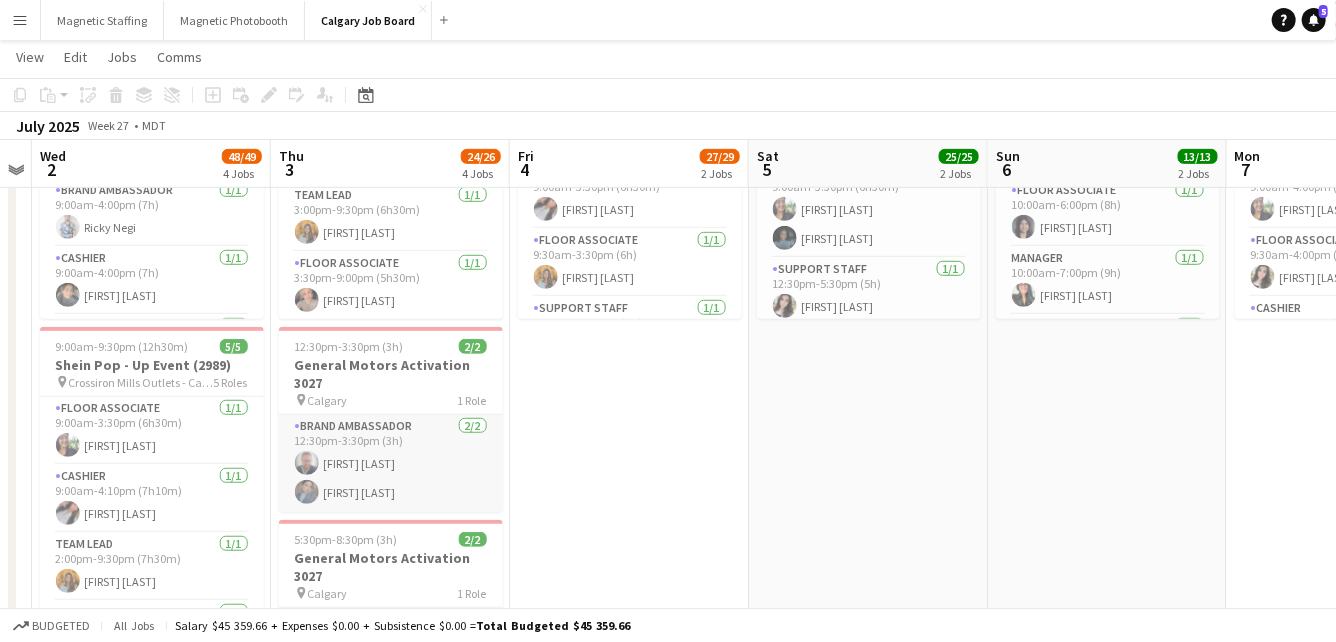 click on "Brand Ambassador   2/2   [H]:[MM]pm-[H]:[MM]pm ([H]h)
[FIRST] [LAST] [FIRST] [LAST]" at bounding box center (391, 463) 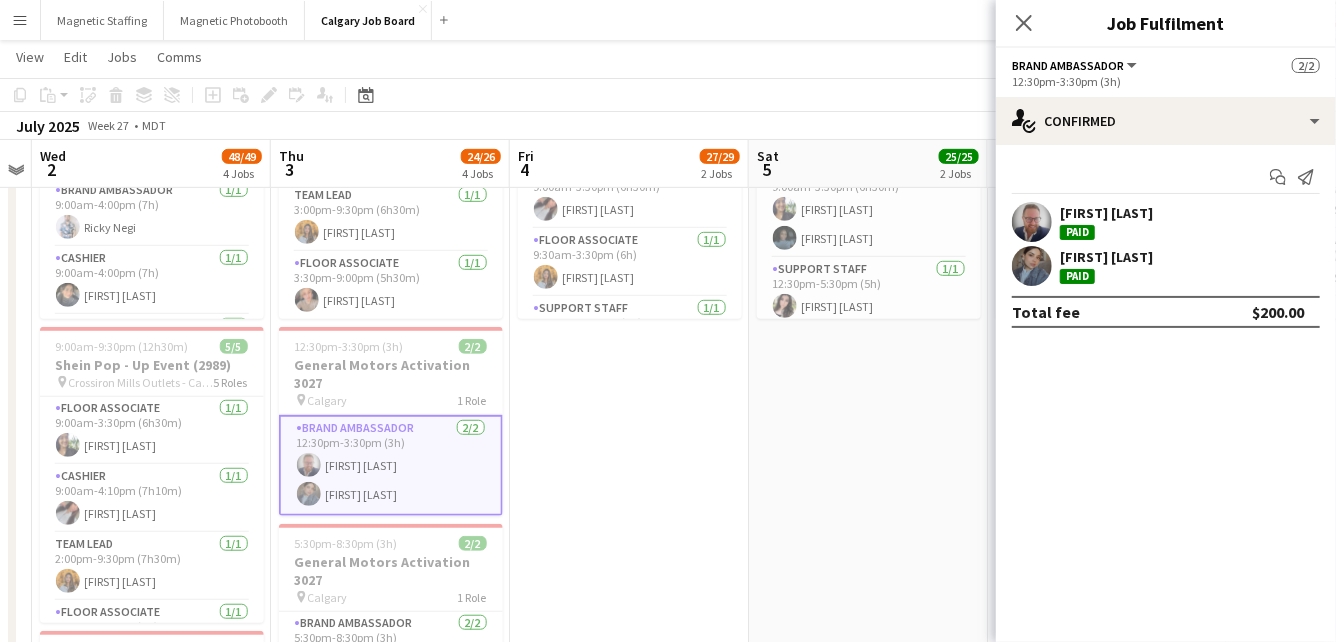 click at bounding box center (1032, 266) 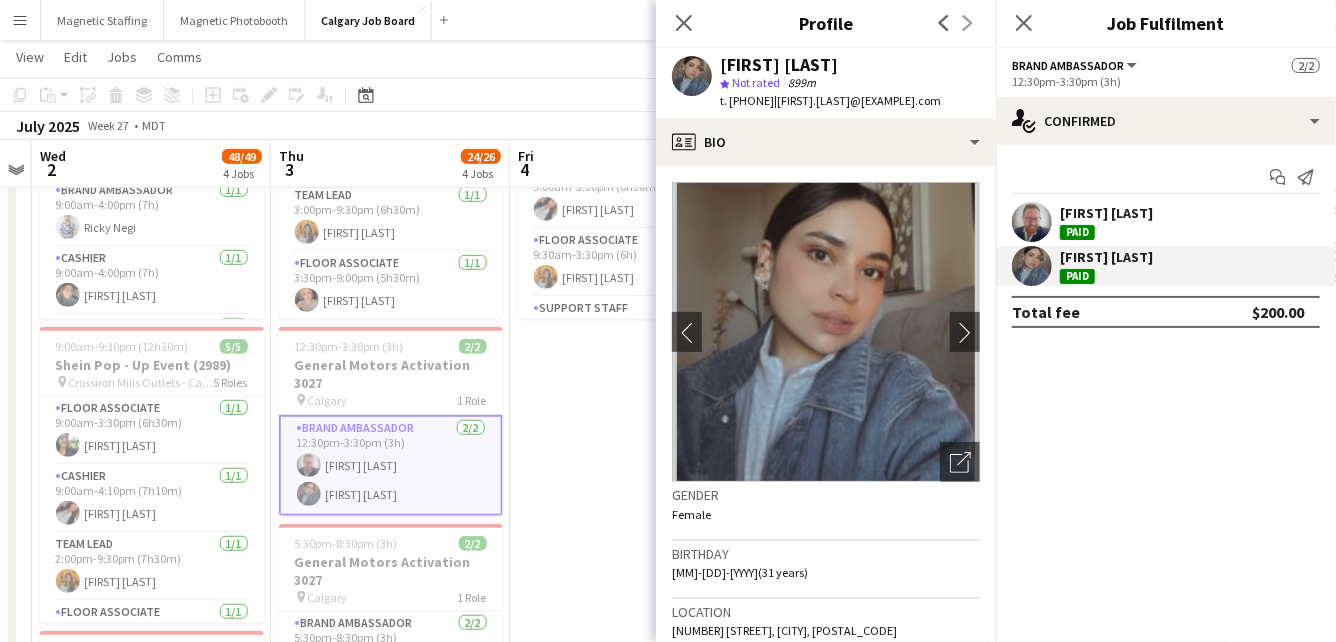 scroll, scrollTop: 124, scrollLeft: 0, axis: vertical 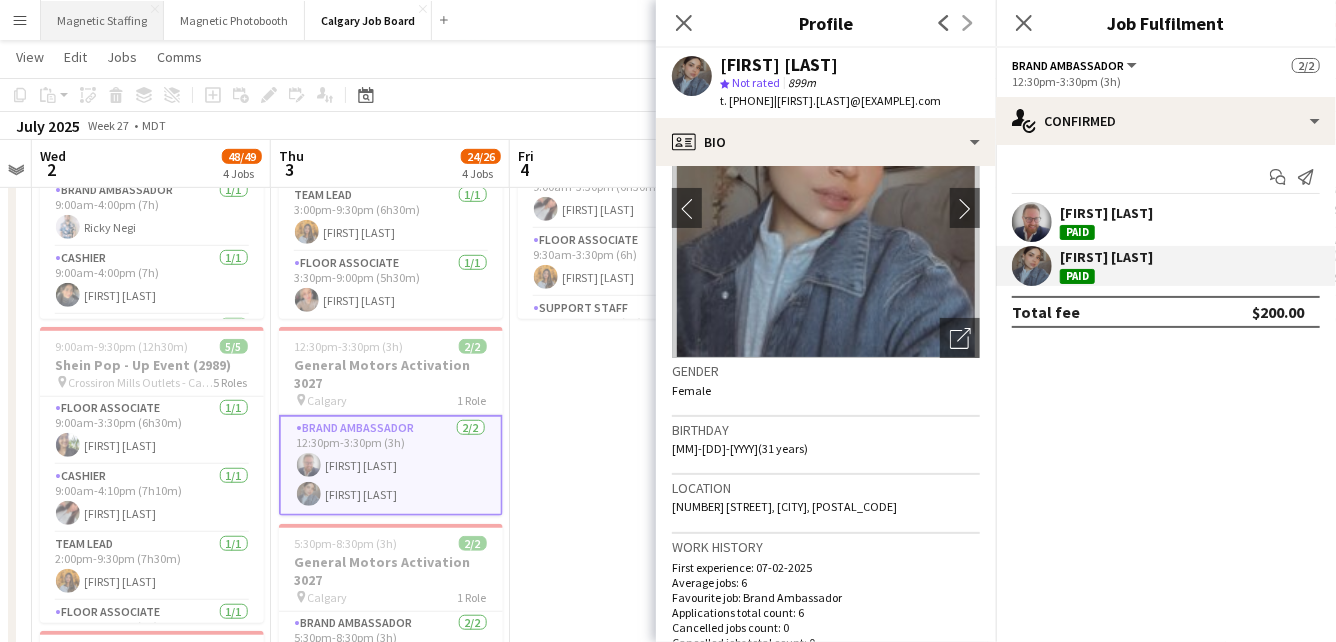click on "Magnetic Staffing
Close" at bounding box center (102, 20) 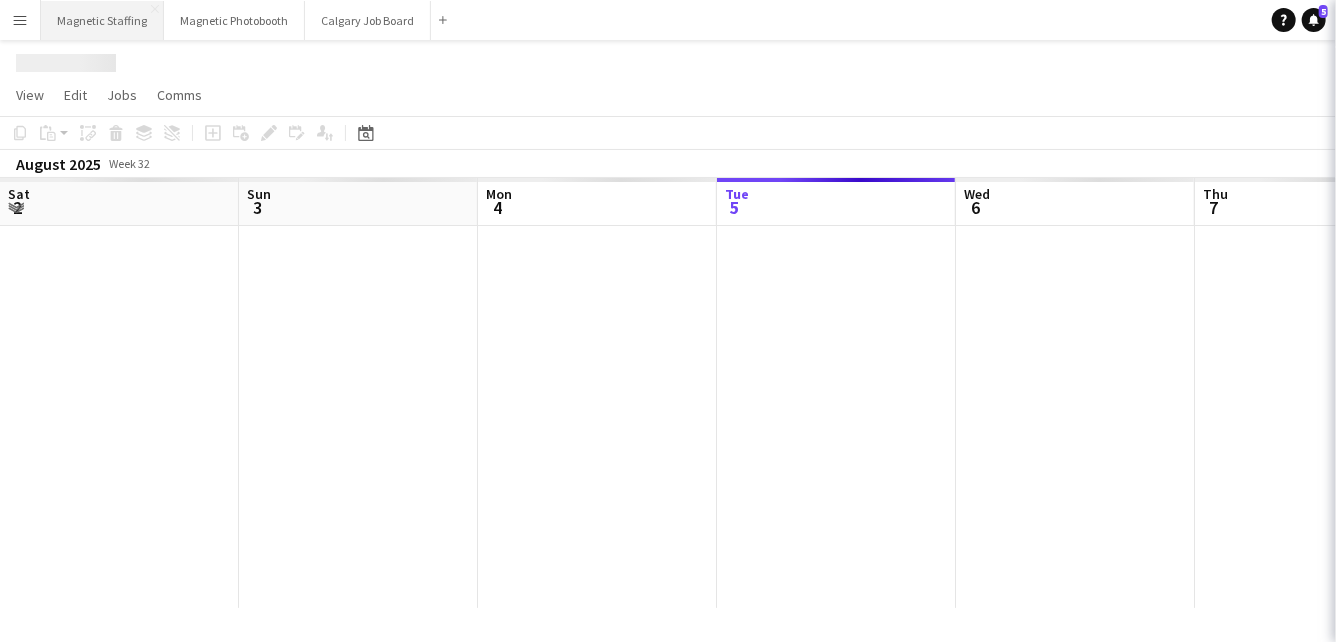 scroll, scrollTop: 0, scrollLeft: 0, axis: both 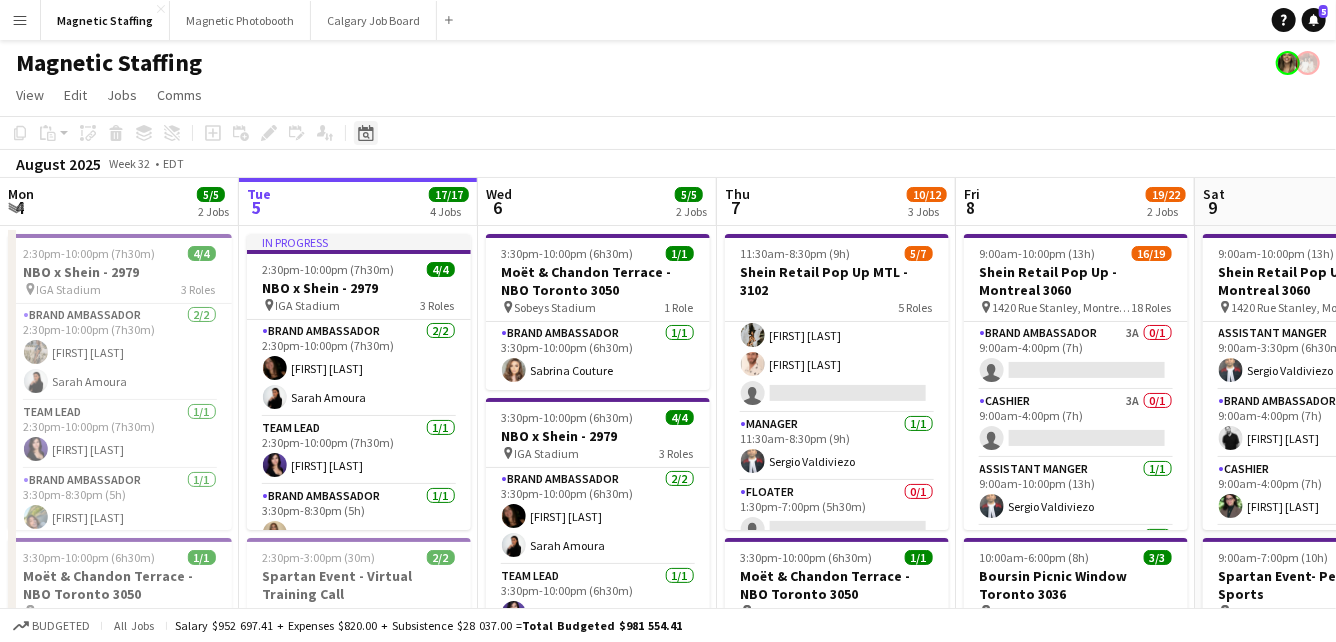 click on "Date picker" 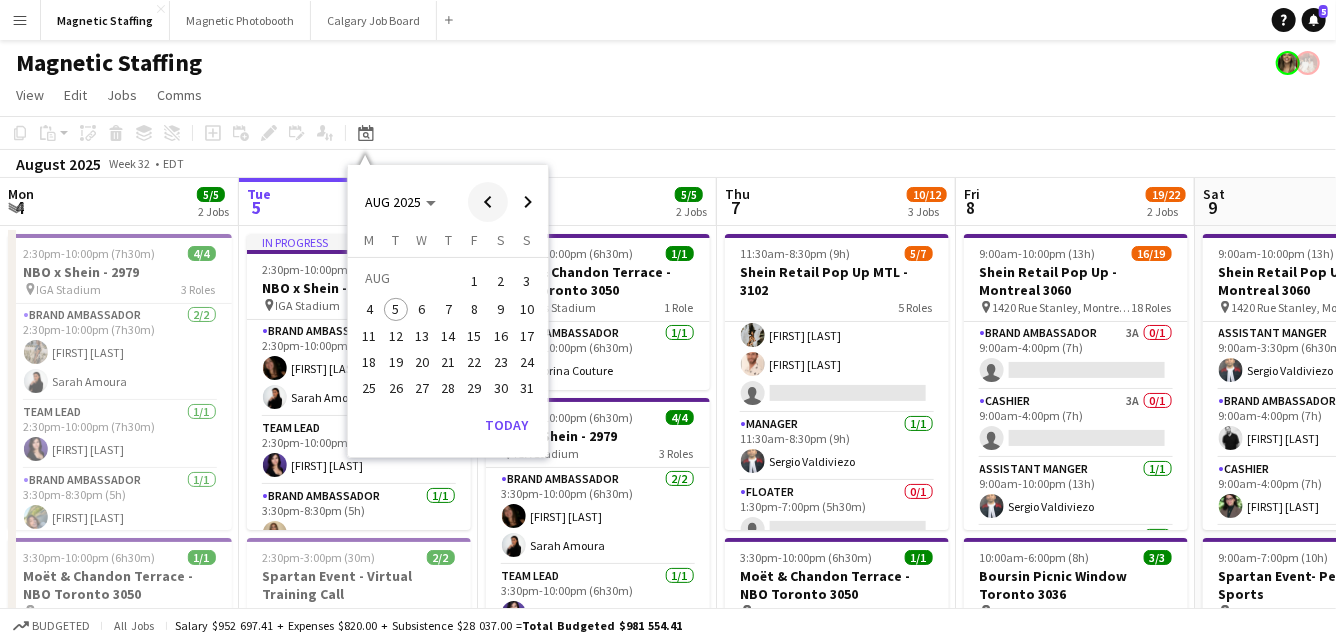 click at bounding box center (488, 202) 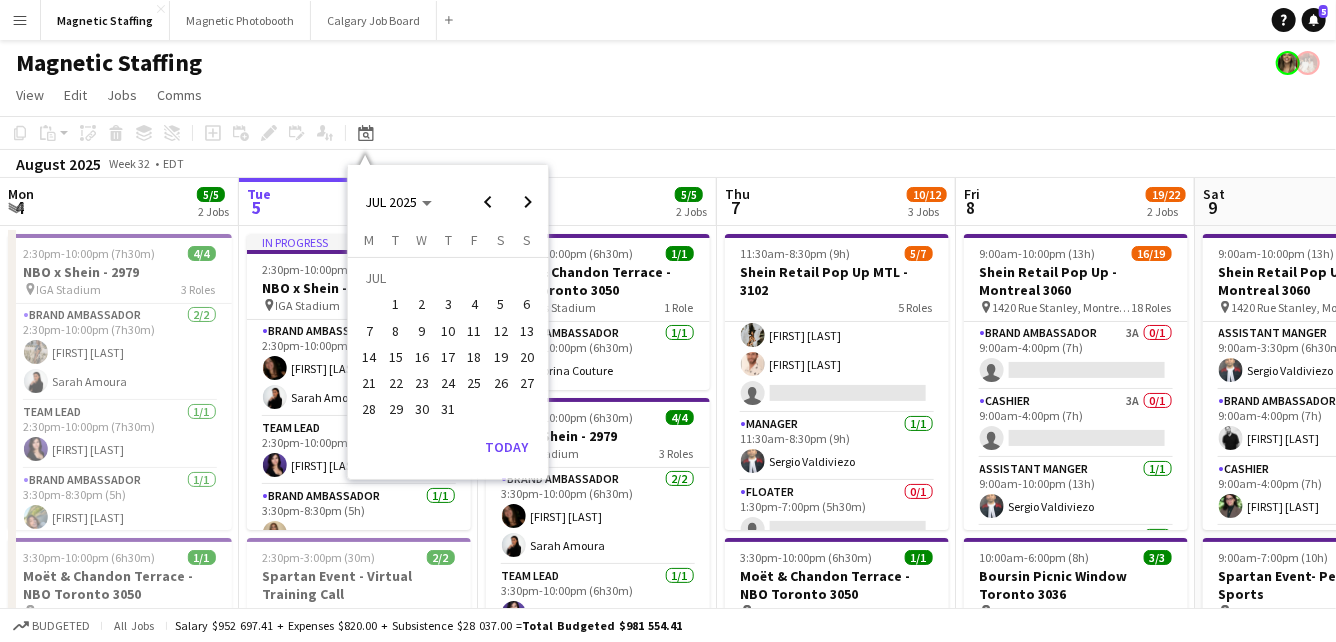 click on "16" at bounding box center (422, 357) 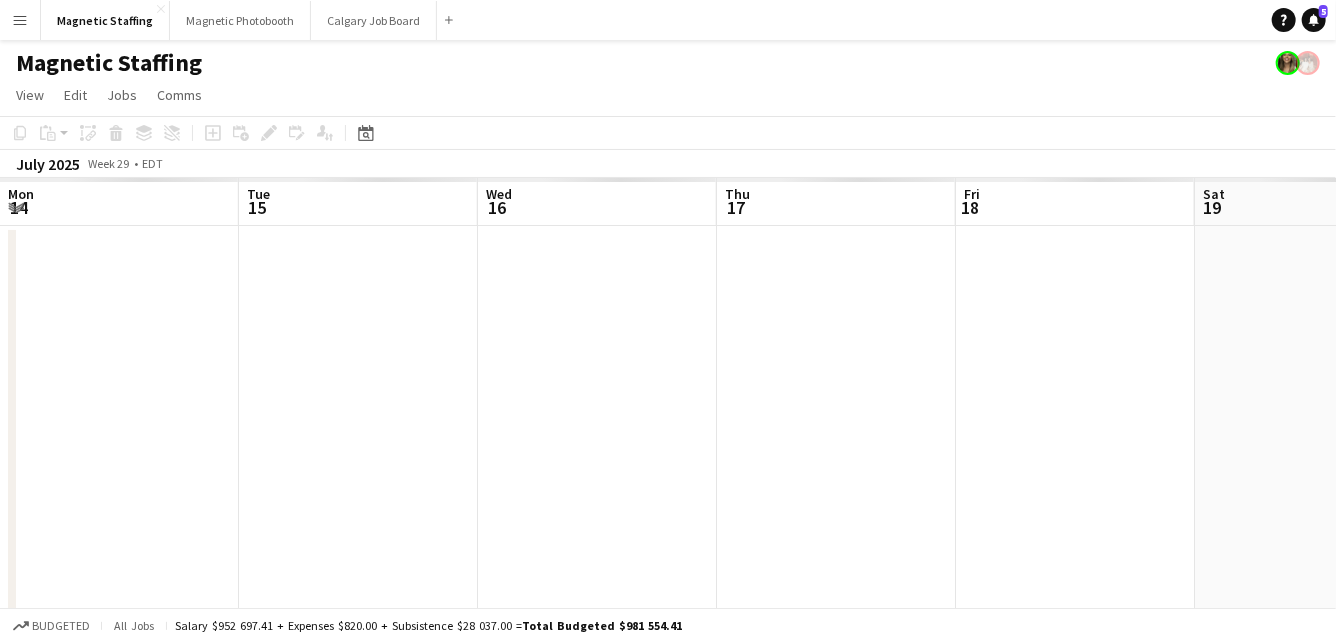 scroll, scrollTop: 0, scrollLeft: 687, axis: horizontal 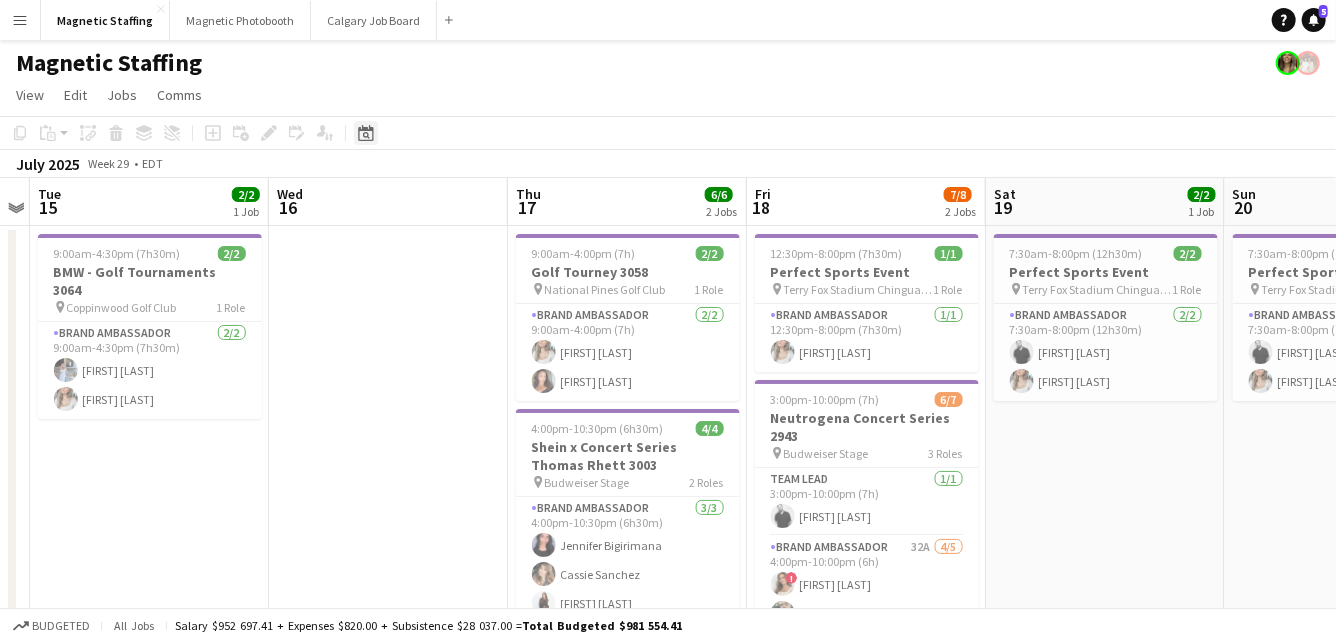 click 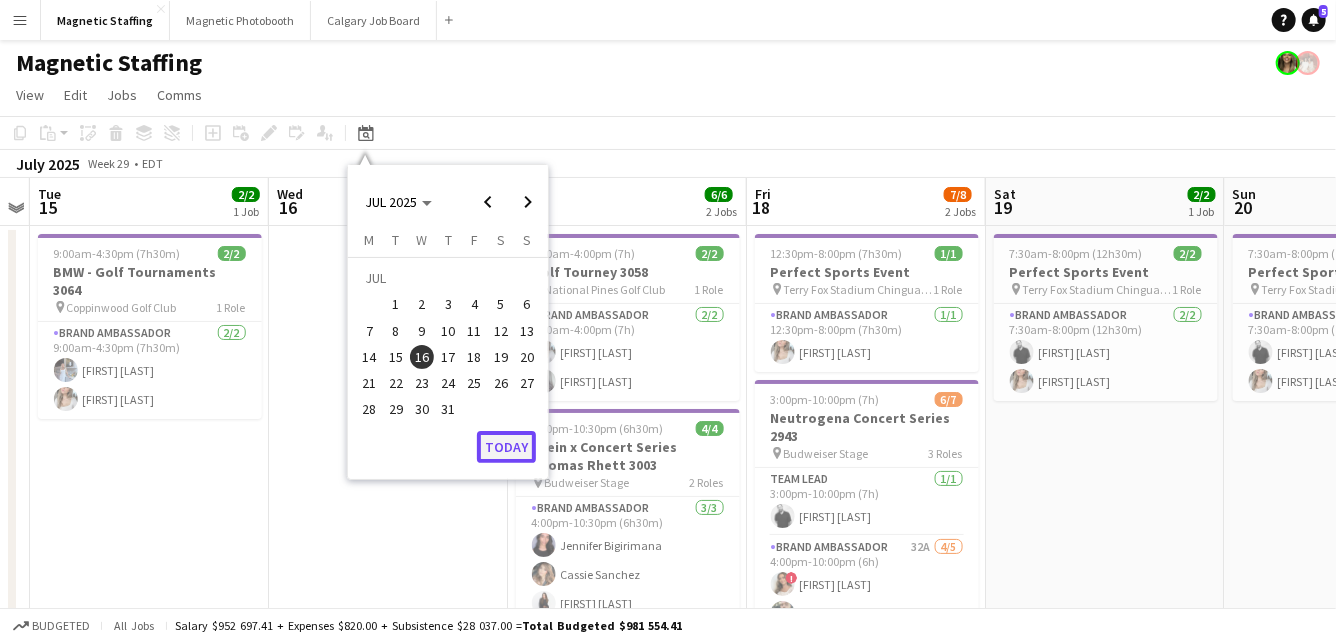 click on "Today" at bounding box center (506, 447) 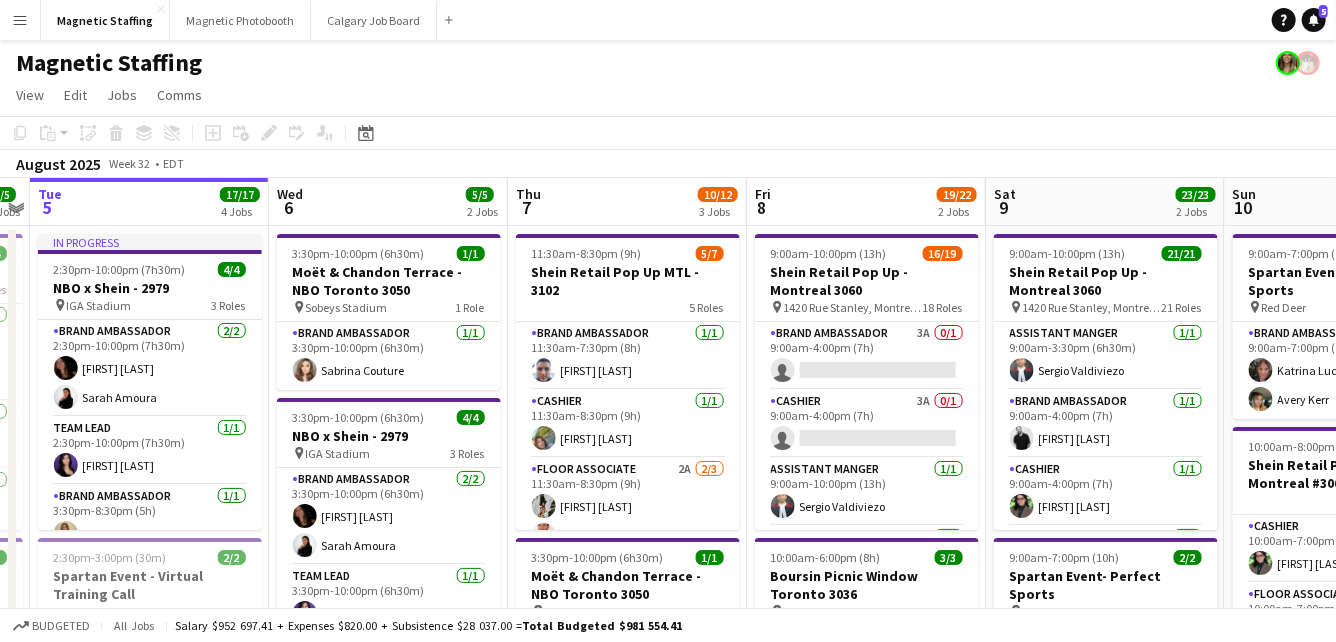 drag, startPoint x: 848, startPoint y: 414, endPoint x: 614, endPoint y: 413, distance: 234.00214 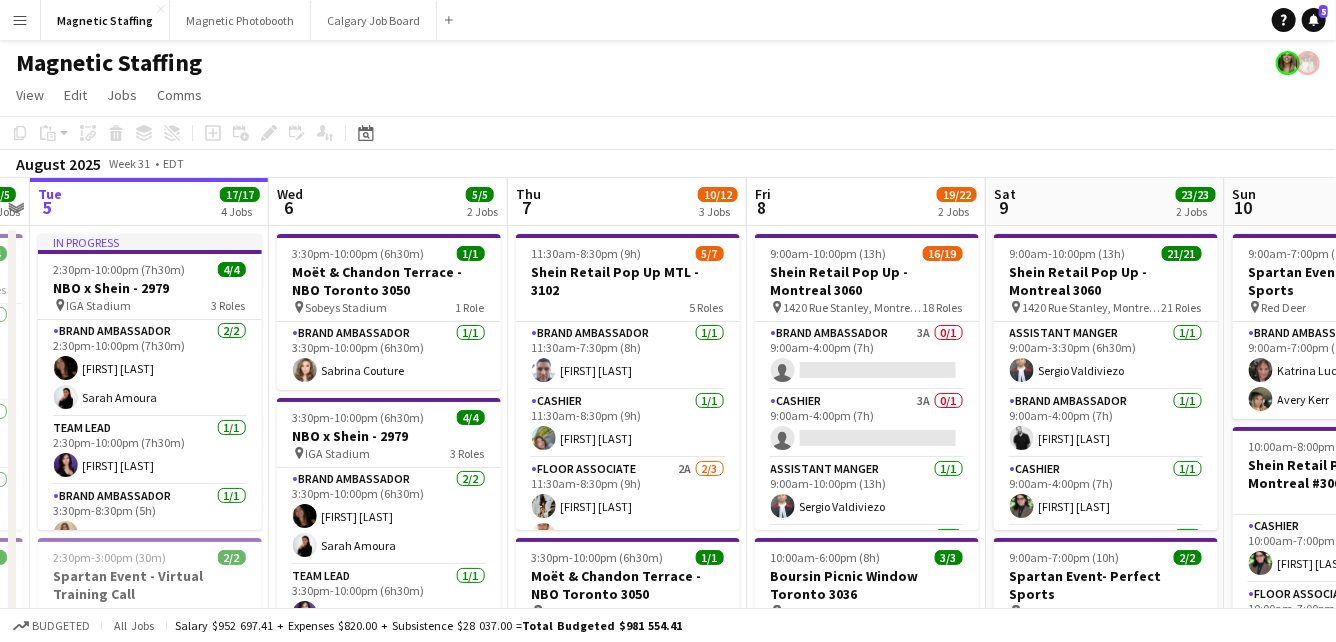 scroll, scrollTop: 0, scrollLeft: 686, axis: horizontal 